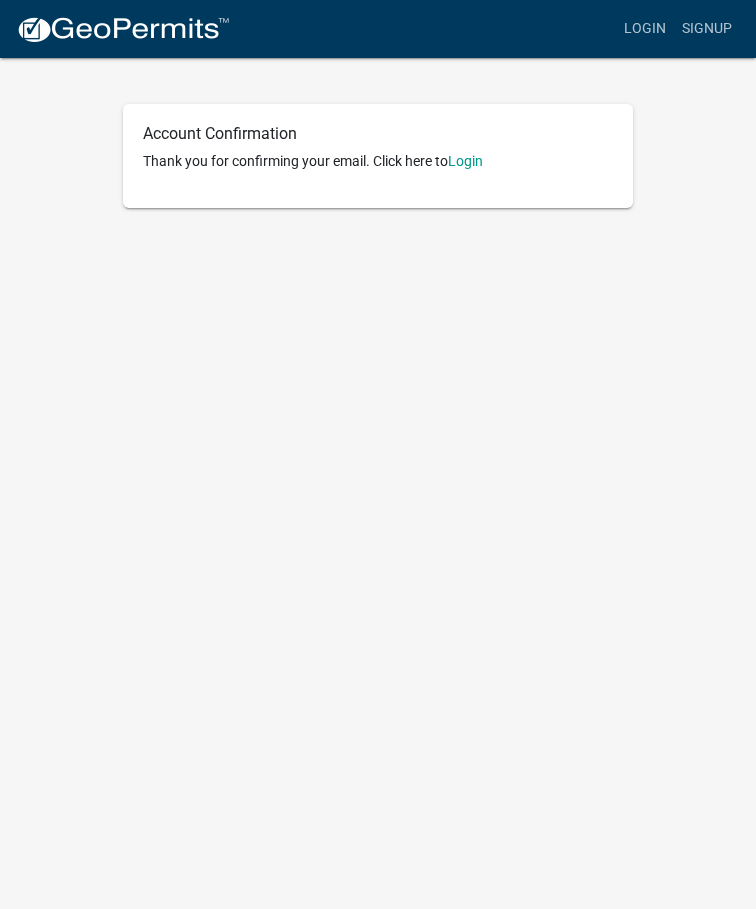 scroll, scrollTop: 0, scrollLeft: 0, axis: both 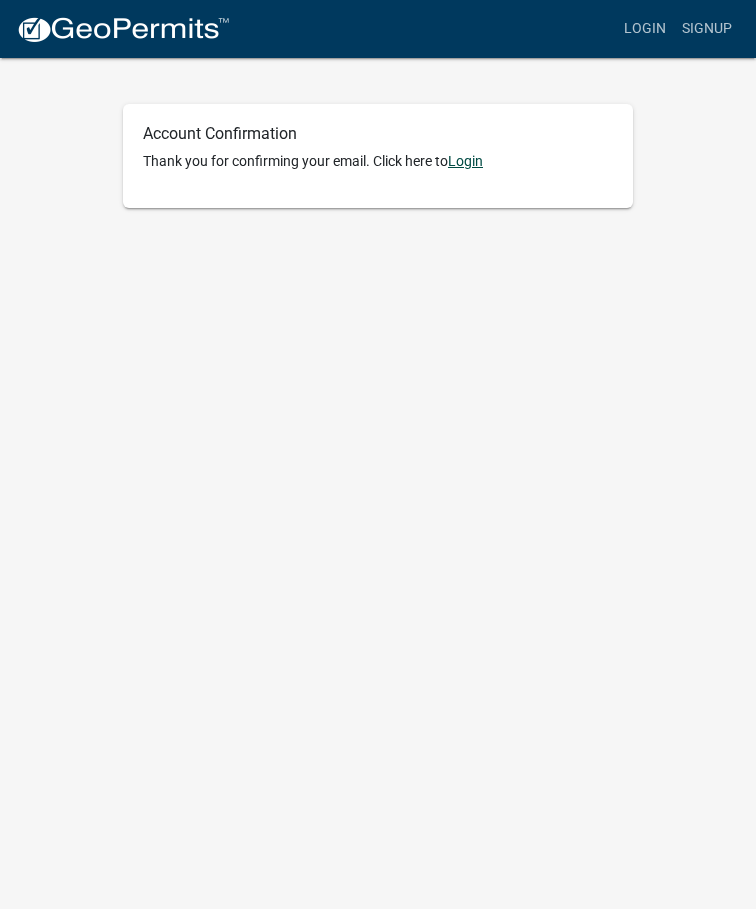 click on "Login" 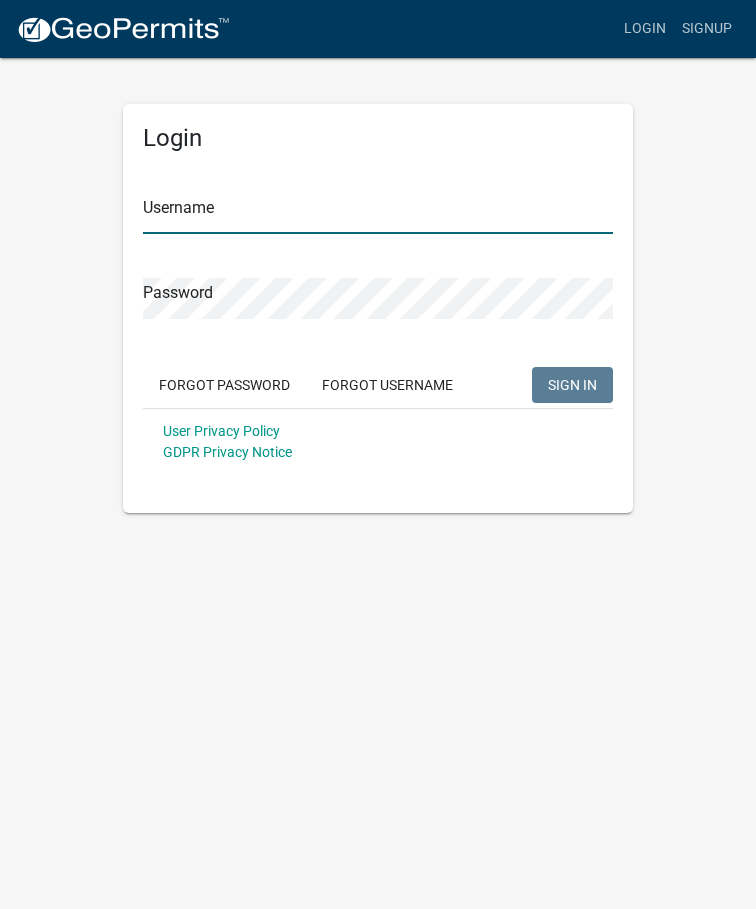 click on "Username" at bounding box center (378, 213) 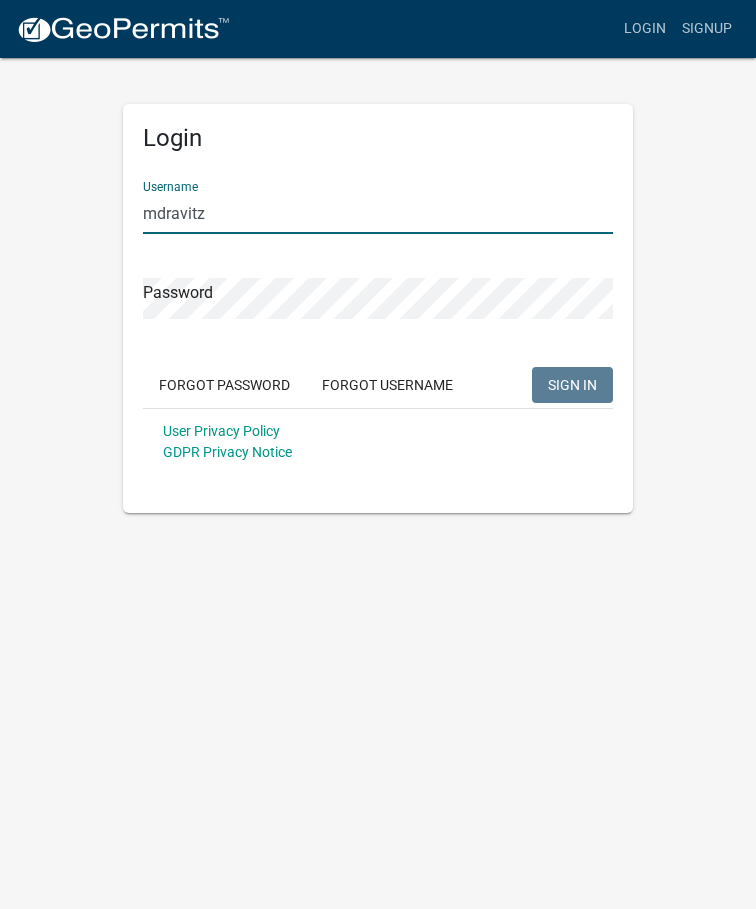 type on "mdravitz" 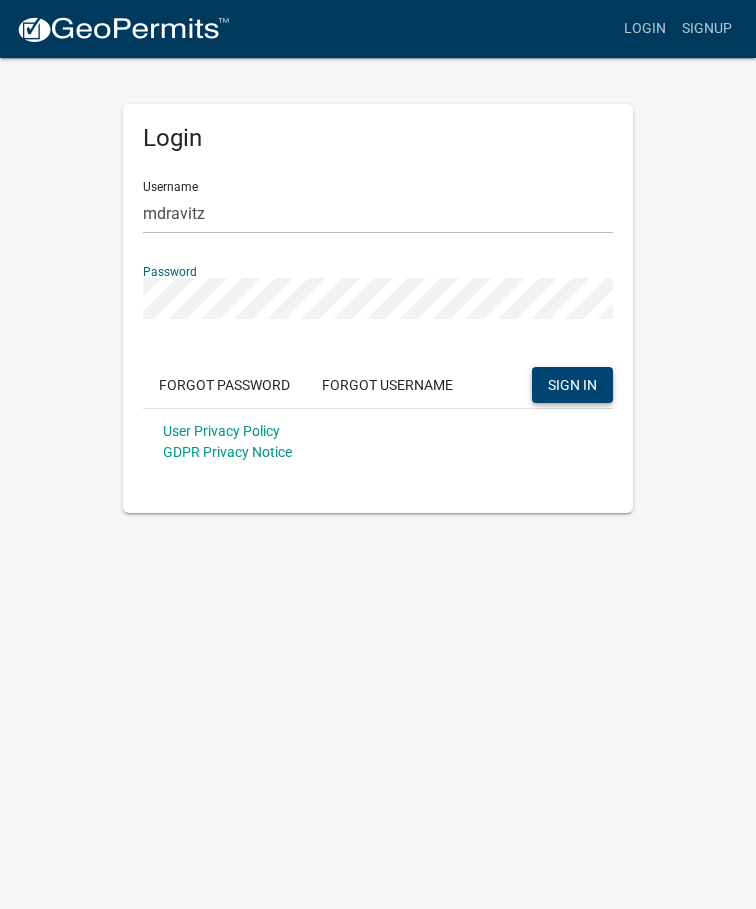 click on "SIGN IN" 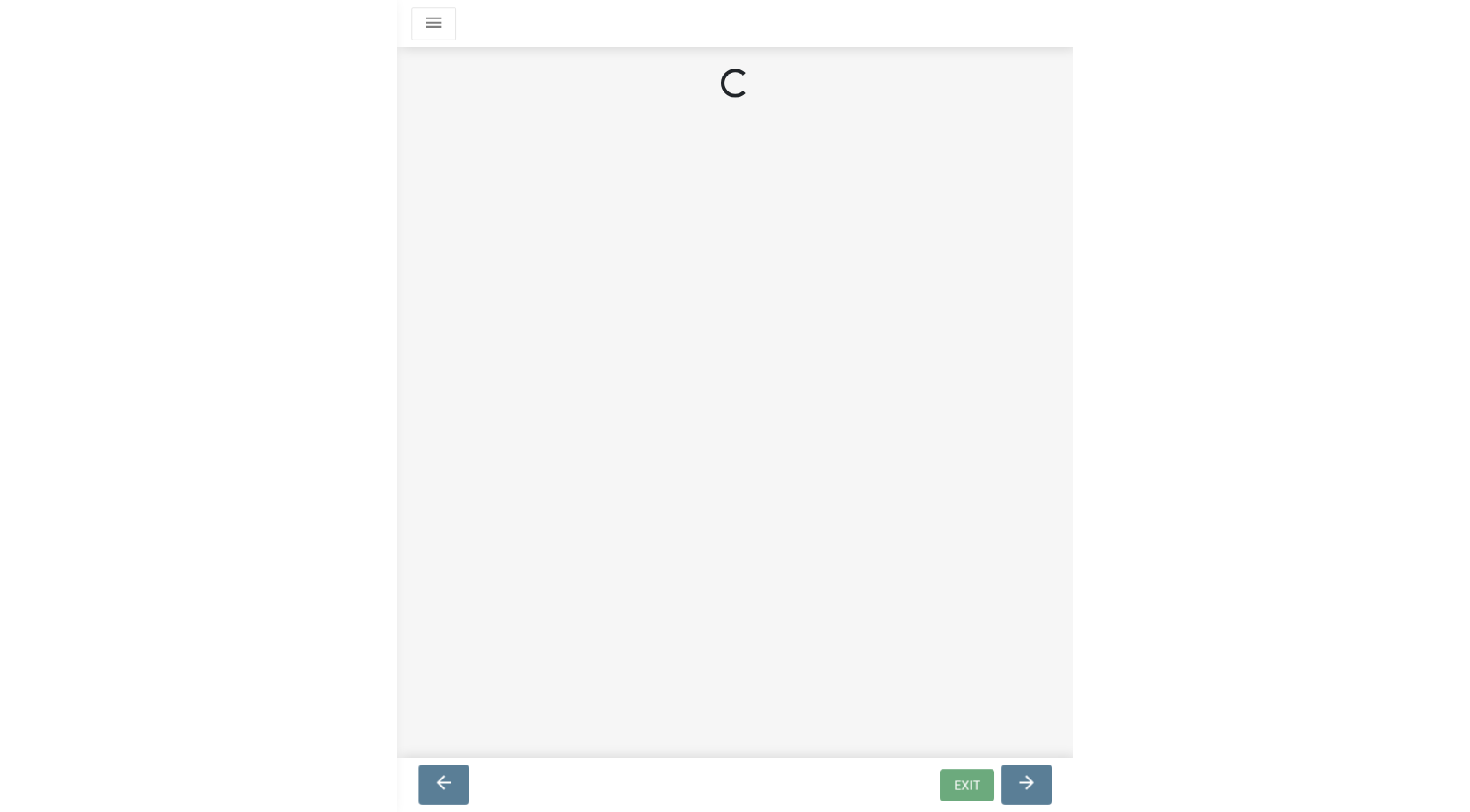 scroll, scrollTop: 0, scrollLeft: 0, axis: both 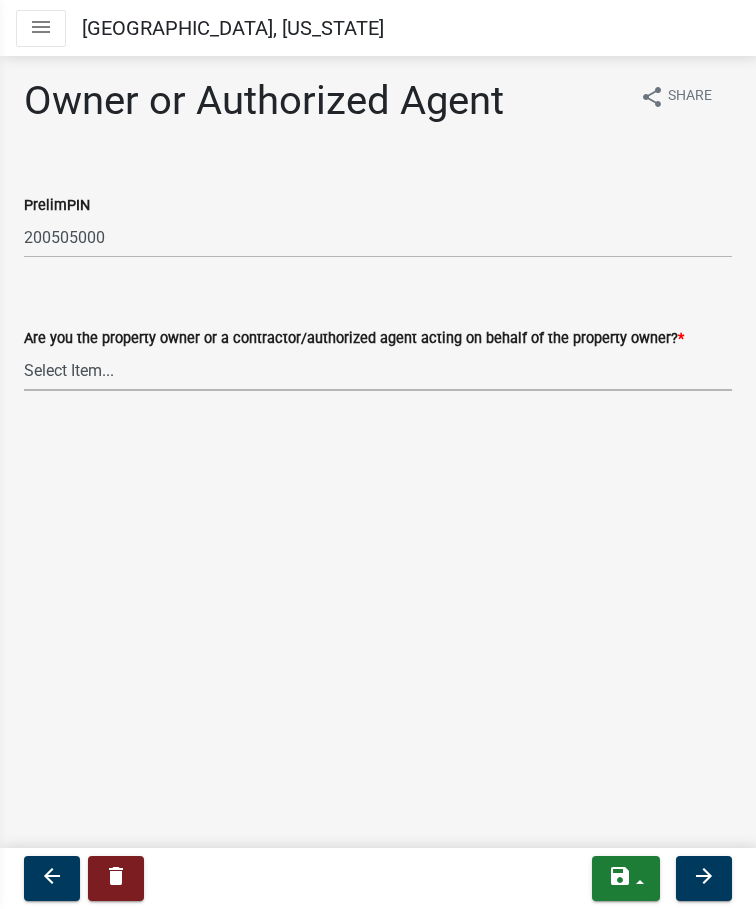 click on "Select Item...   Property Owner   Authorized Agent" at bounding box center (378, 370) 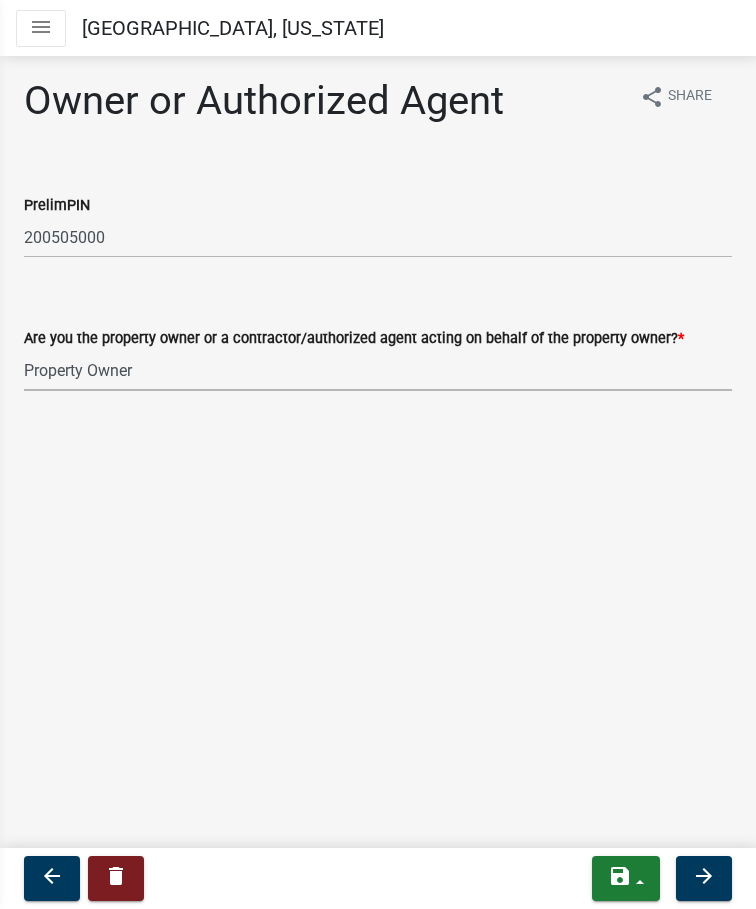 click on "Select Item...   Property Owner   Authorized Agent" at bounding box center (378, 370) 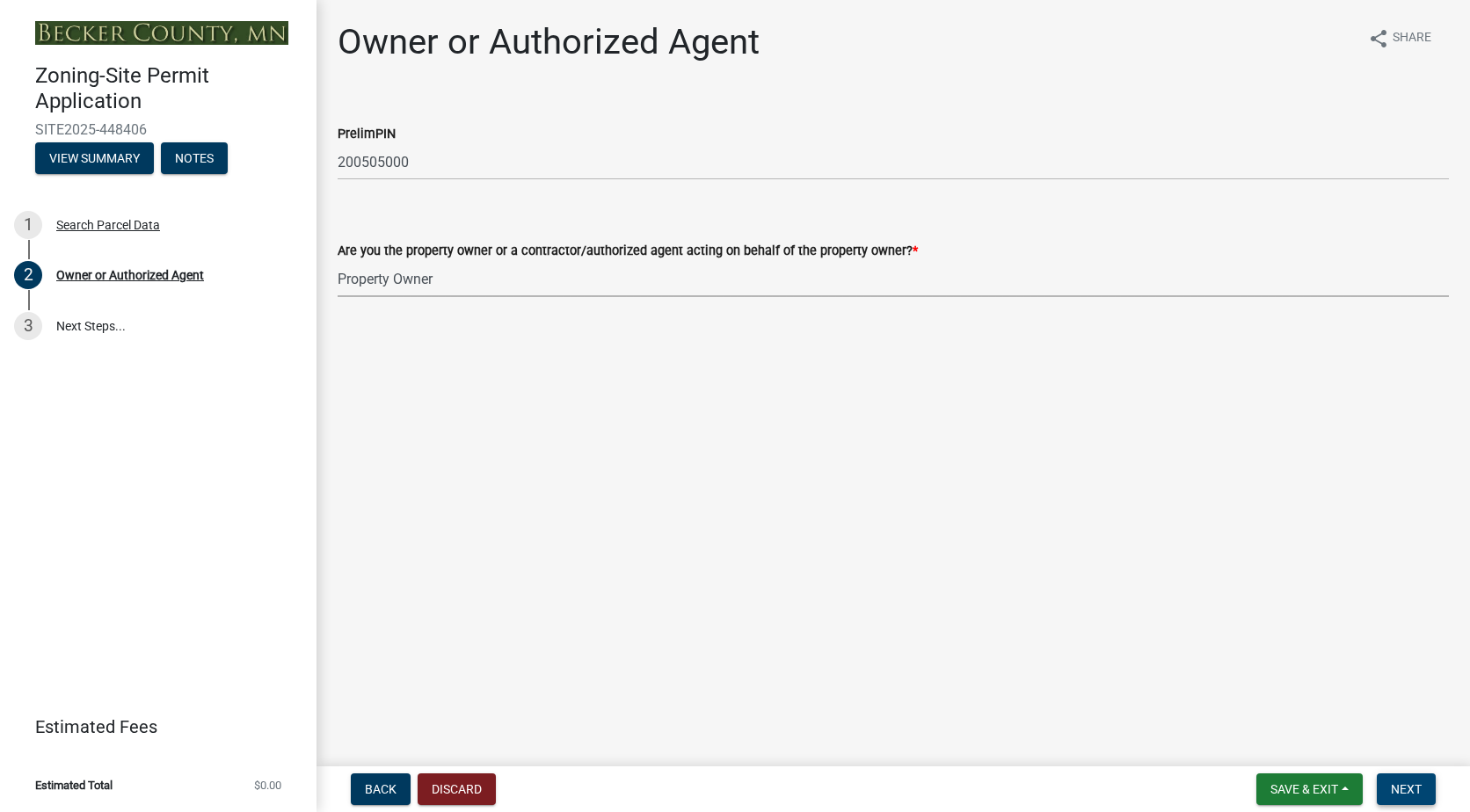click on "Next" at bounding box center (1406, 789) 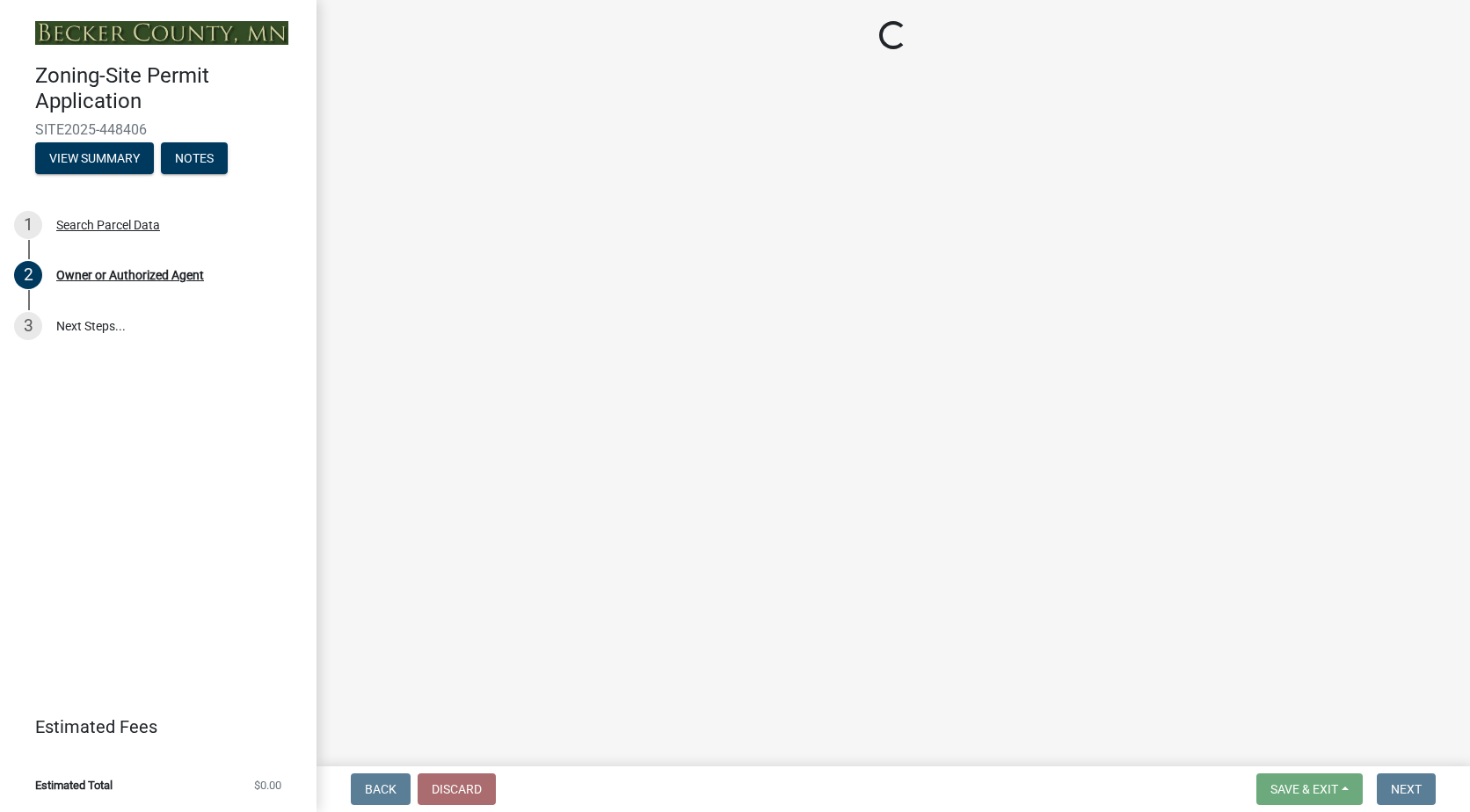 select on "5a3c243d-5cb2-4bc7-bda1-959088d74f81" 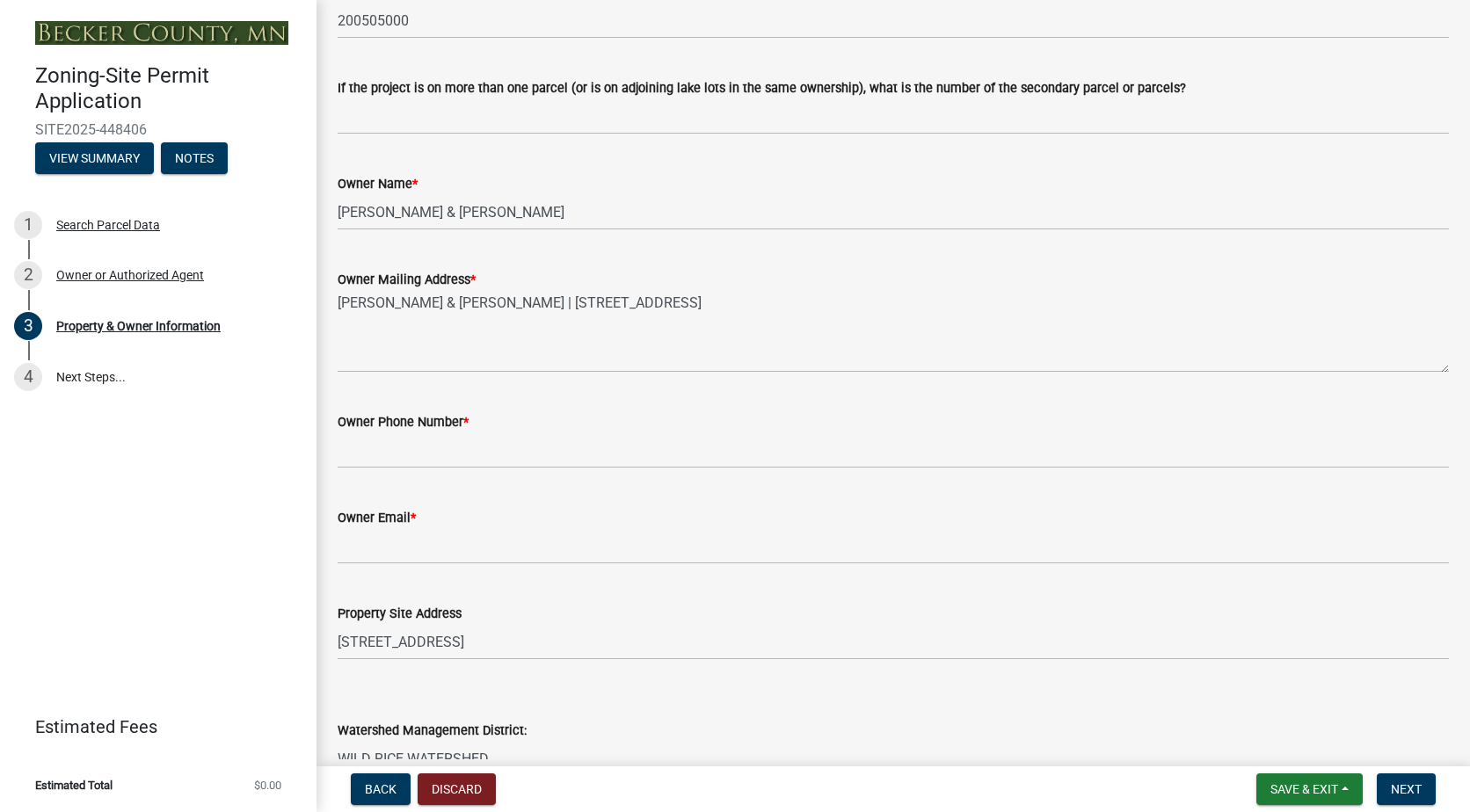 scroll, scrollTop: 352, scrollLeft: 0, axis: vertical 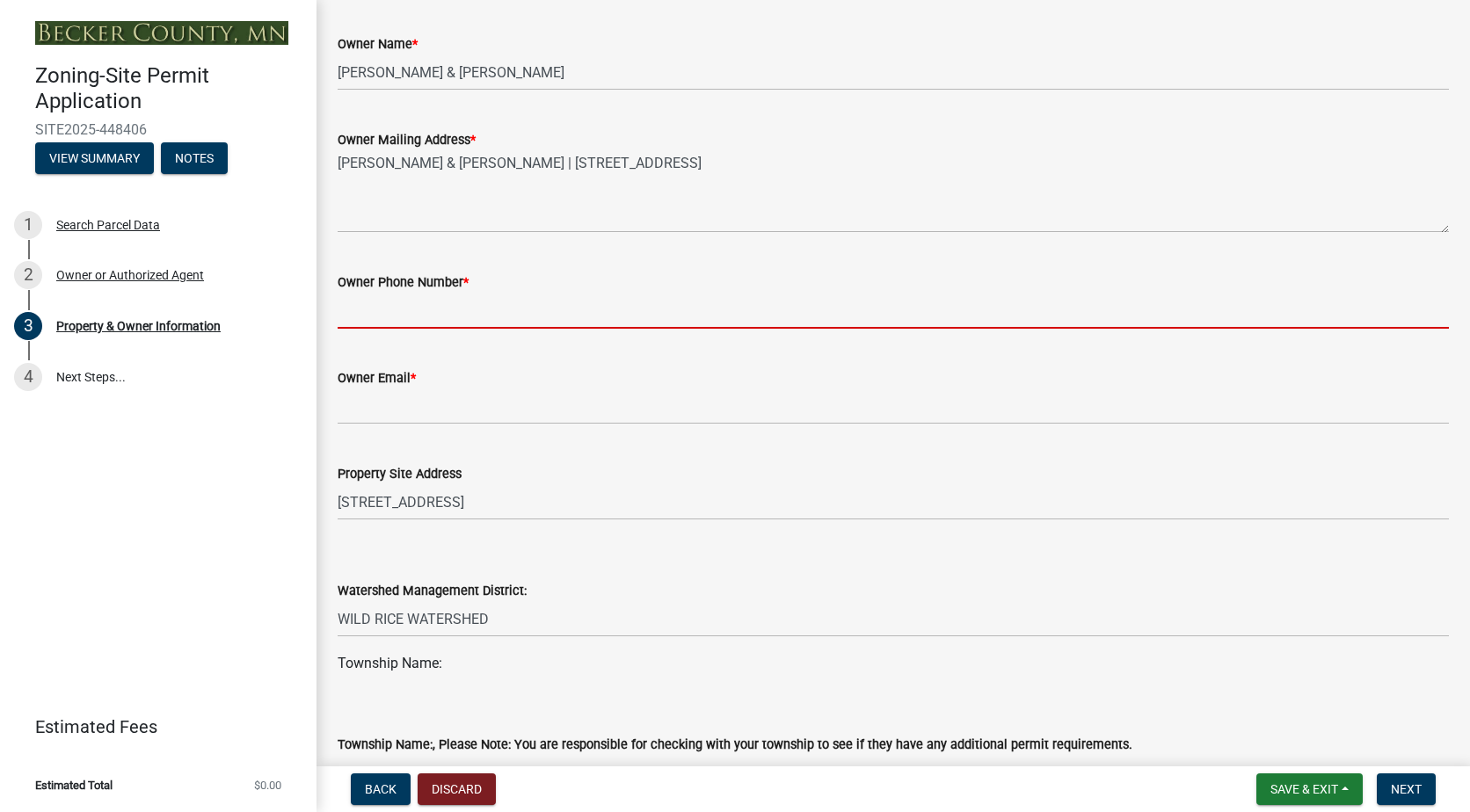 click on "Owner Phone Number  *" at bounding box center (893, 310) 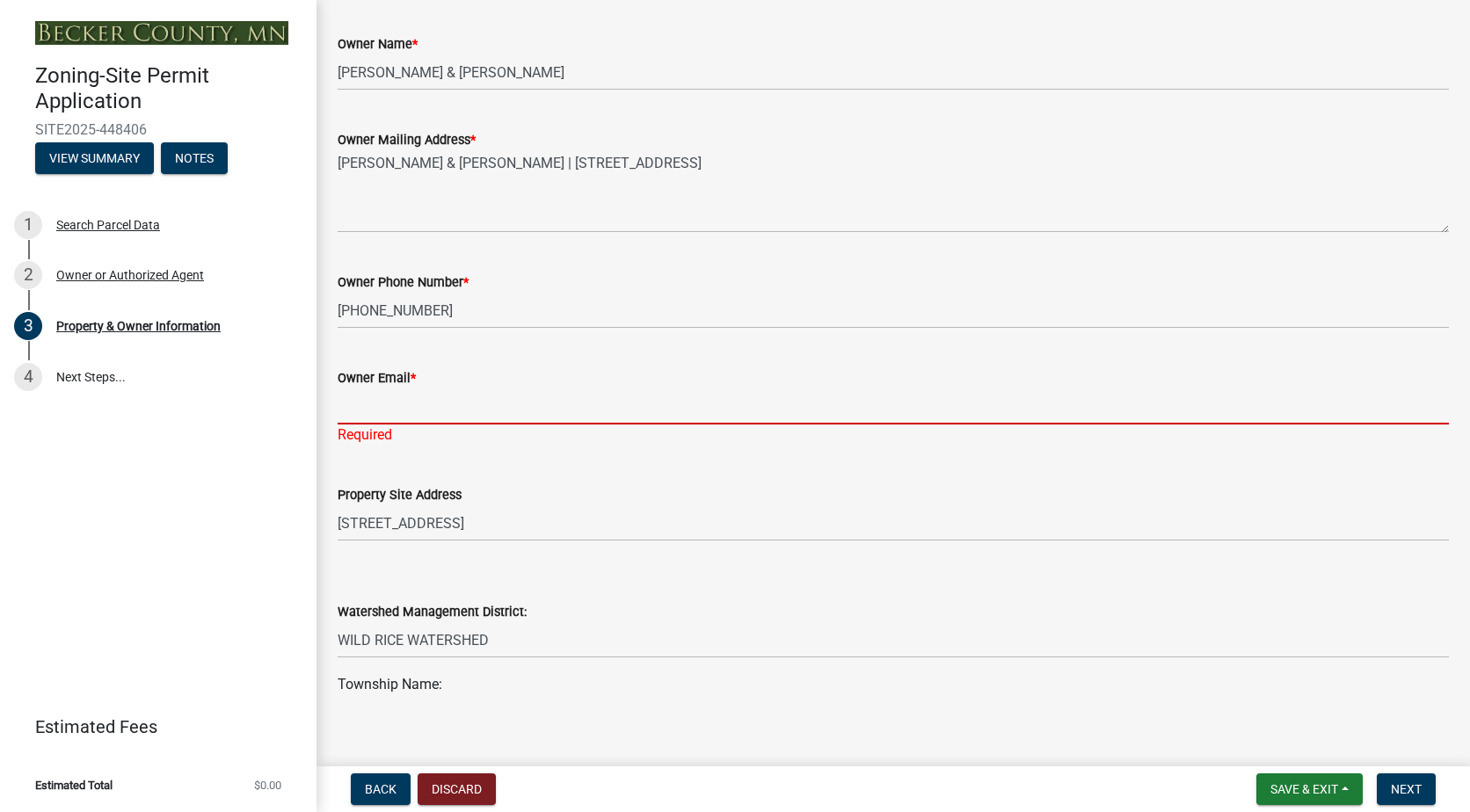 click on "Owner Email  *" at bounding box center [893, 406] 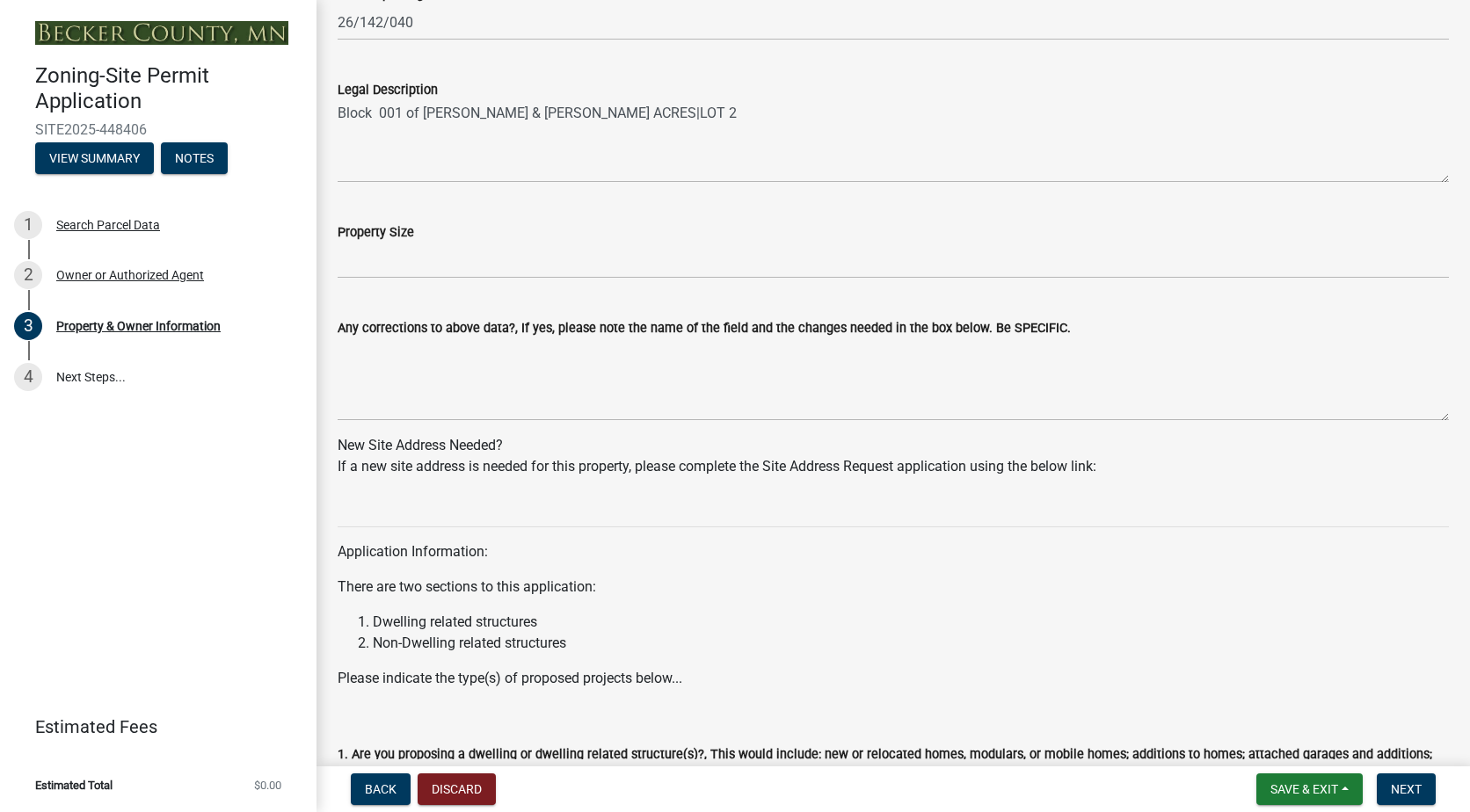 scroll, scrollTop: 1318, scrollLeft: 0, axis: vertical 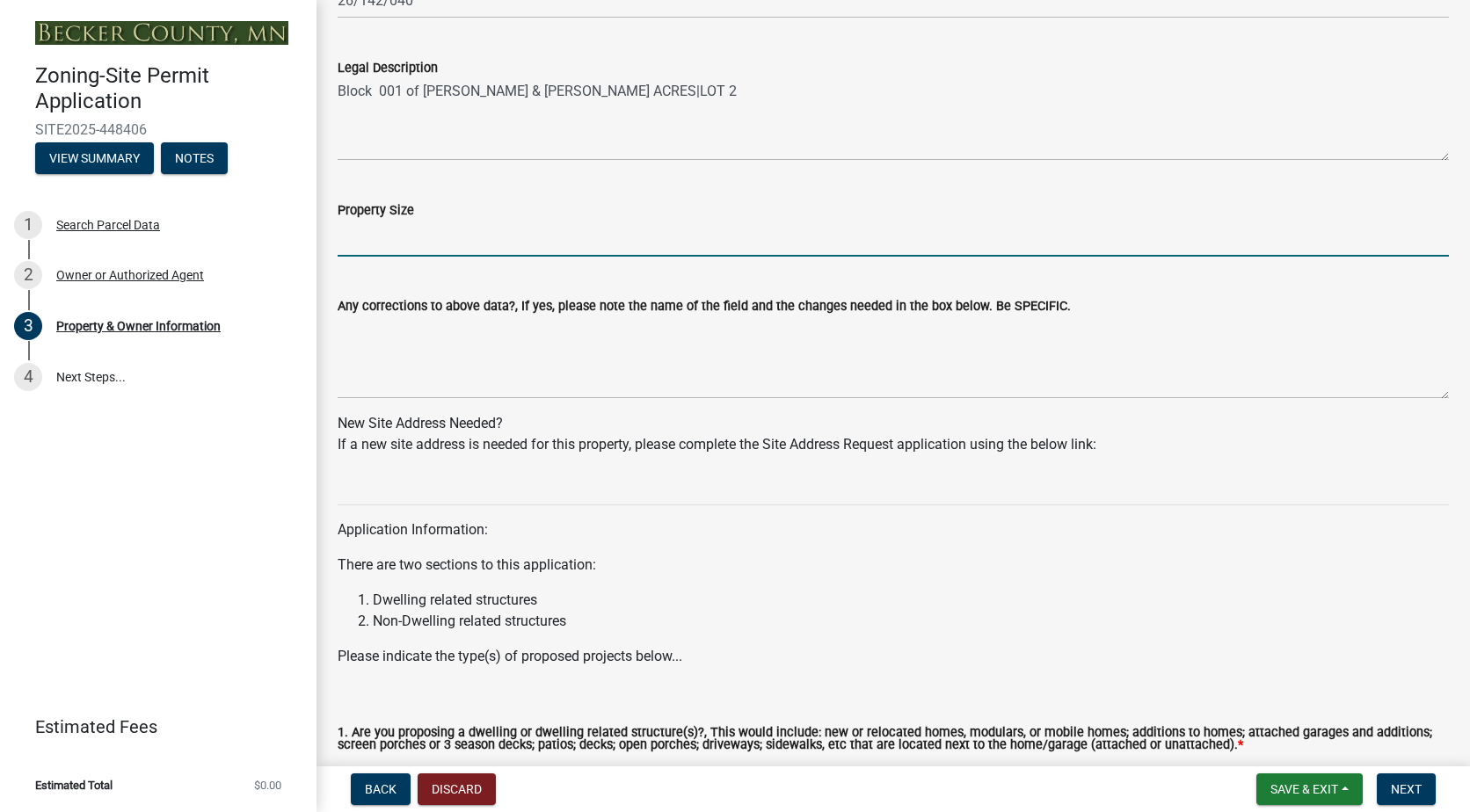 click on "Property Size" at bounding box center (893, 238) 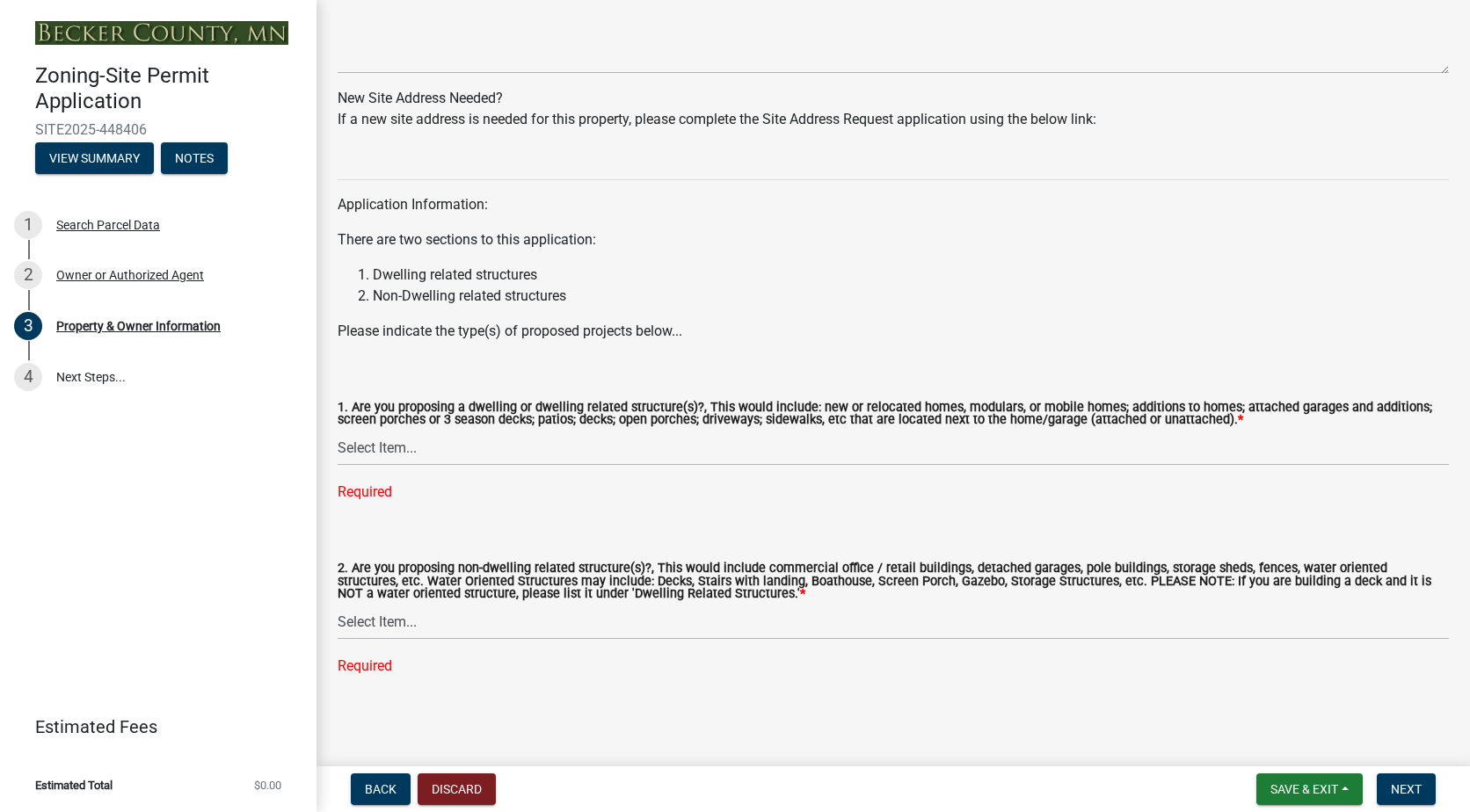 scroll, scrollTop: 1666, scrollLeft: 0, axis: vertical 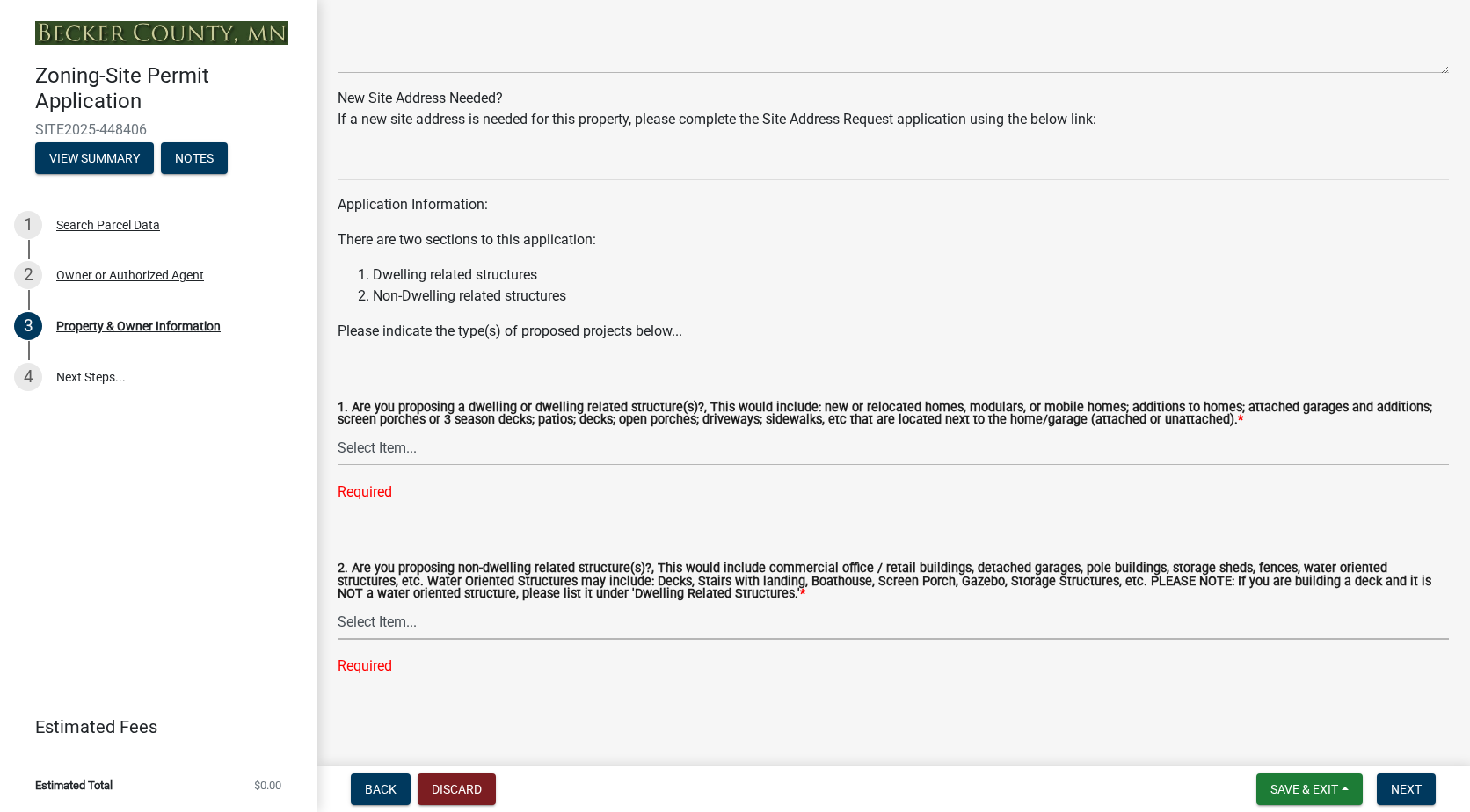click on "Select Item...   Yes   No" at bounding box center [893, 621] 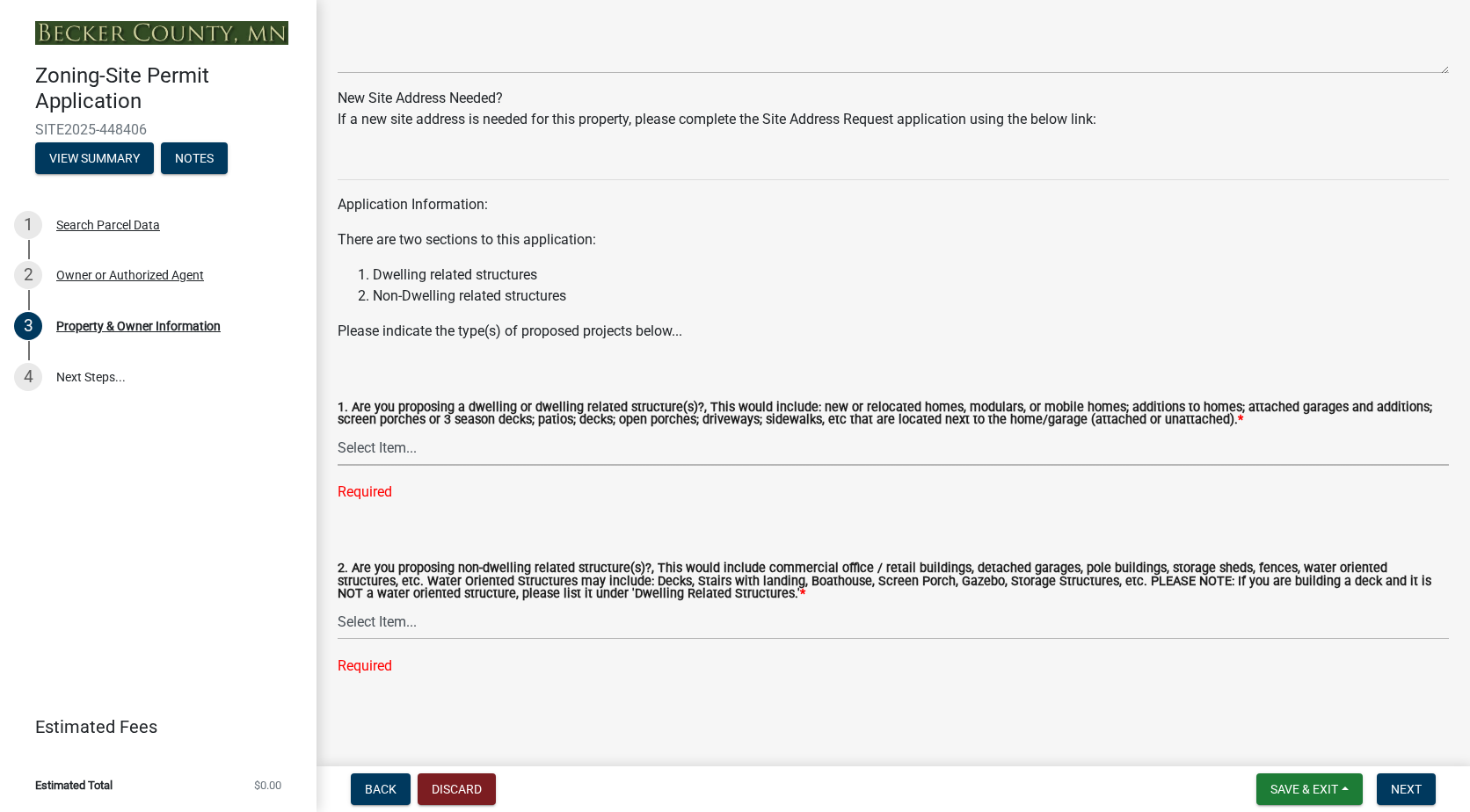 click on "Select Item...   Yes   No" at bounding box center [893, 447] 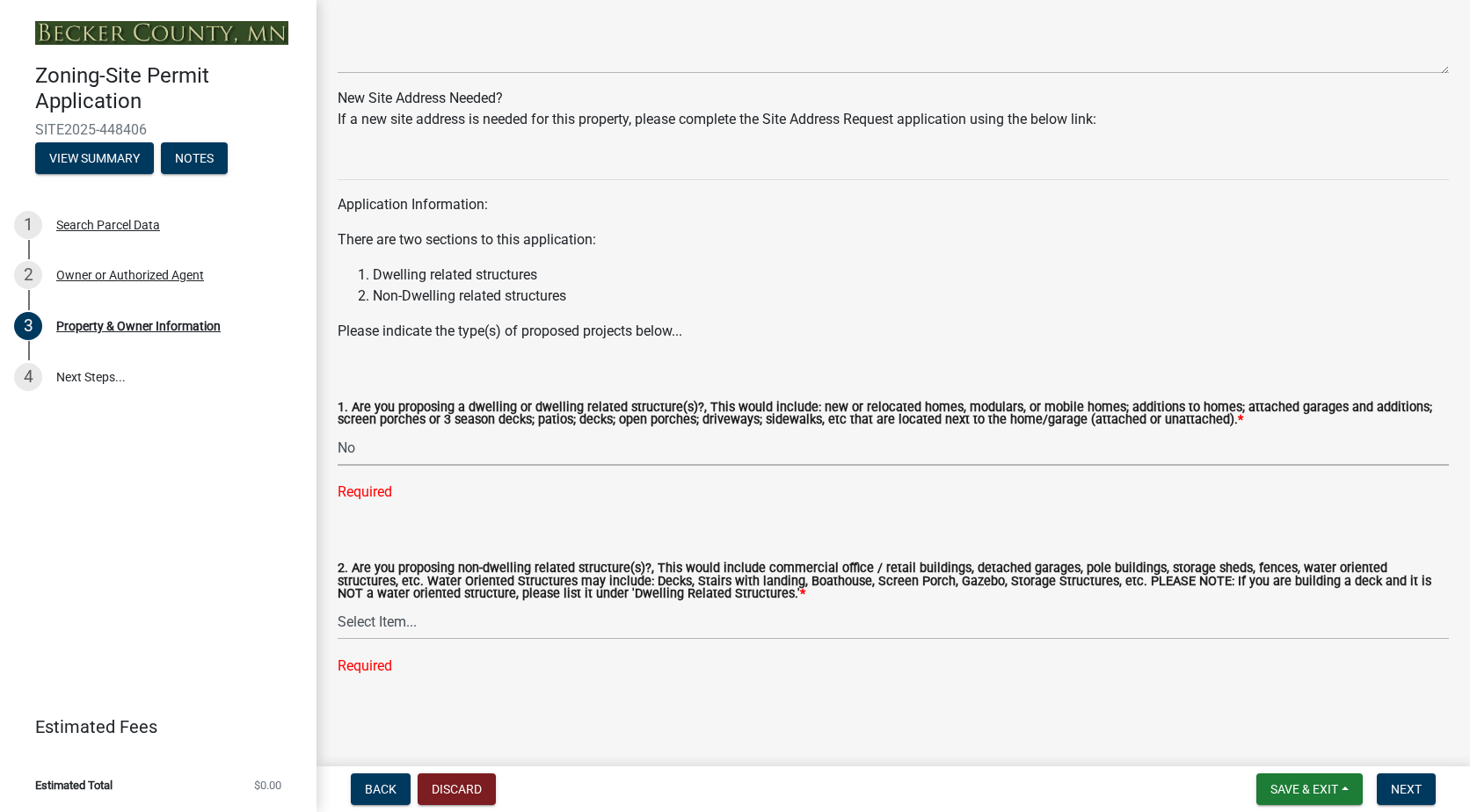 click on "Select Item...   Yes   No" at bounding box center (893, 447) 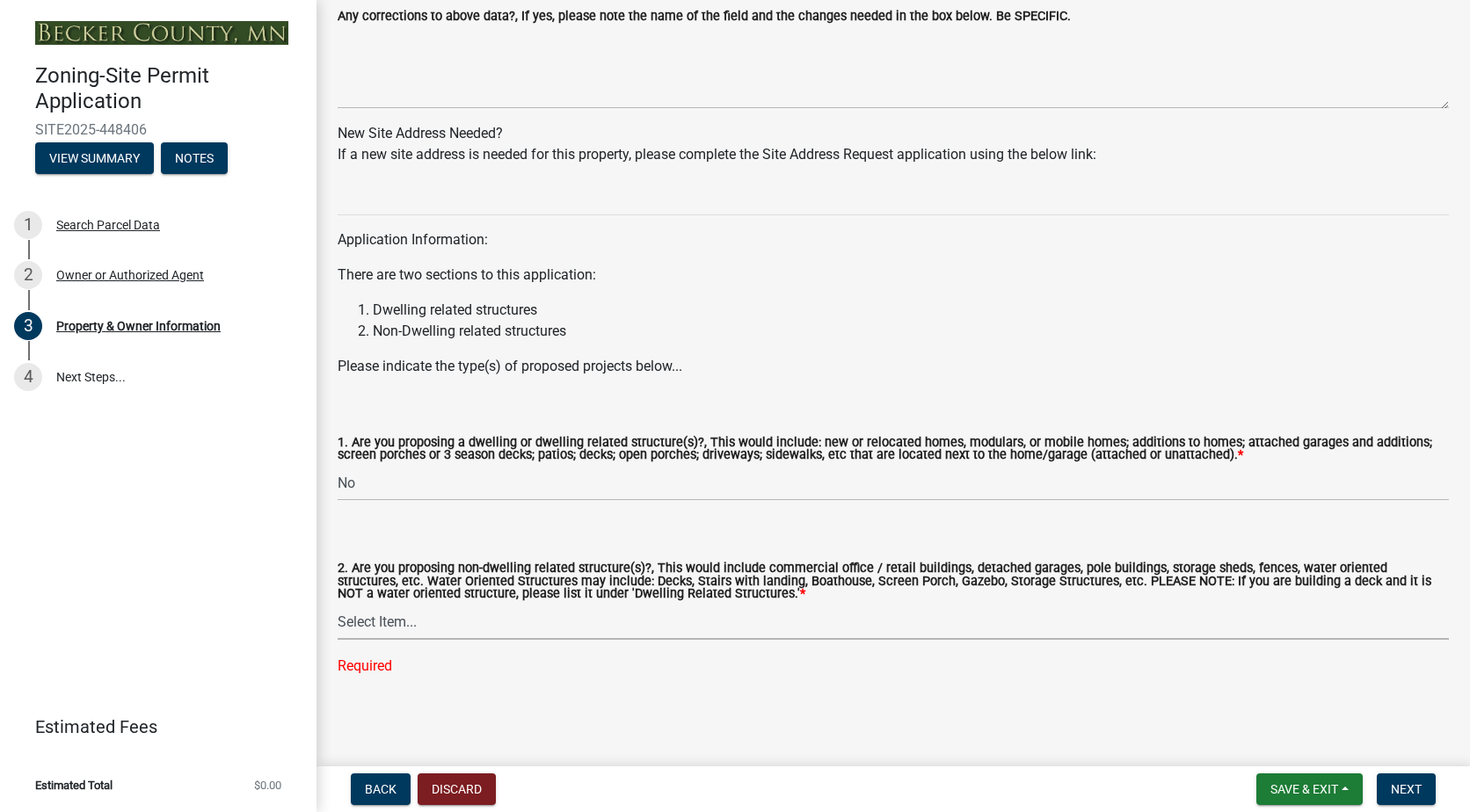 click on "Select Item...   Yes   No" at bounding box center [893, 621] 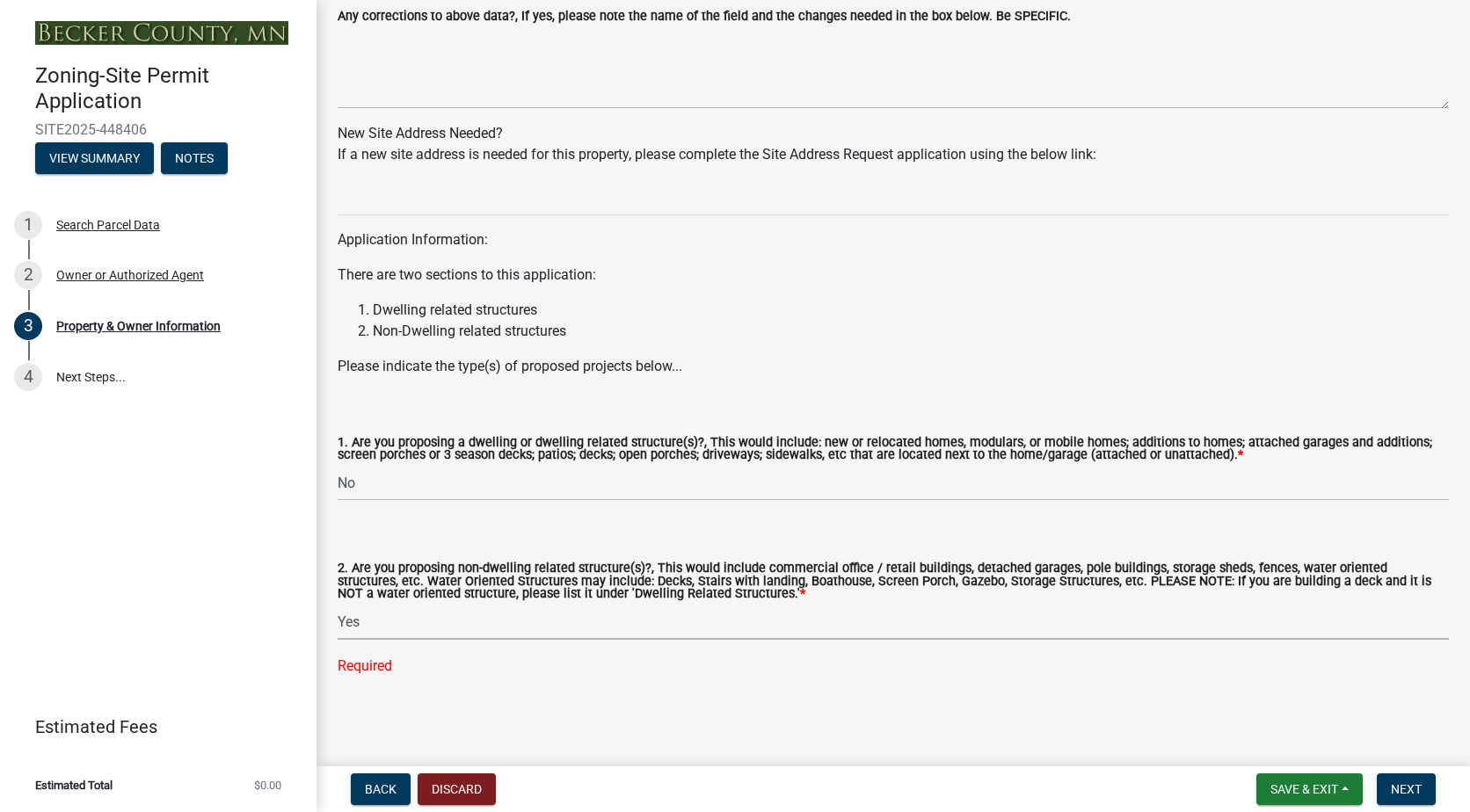 click on "Select Item...   Yes   No" at bounding box center (893, 621) 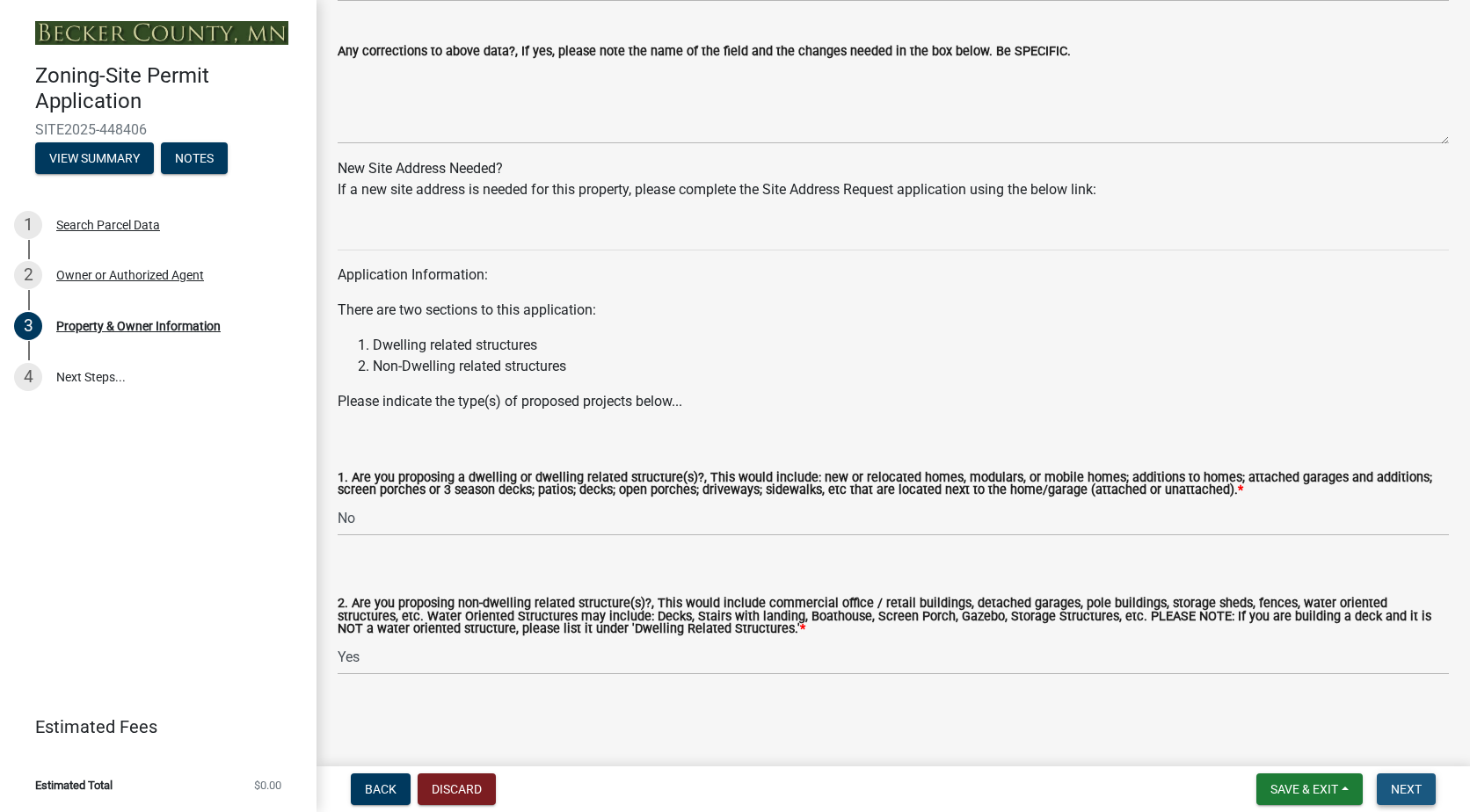 click on "Next" at bounding box center [1406, 789] 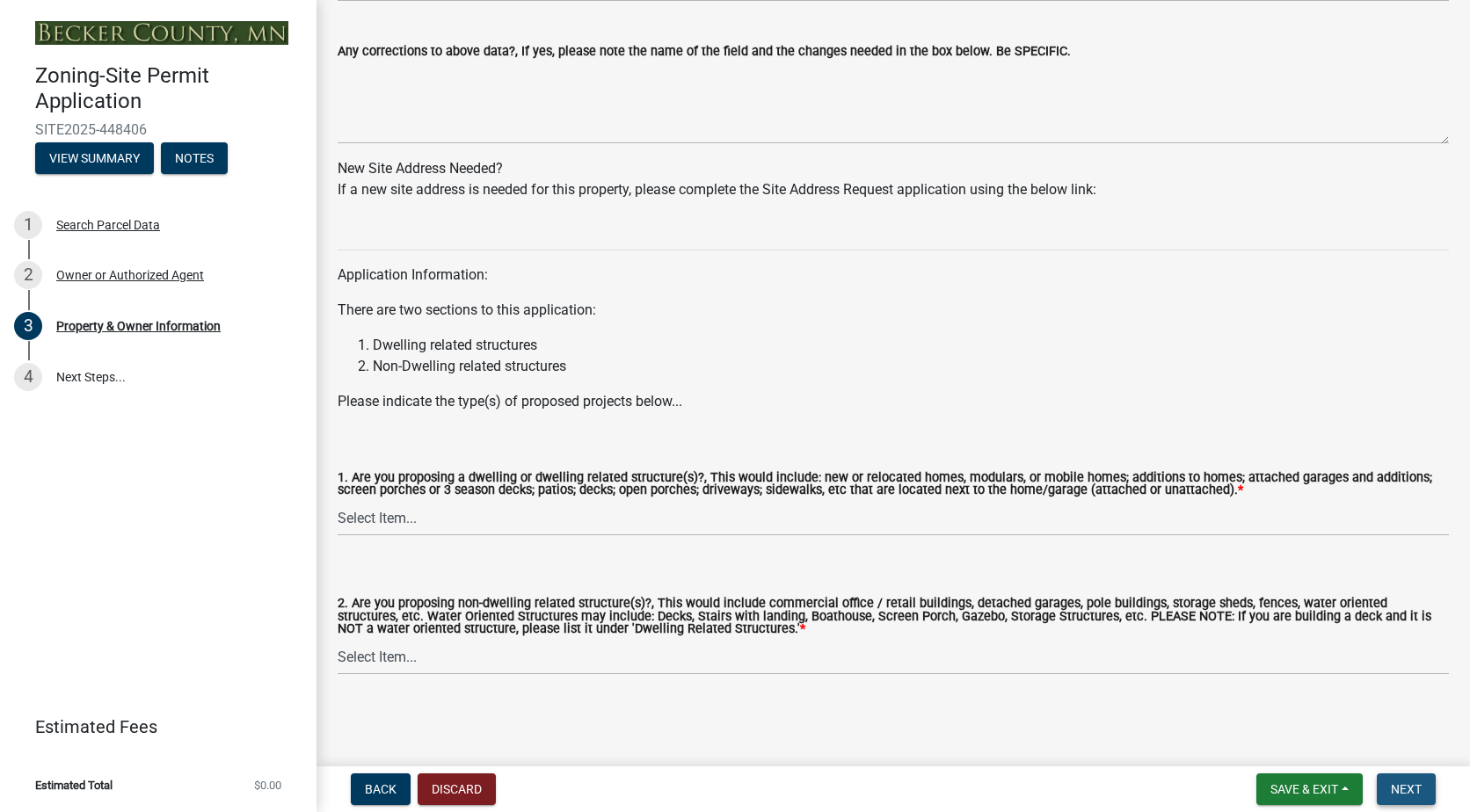 scroll, scrollTop: 0, scrollLeft: 0, axis: both 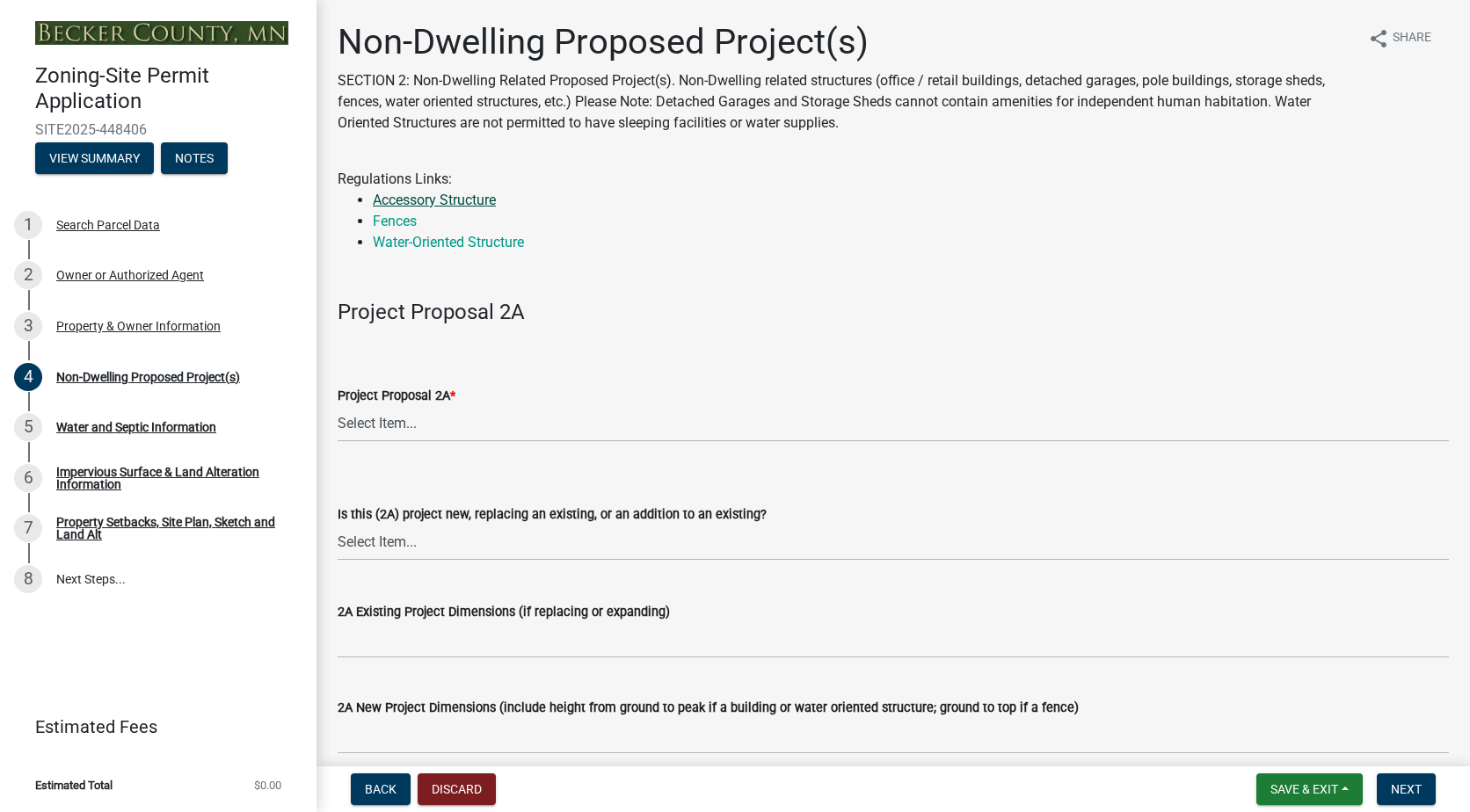 click on "Accessory Structure" 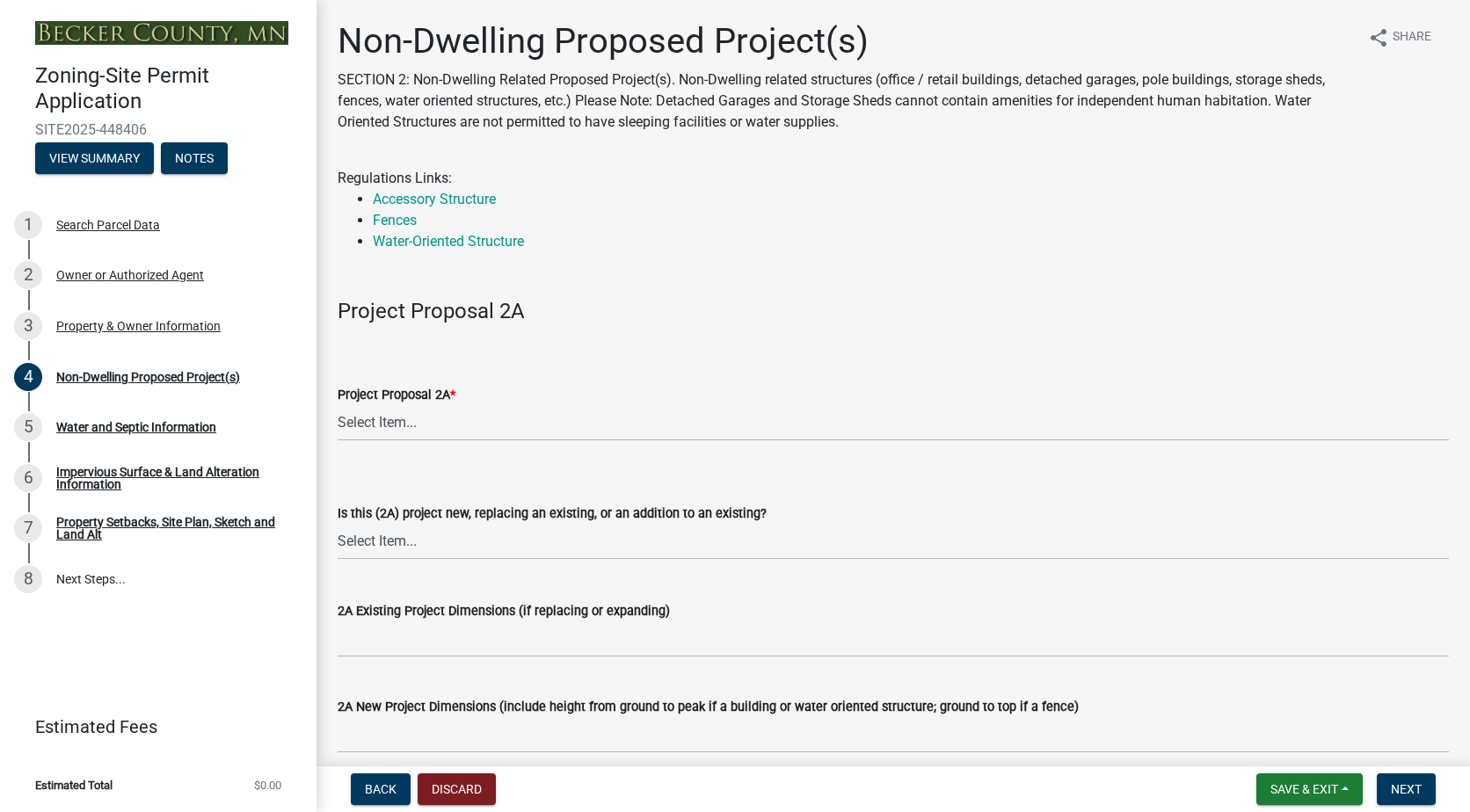 scroll, scrollTop: 0, scrollLeft: 0, axis: both 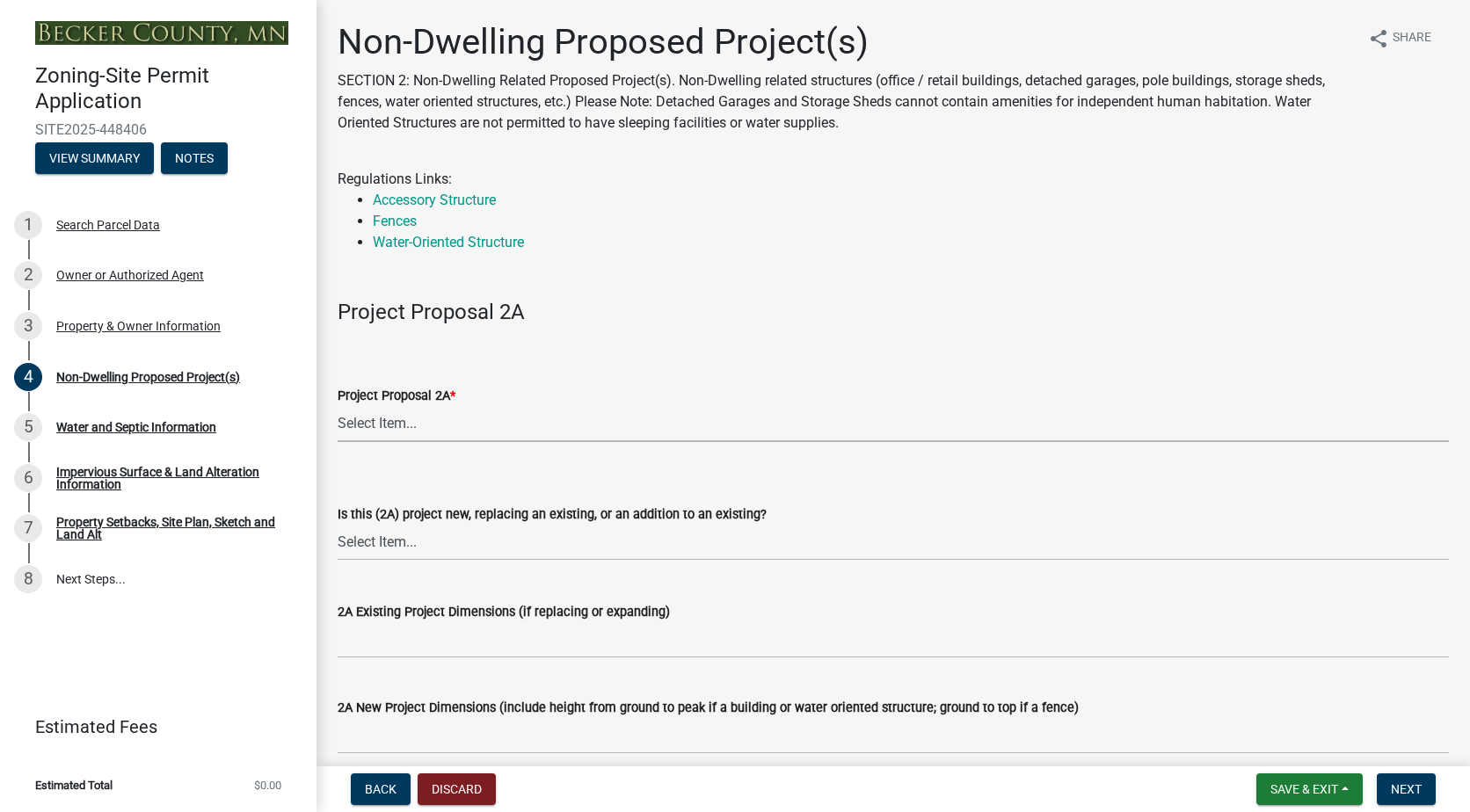 click on "Select Item...   N/A   Commercial Office/Retail Building   Detached Garage   Pole Building   Storage Shed   Fence   Water Oriented Deck   Water Oriented Stairs w/Landing   Water Oriented Boathouse   Water Oriented Screen Porch   Water Oriented Gazebo   Water Oriented Storage Structure   Other" at bounding box center (893, 424) 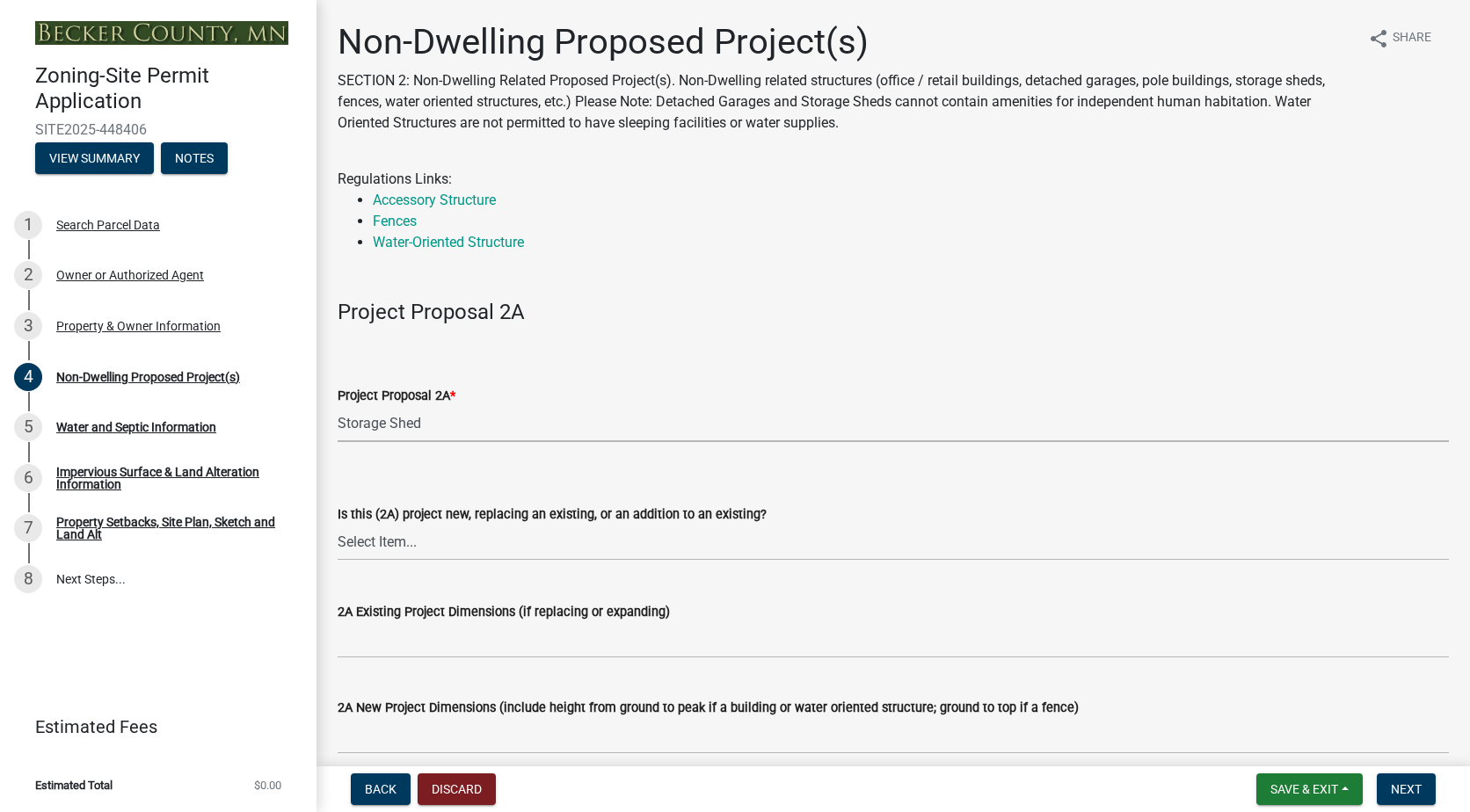 click on "Select Item...   N/A   Commercial Office/Retail Building   Detached Garage   Pole Building   Storage Shed   Fence   Water Oriented Deck   Water Oriented Stairs w/Landing   Water Oriented Boathouse   Water Oriented Screen Porch   Water Oriented Gazebo   Water Oriented Storage Structure   Other" at bounding box center [893, 424] 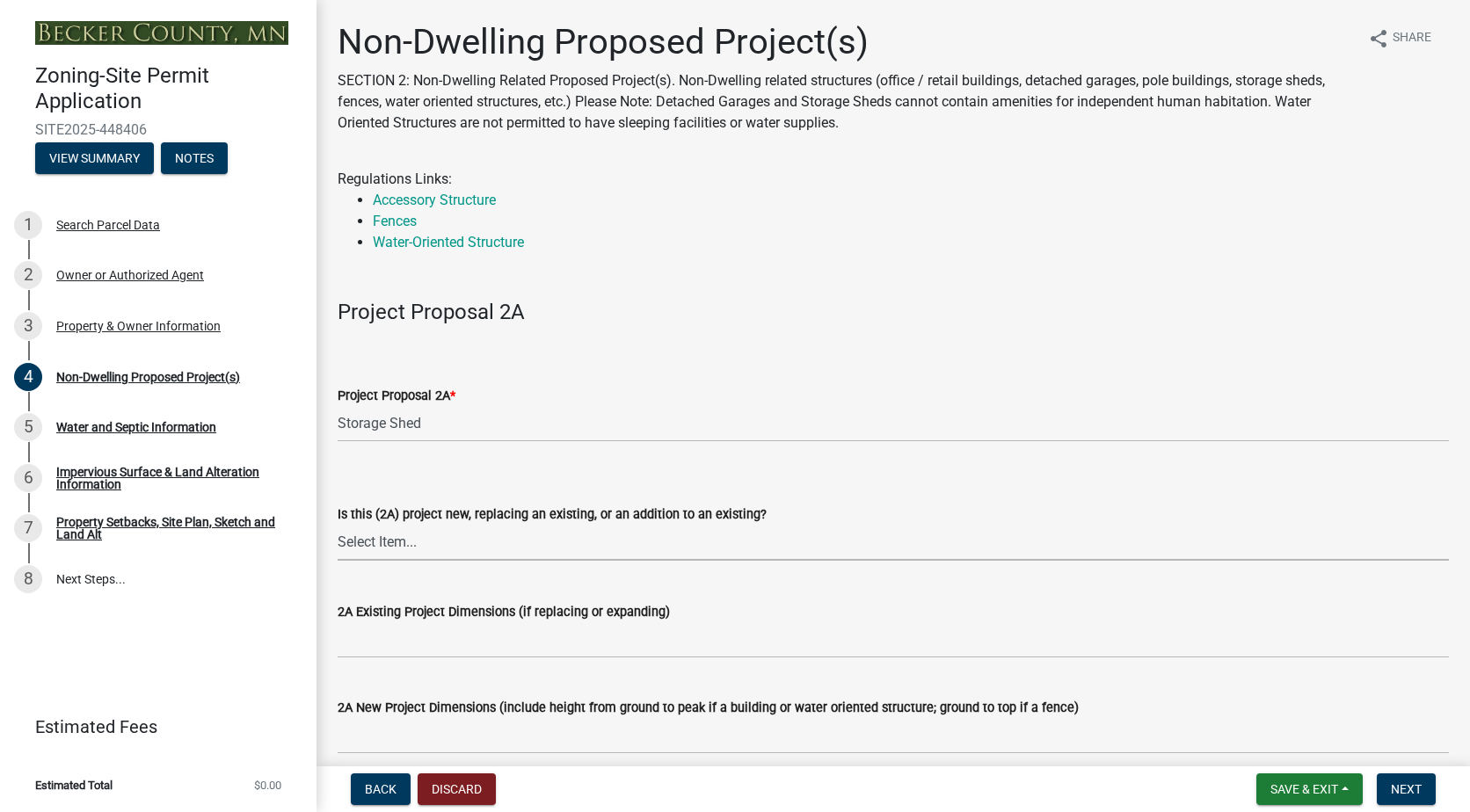 click on "Select Item...   New to Property (new or used structure)   Relocating/moving existing structure on my property from one location to another   Replacing Existing - Same dimensions or smaller   Replacing Existing - Larger or Different Footprint   Addition to Existing" at bounding box center [893, 542] 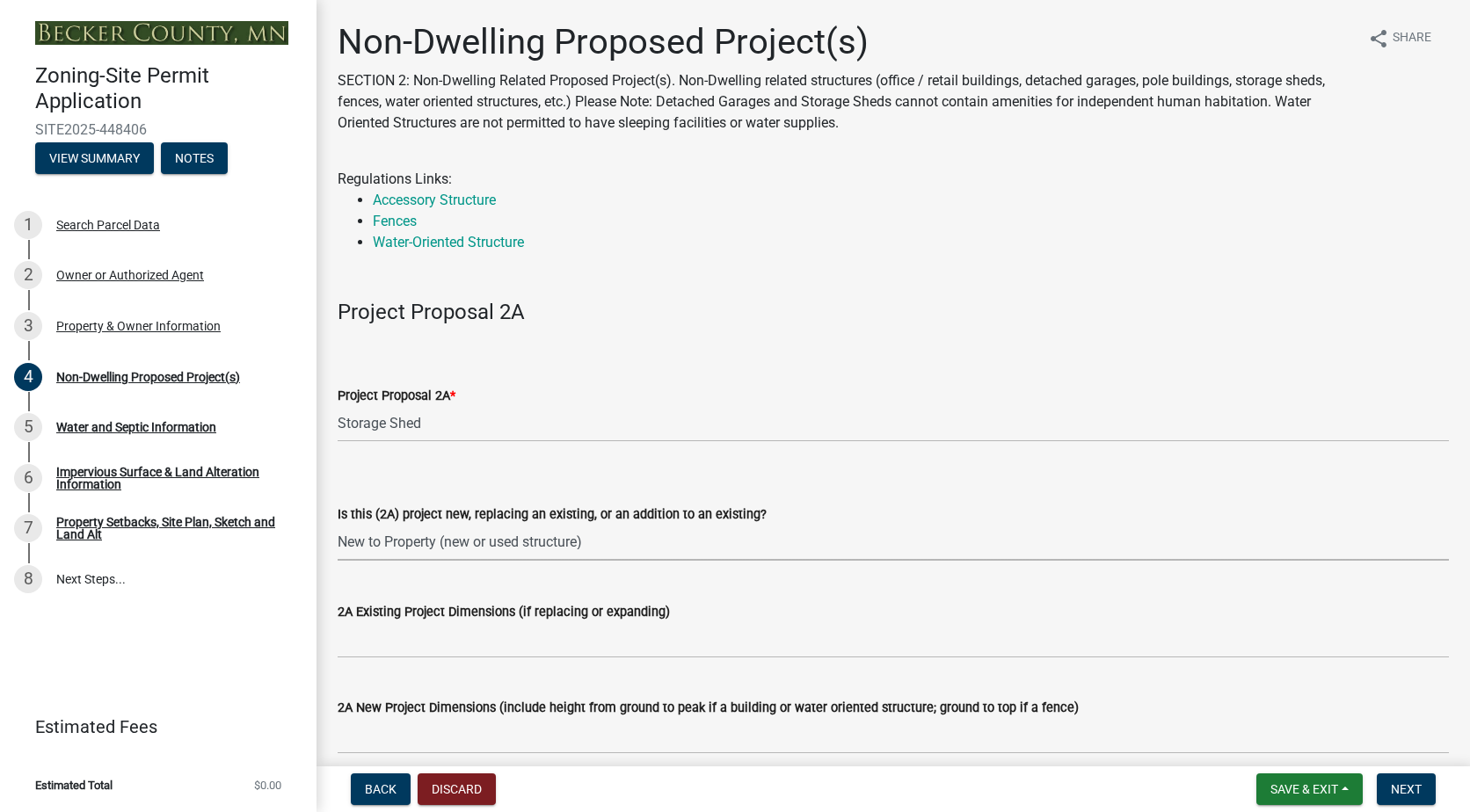 click on "Select Item...   New to Property (new or used structure)   Relocating/moving existing structure on my property from one location to another   Replacing Existing - Same dimensions or smaller   Replacing Existing - Larger or Different Footprint   Addition to Existing" at bounding box center (893, 542) 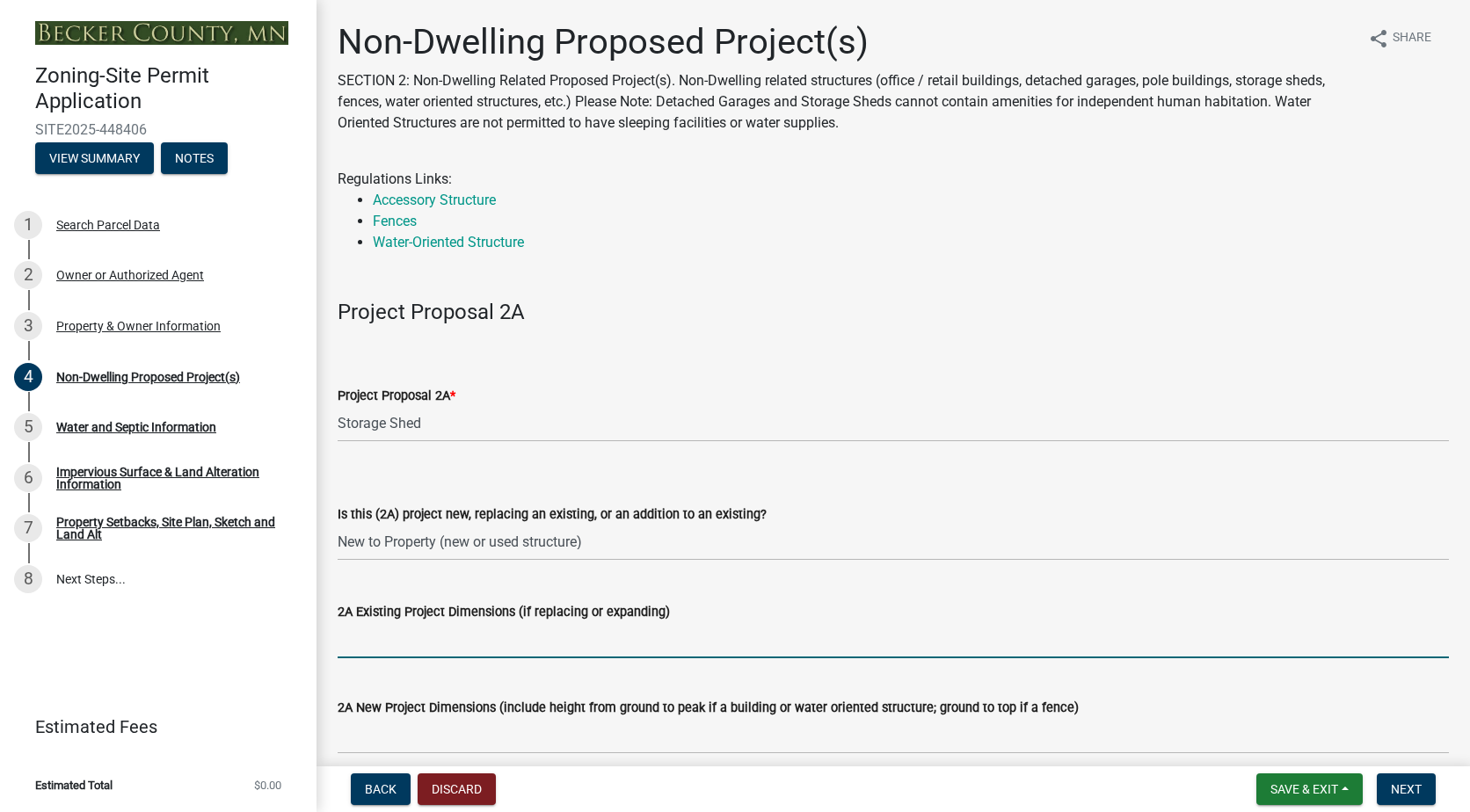 click on "2A Existing Project Dimensions (if replacing or expanding)" at bounding box center [893, 640] 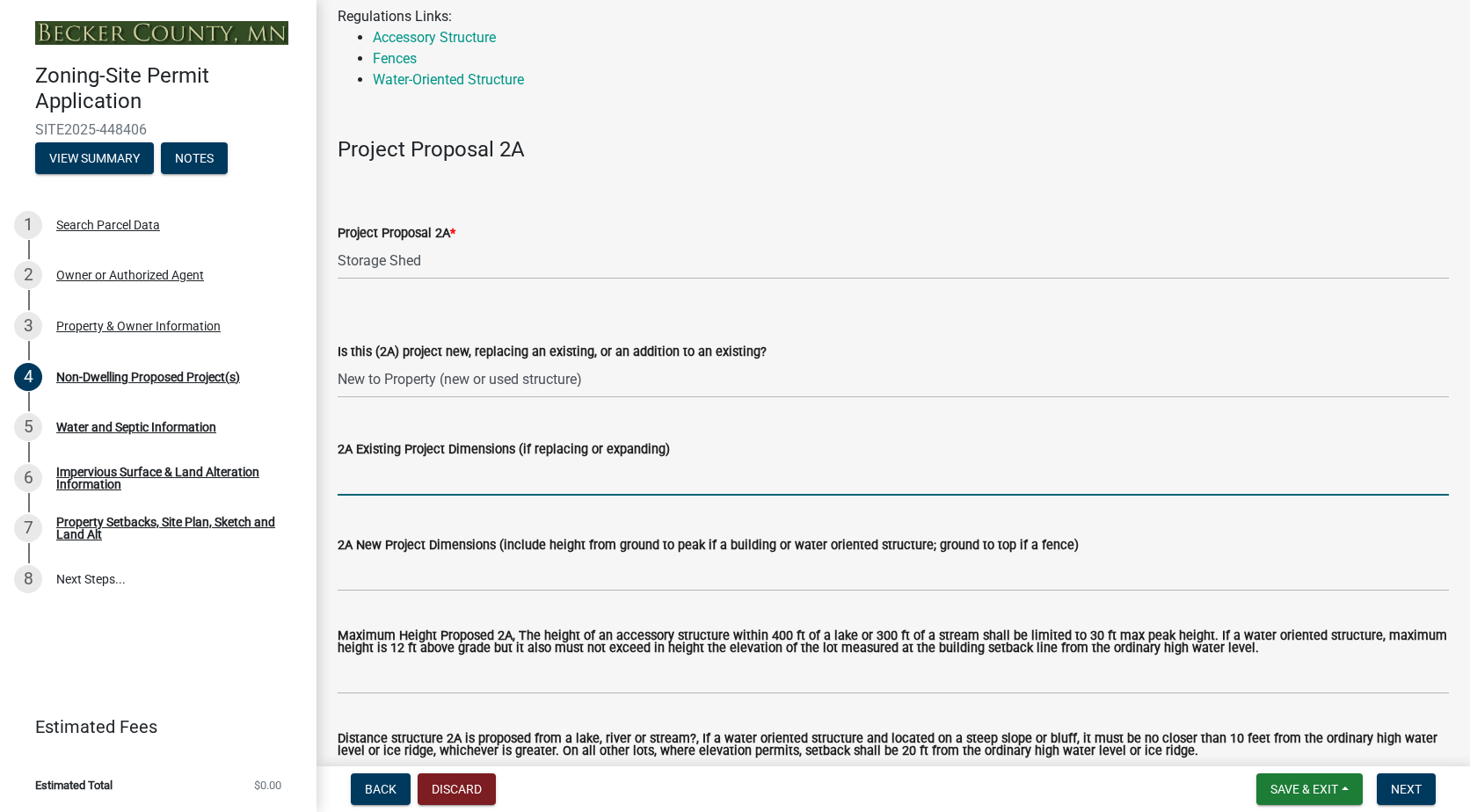 scroll, scrollTop: 176, scrollLeft: 0, axis: vertical 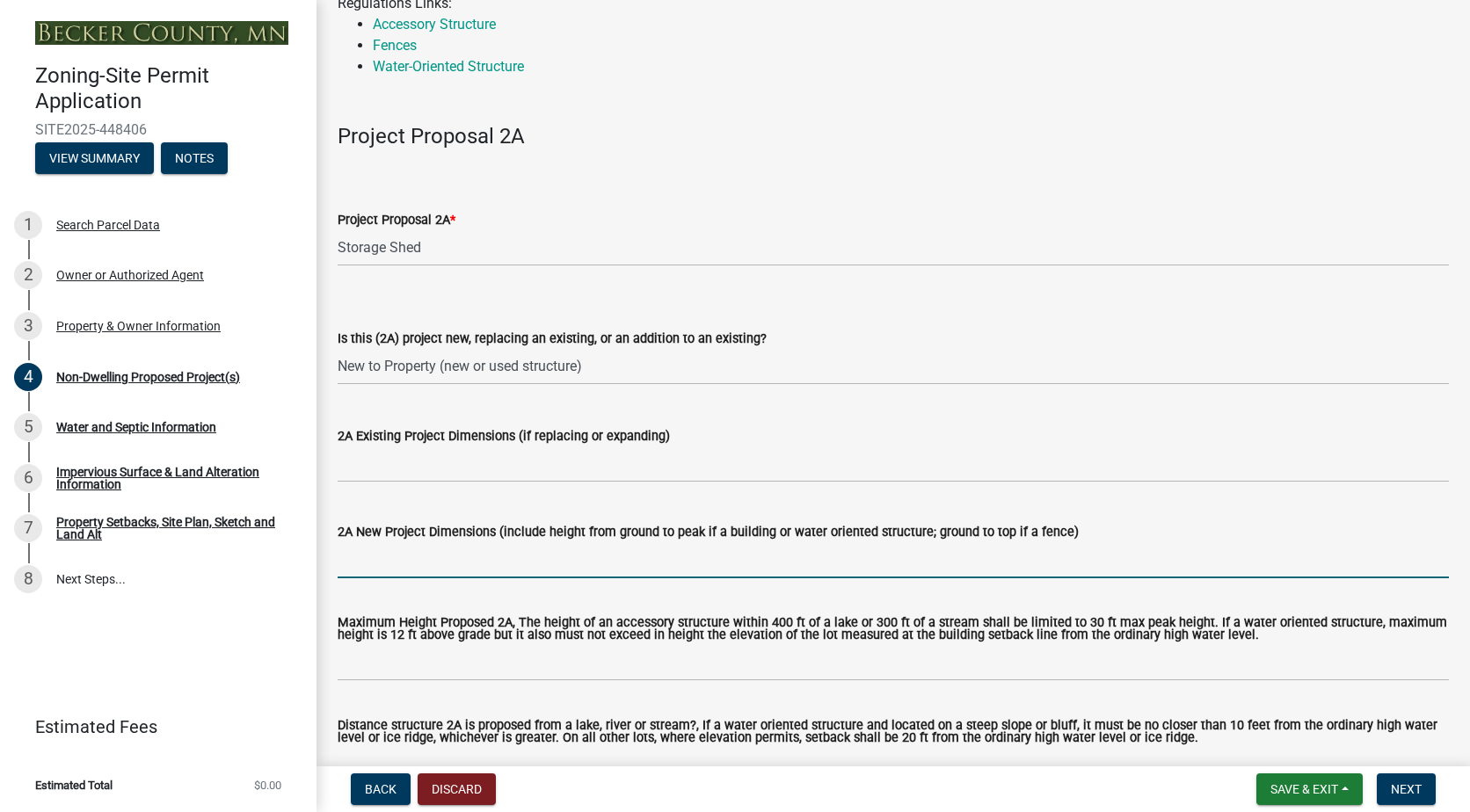 click on "2A New Project Dimensions  (include height from ground to peak if a building or water oriented structure; ground to top if a fence)" at bounding box center [893, 560] 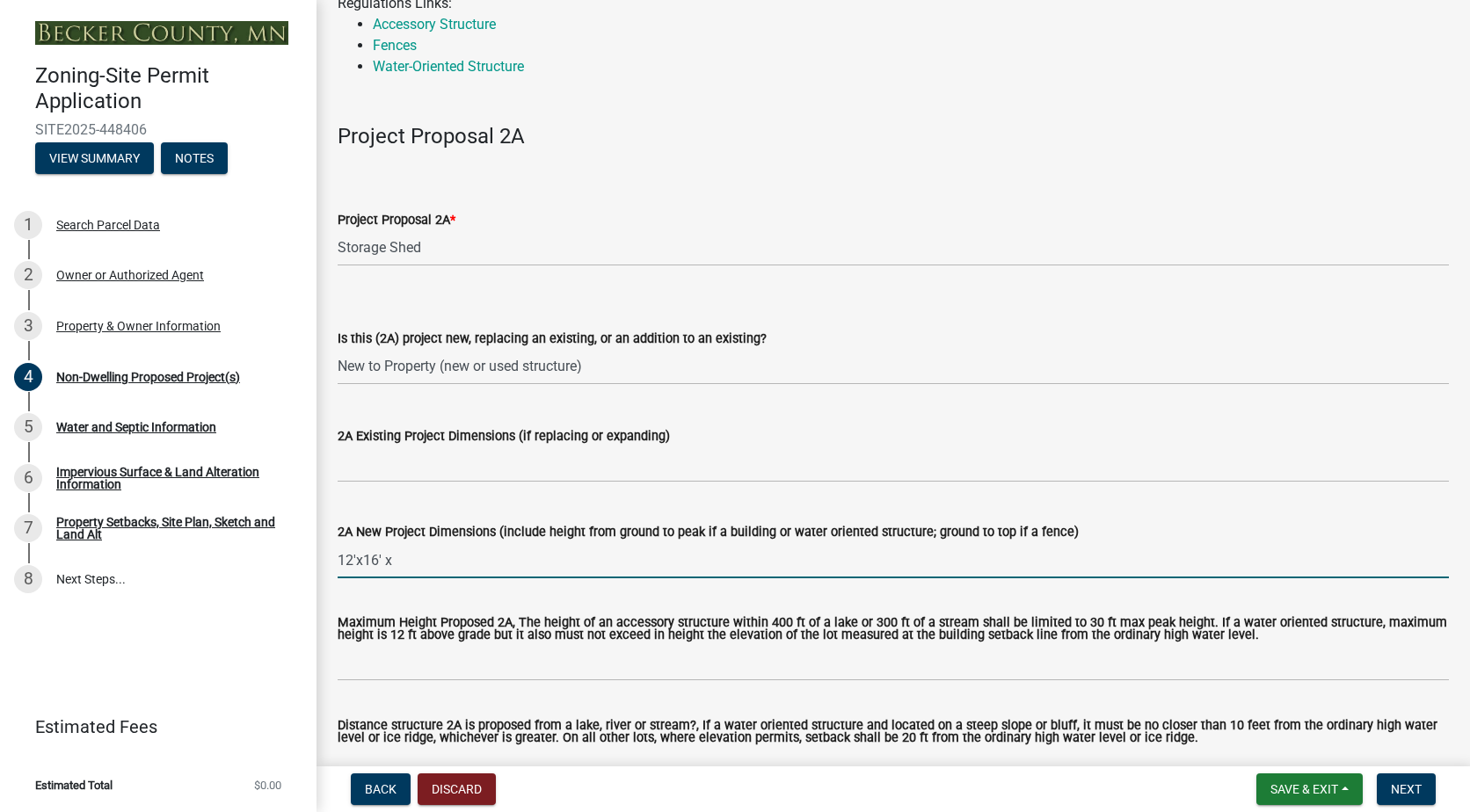 click on "12'x16' x" at bounding box center (893, 560) 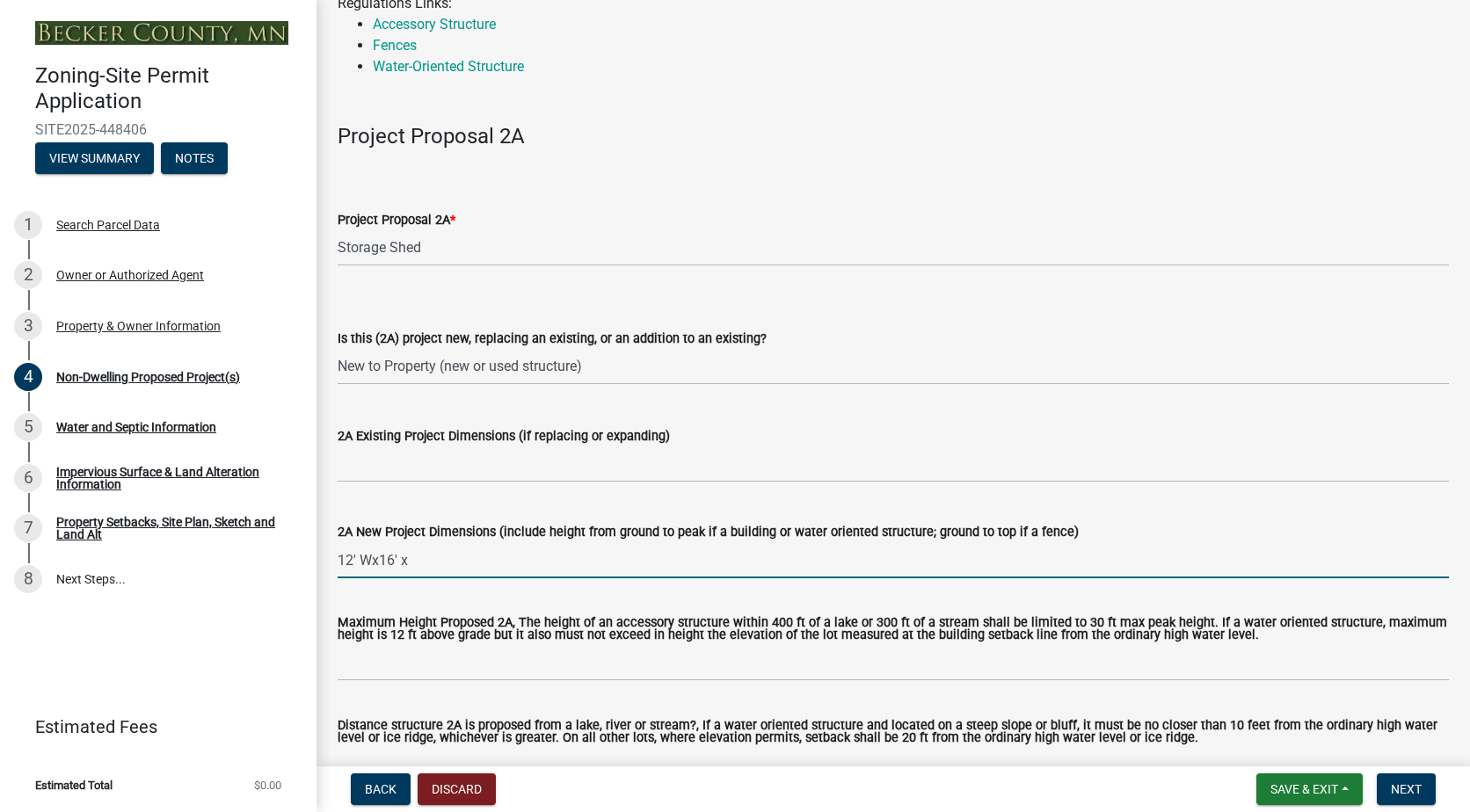 click on "12' Wx16' x" at bounding box center [893, 560] 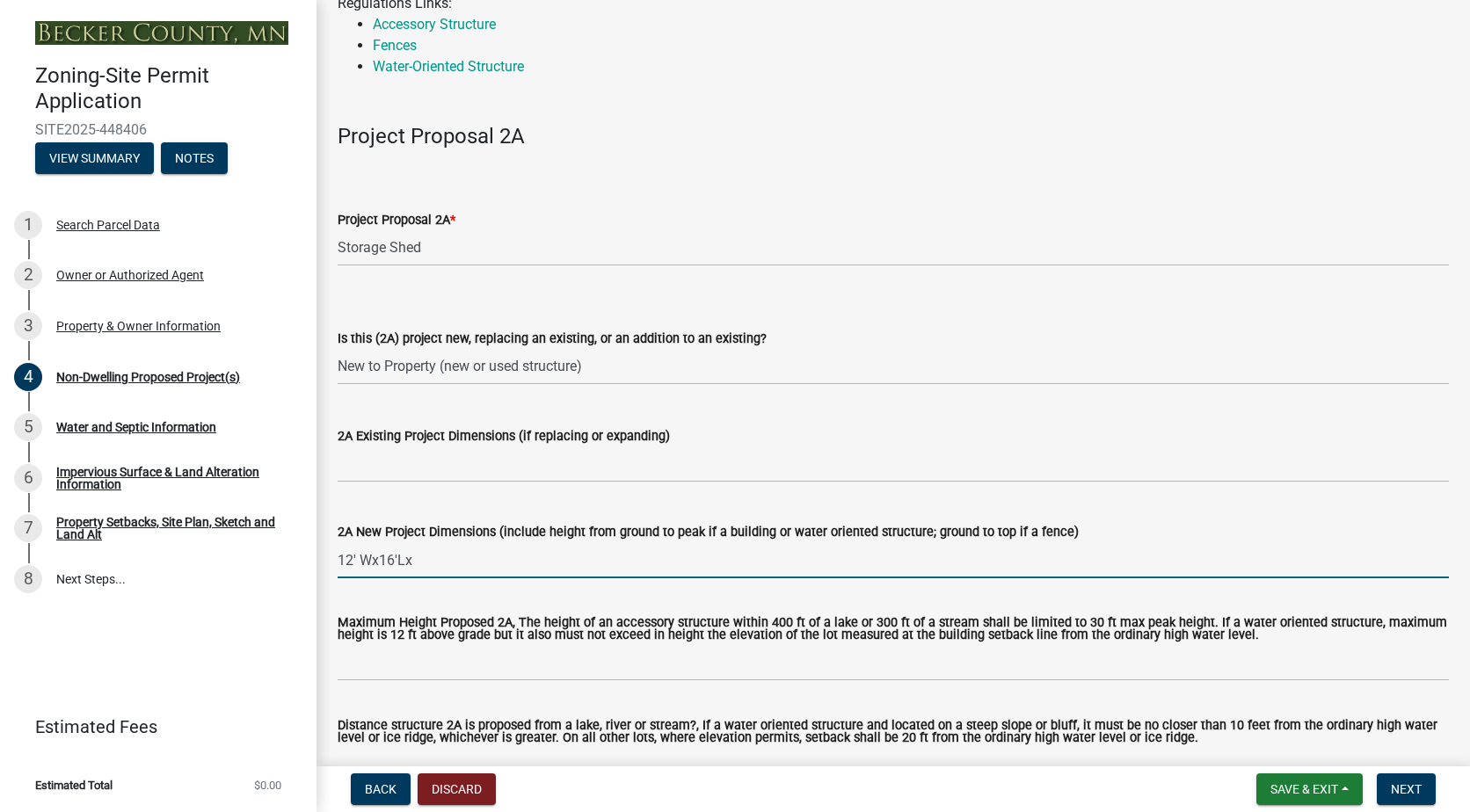 click on "12' Wx16'Lx" at bounding box center (893, 560) 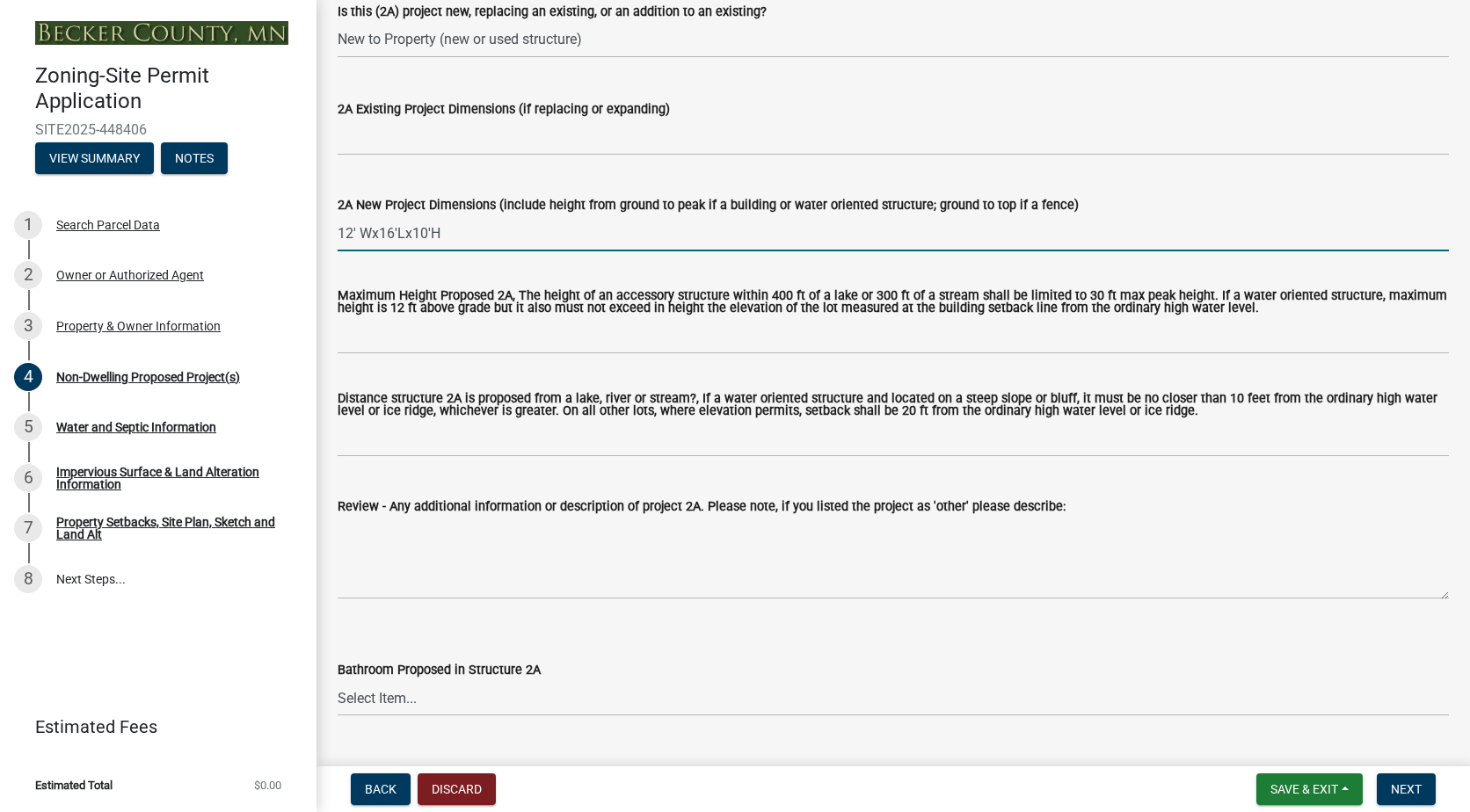 scroll, scrollTop: 527, scrollLeft: 0, axis: vertical 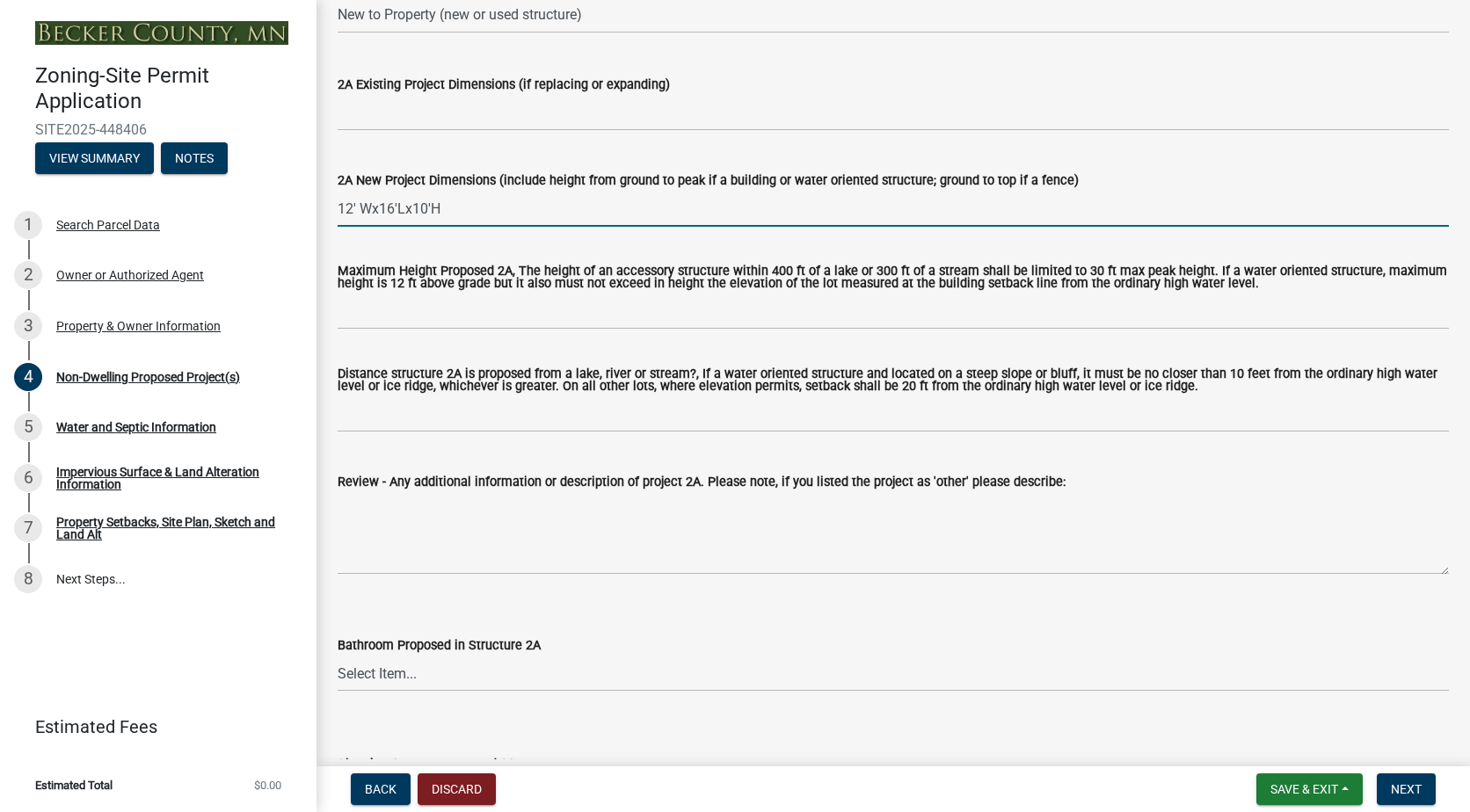 type on "12' Wx16'Lx10'H" 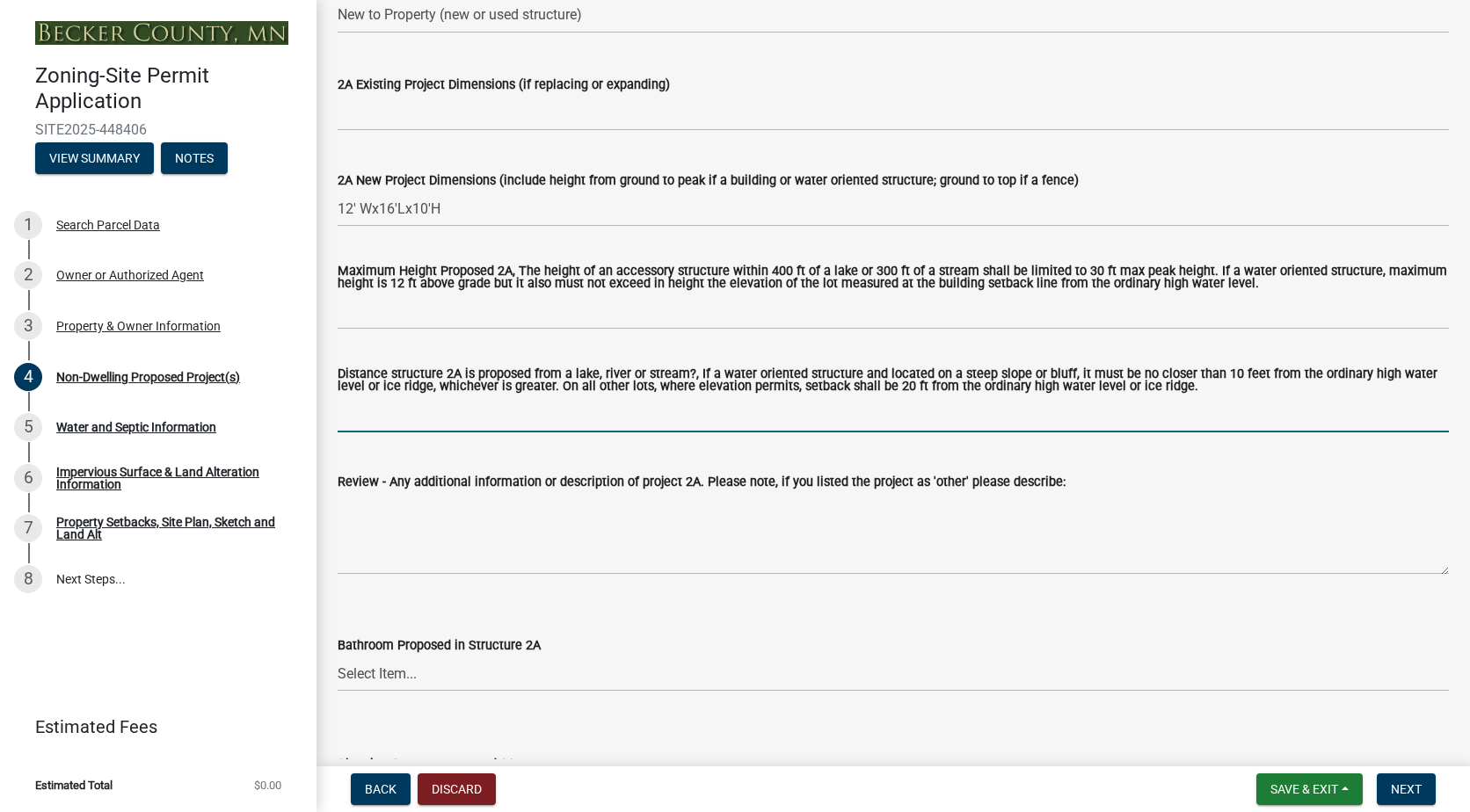 click on "Distance structure 2A is proposed from a lake, river or stream?, If a water oriented structure and located on a steep slope or bluff, it must be no closer than 10 feet from the ordinary high water level or ice ridge, whichever is greater.  On all other lots, where elevation permits, setback shall be 20 ft from the ordinary high water level or ice ridge." at bounding box center (893, 414) 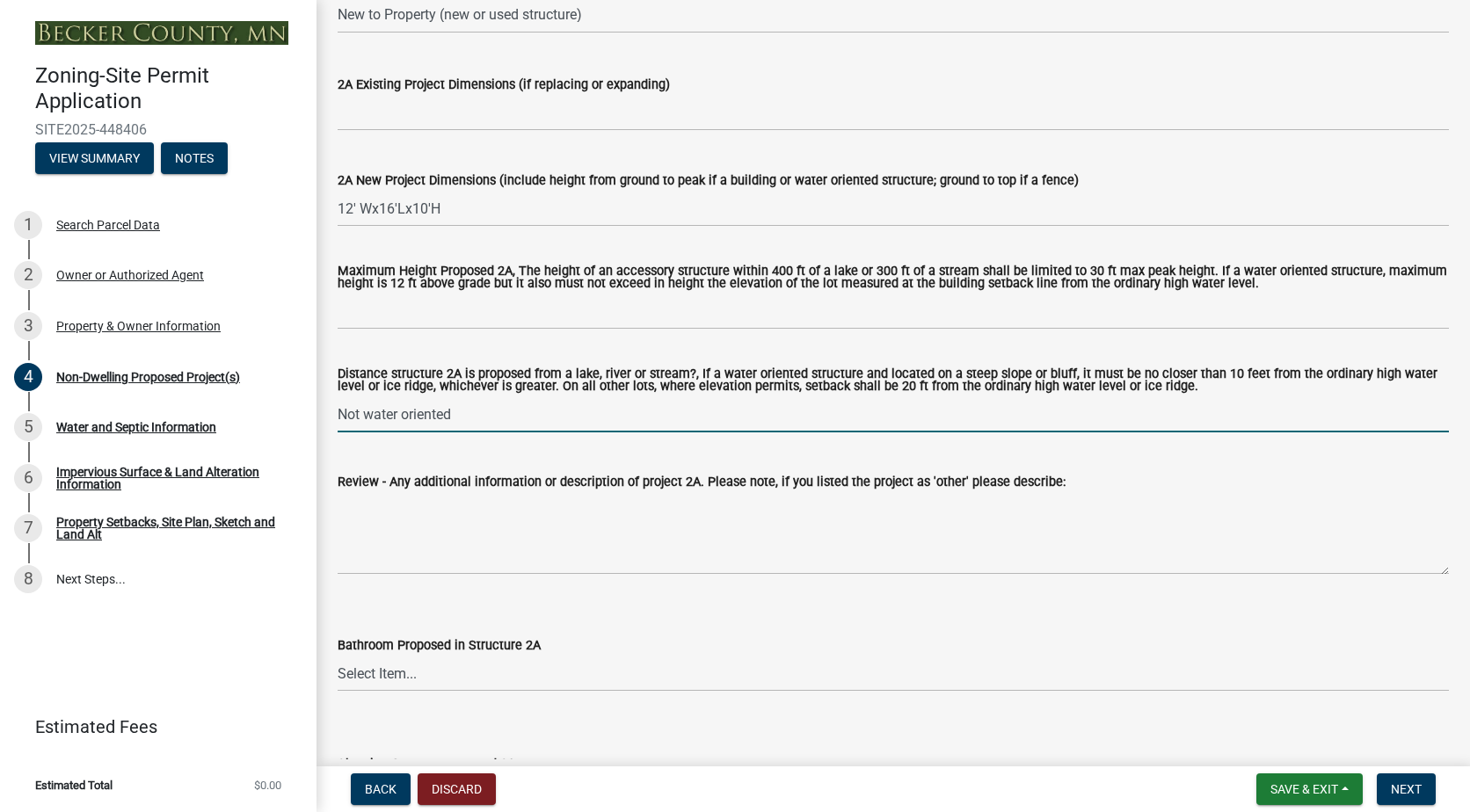 type on "Not water oriented" 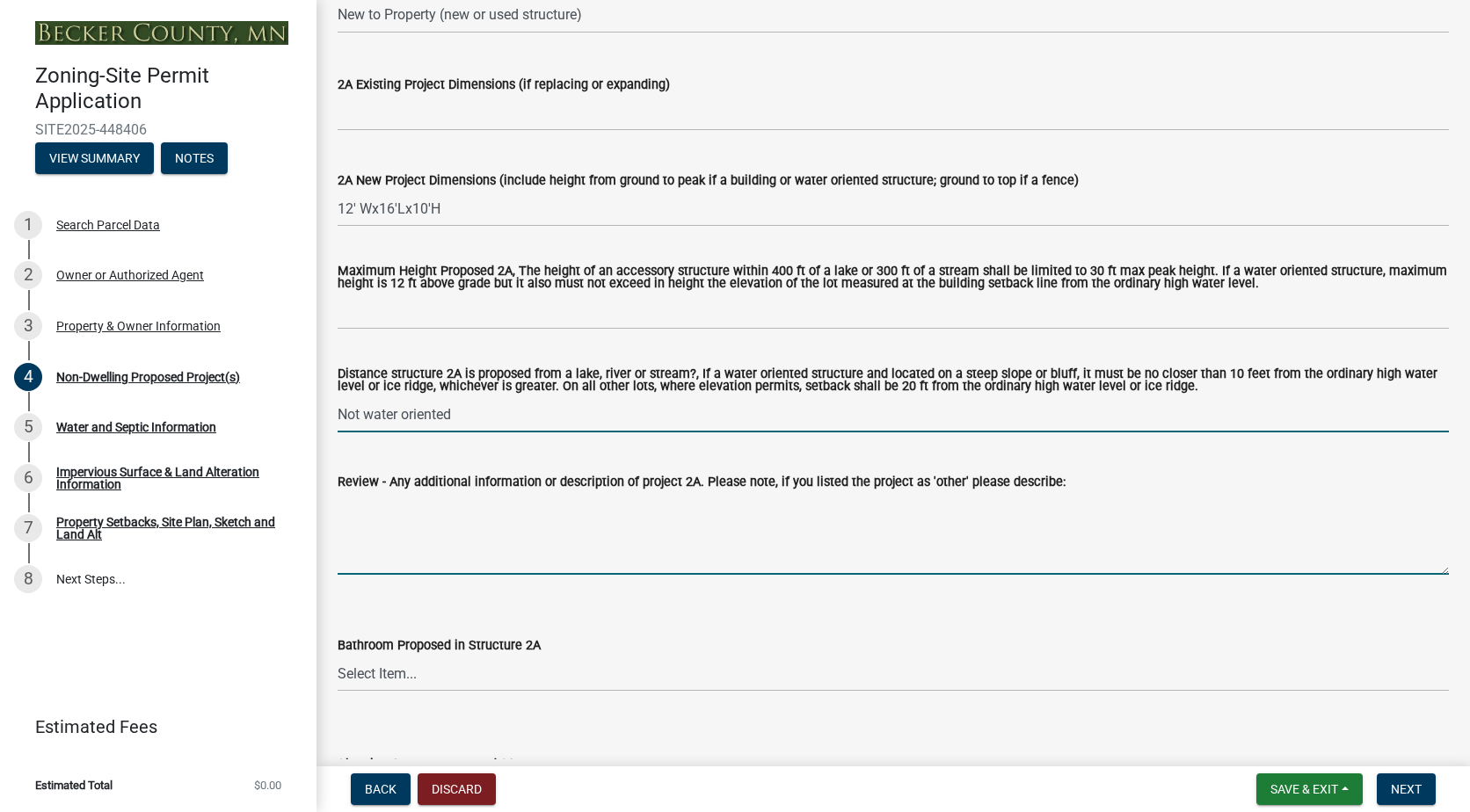 click on "Review - Any additional information or description of project 2A.  Please note, if you listed the project as 'other' please describe:" at bounding box center [893, 533] 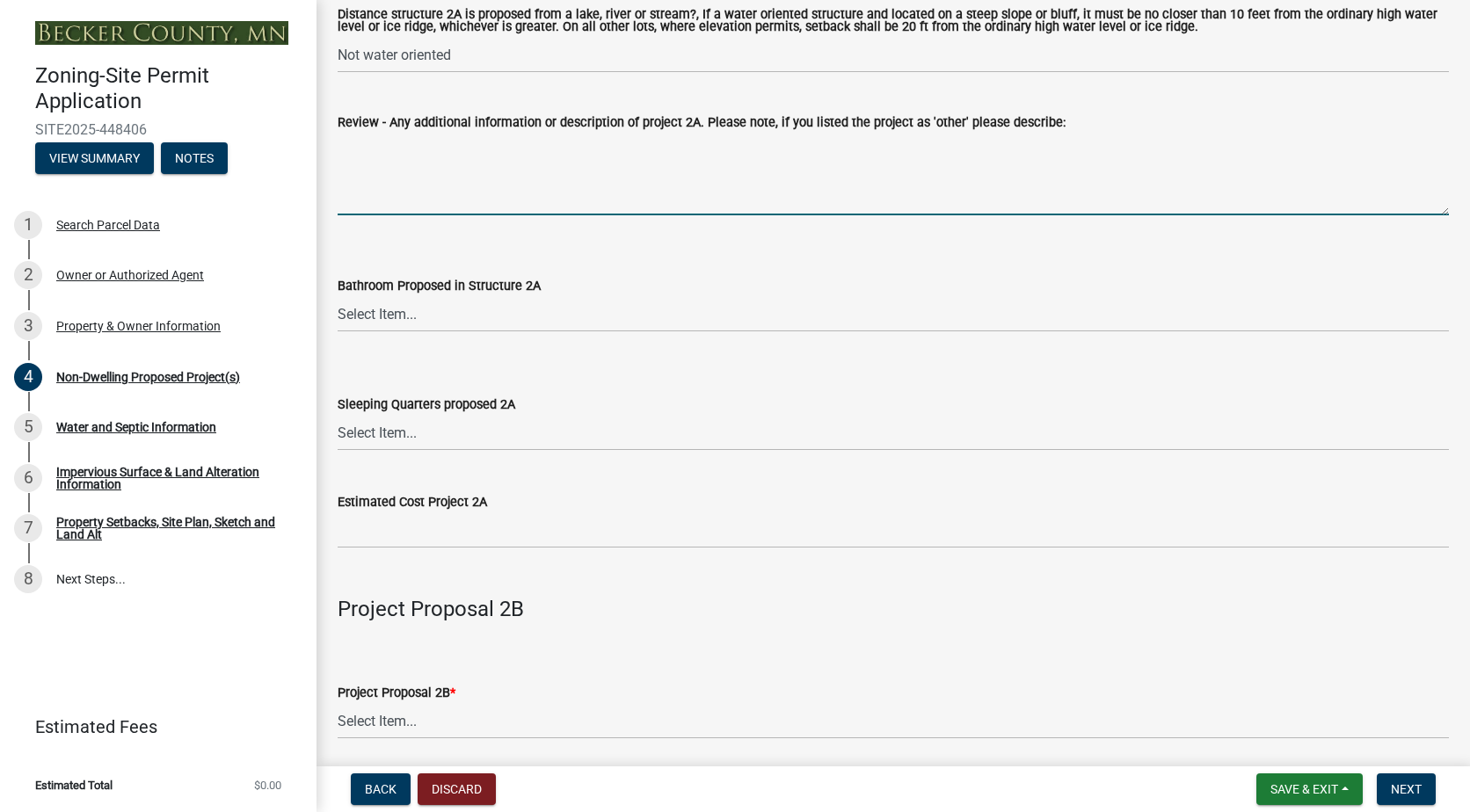 scroll, scrollTop: 879, scrollLeft: 0, axis: vertical 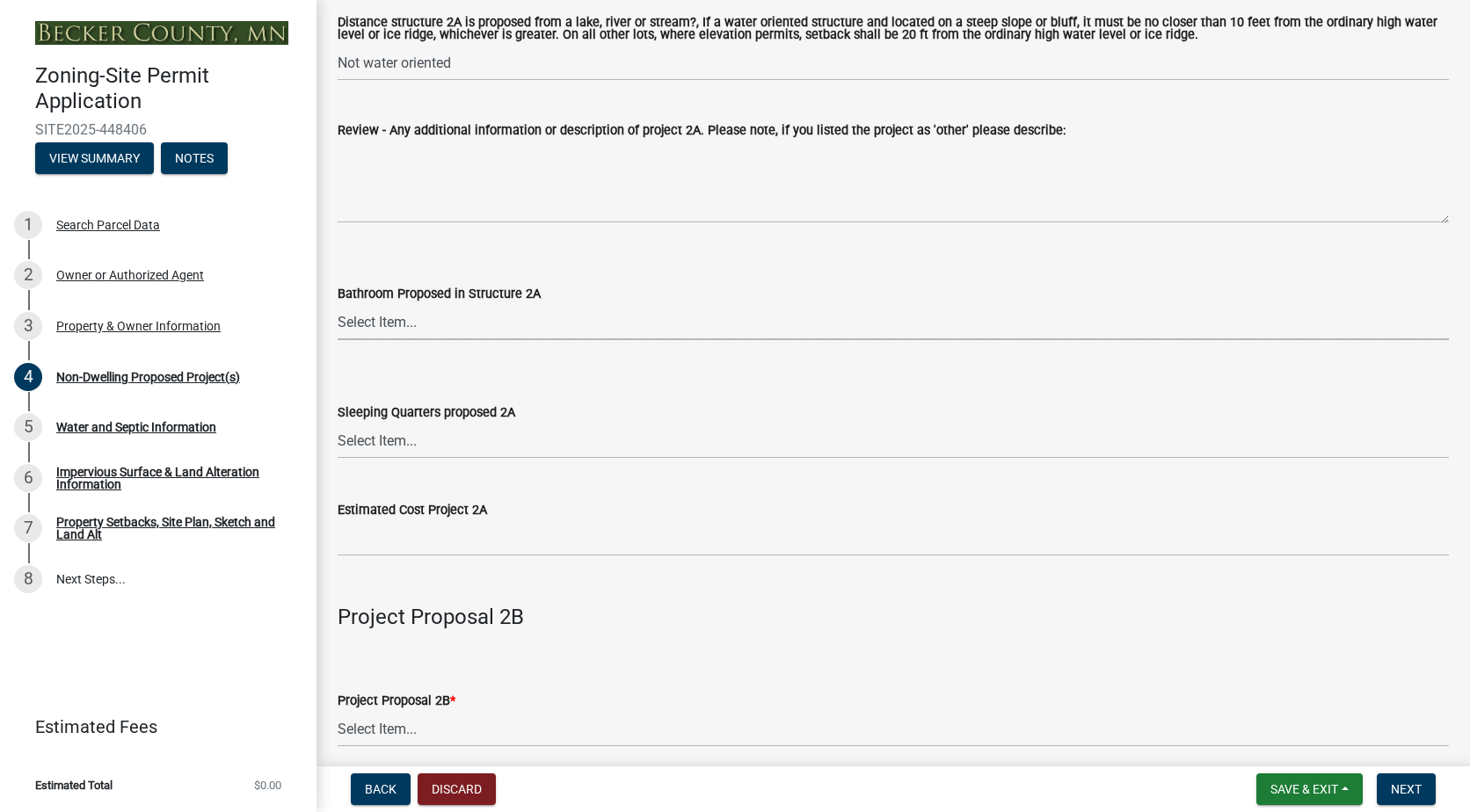 click on "Select Item...   N/A   Yes   No" at bounding box center (893, 322) 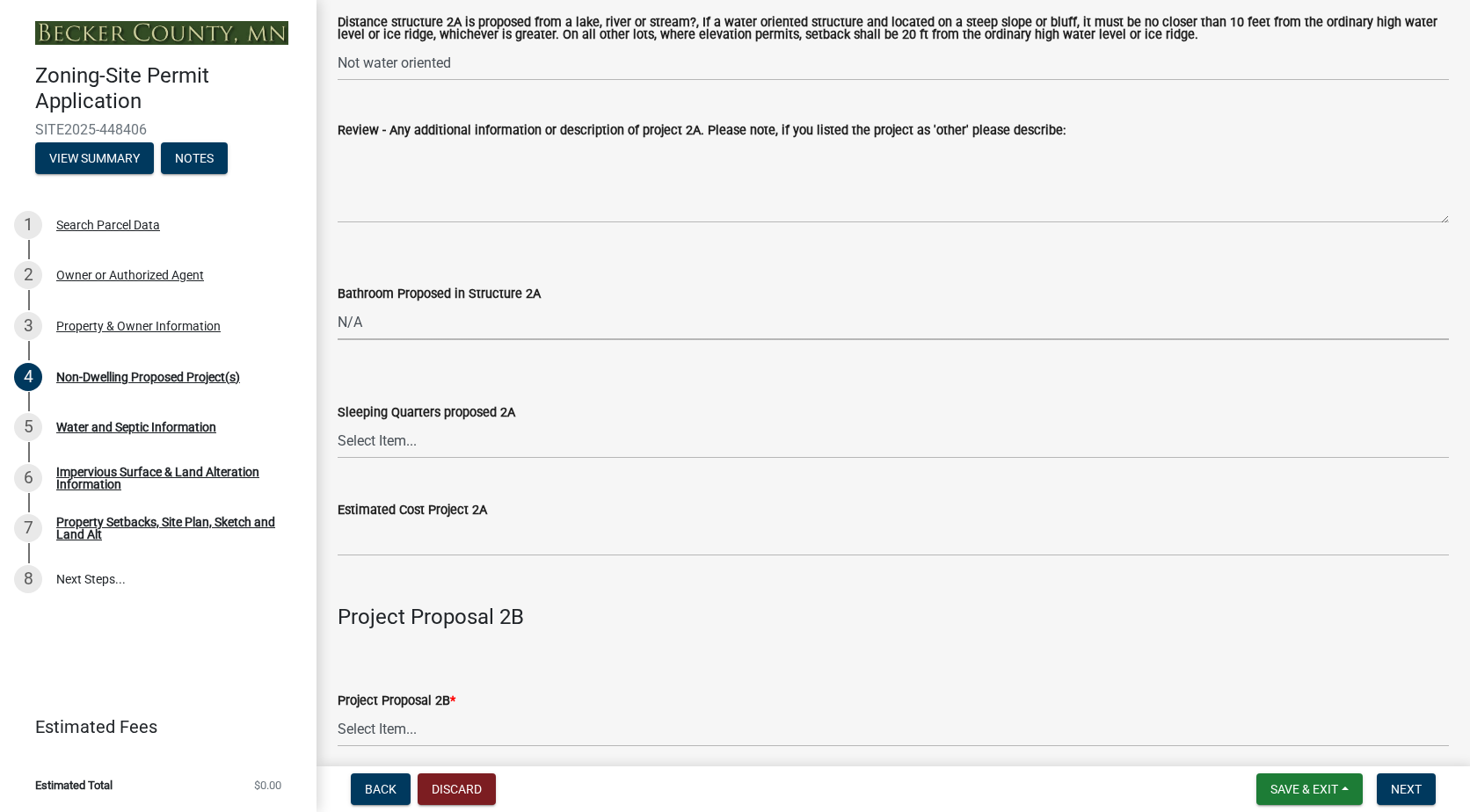 click on "Select Item...   N/A   Yes   No" at bounding box center [893, 322] 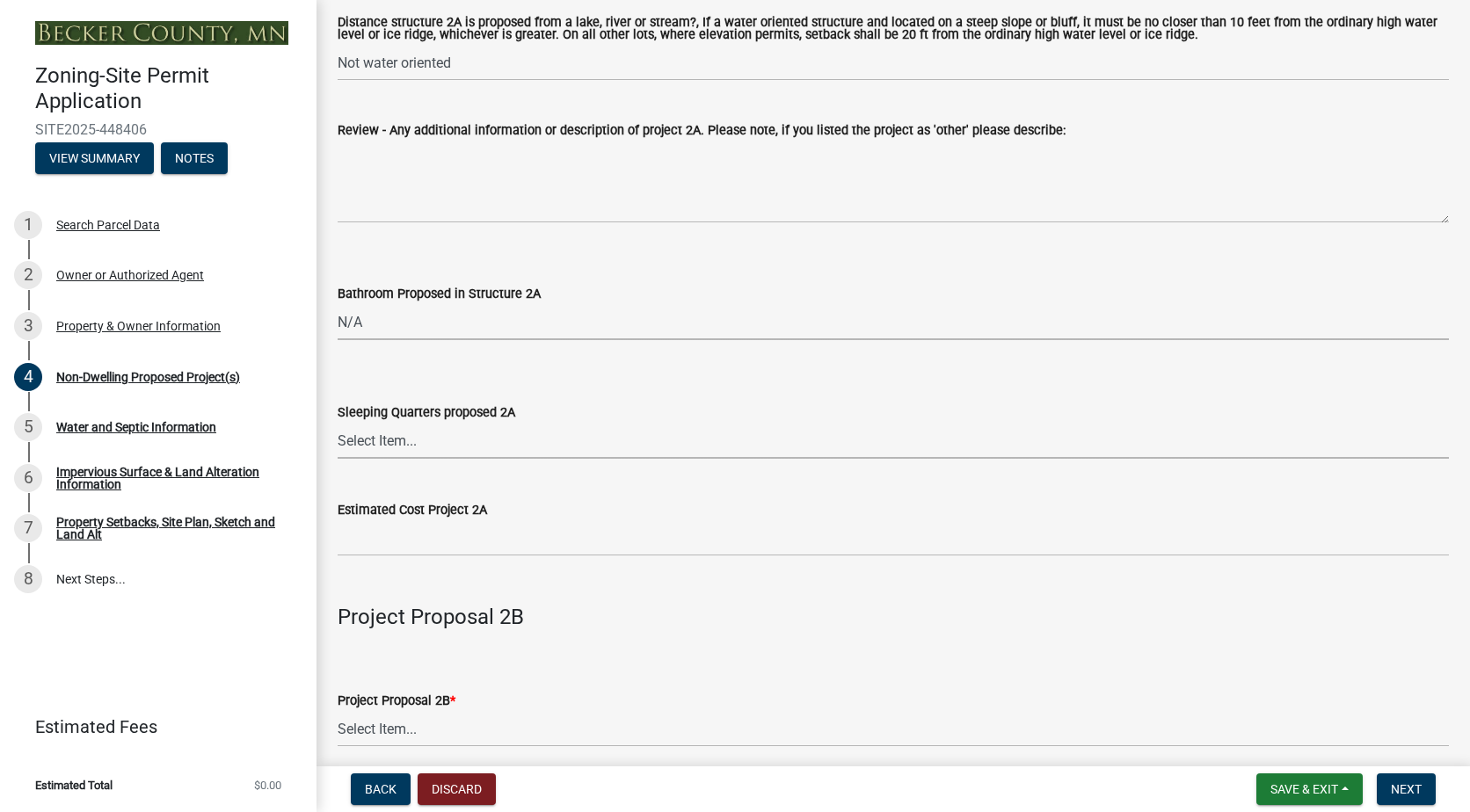 click on "Select Item...   N/A   Yes   No" at bounding box center (893, 440) 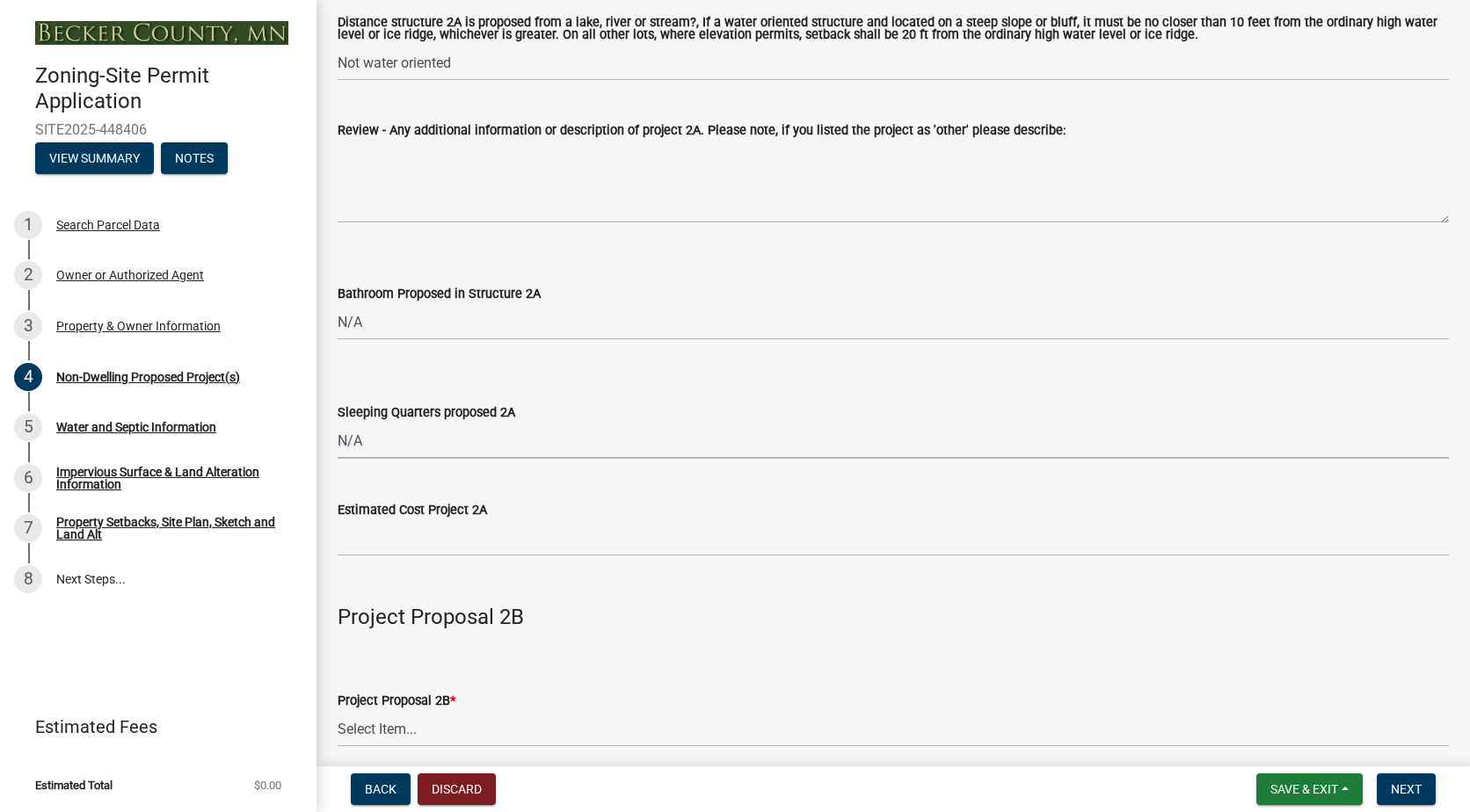 click on "Select Item...   N/A   Yes   No" at bounding box center (893, 440) 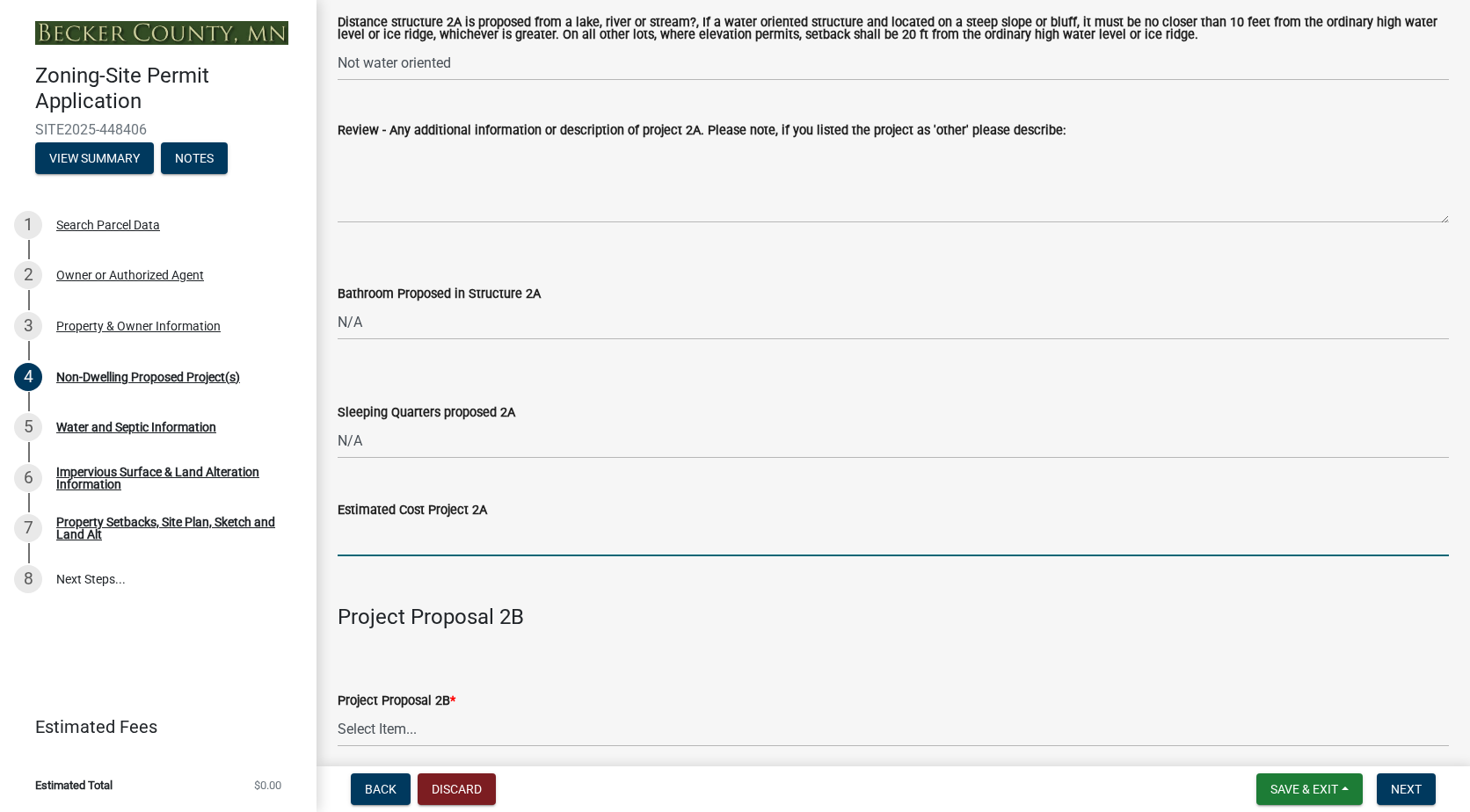 click 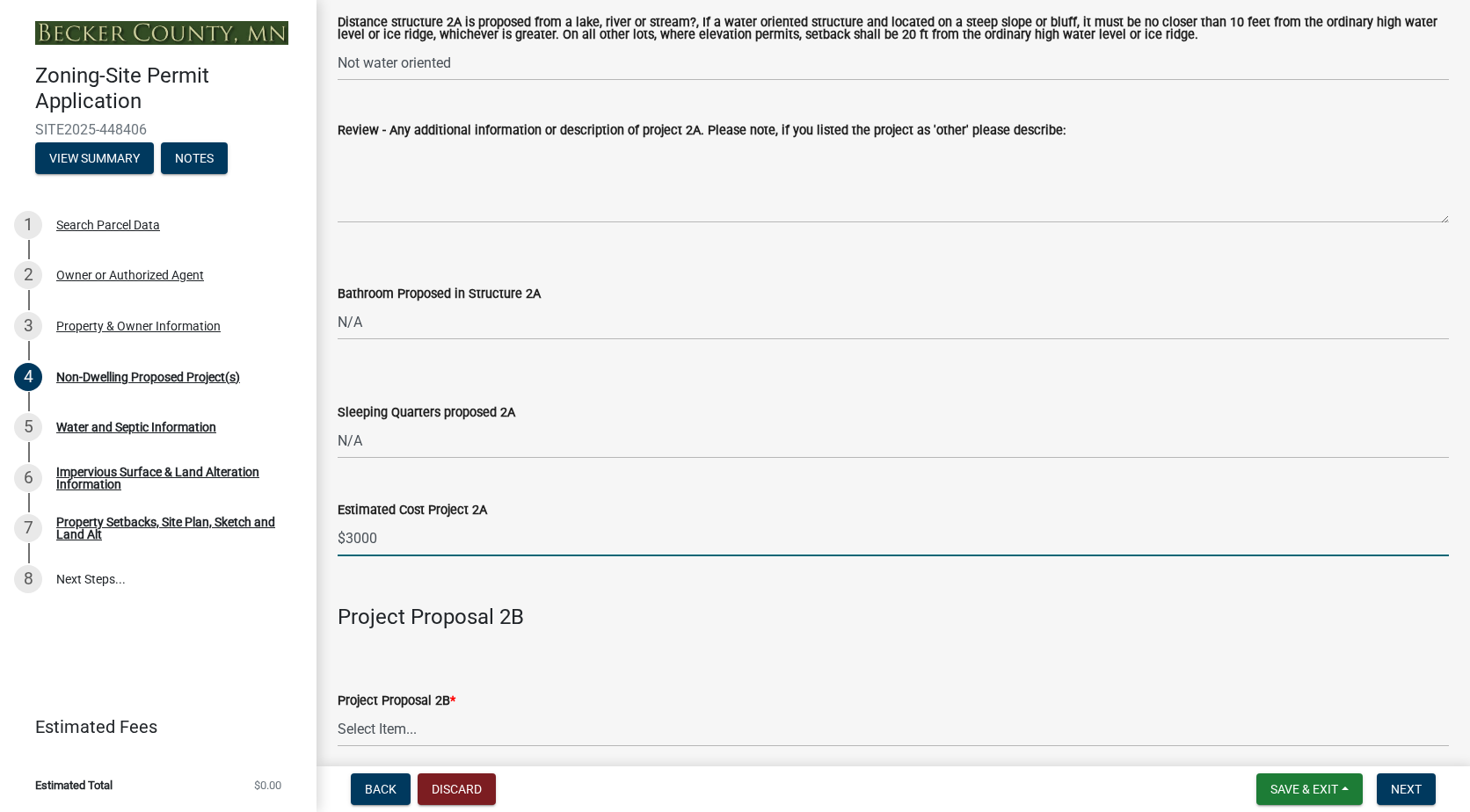 click on "$3000" 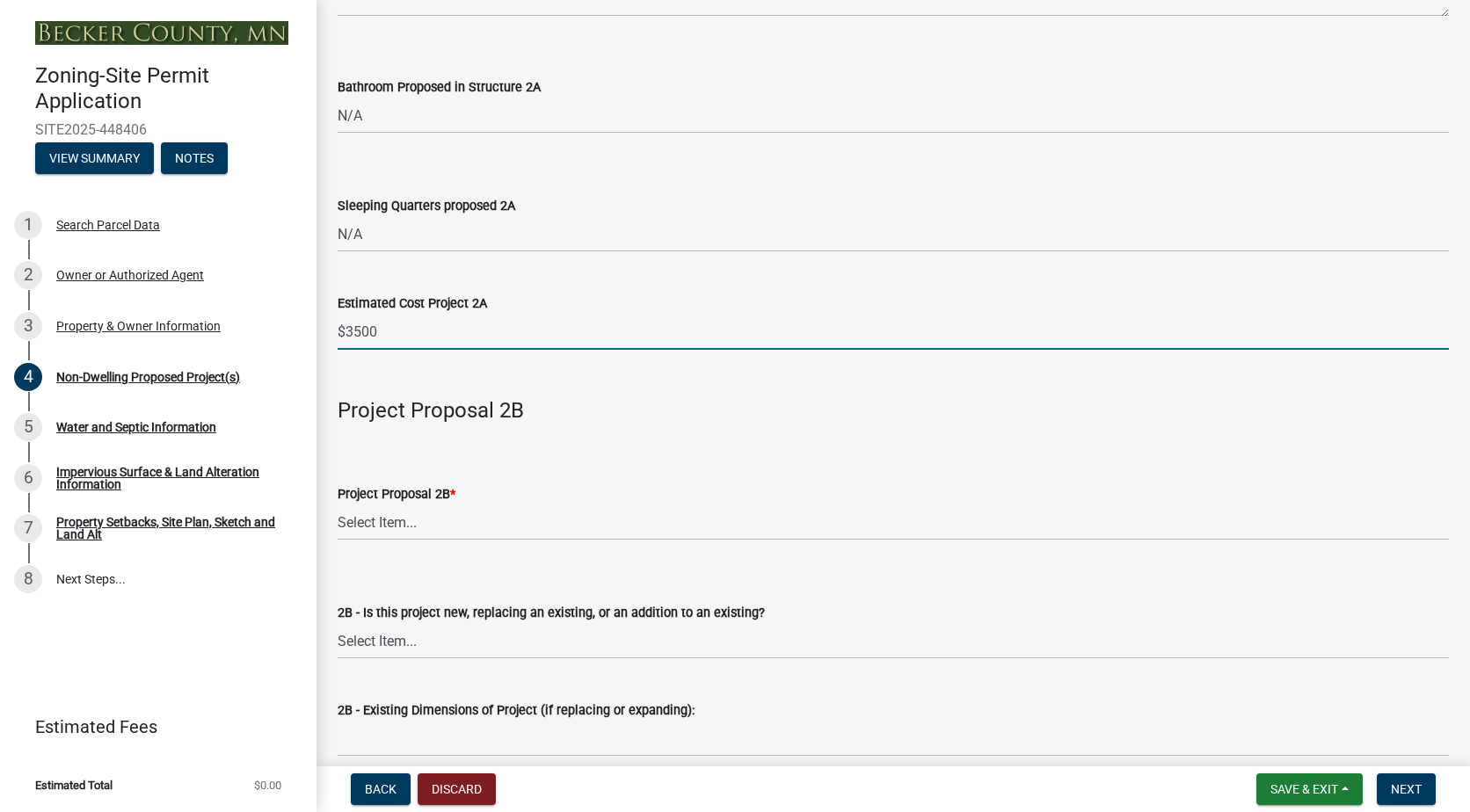 scroll, scrollTop: 1142, scrollLeft: 0, axis: vertical 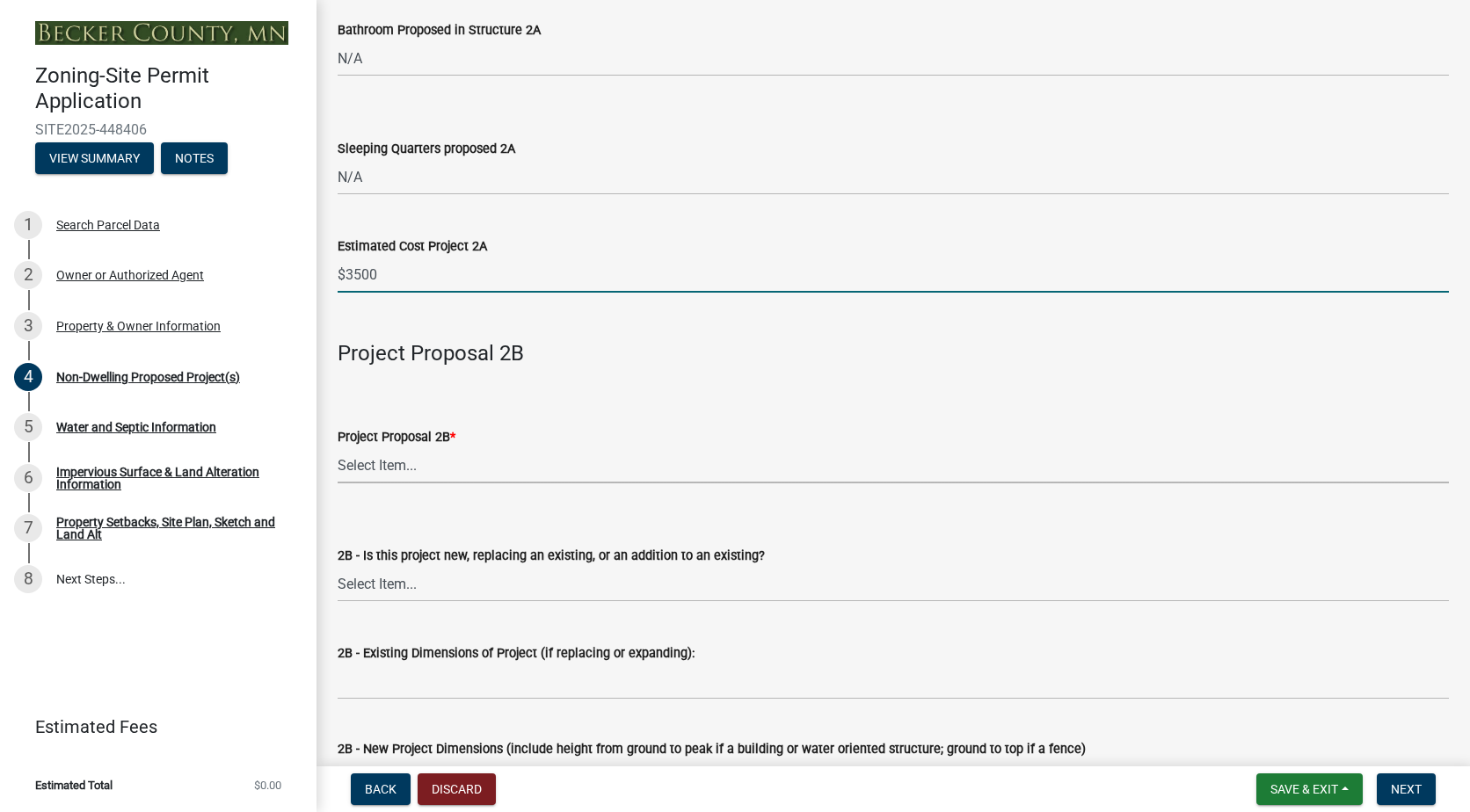 type on "3500" 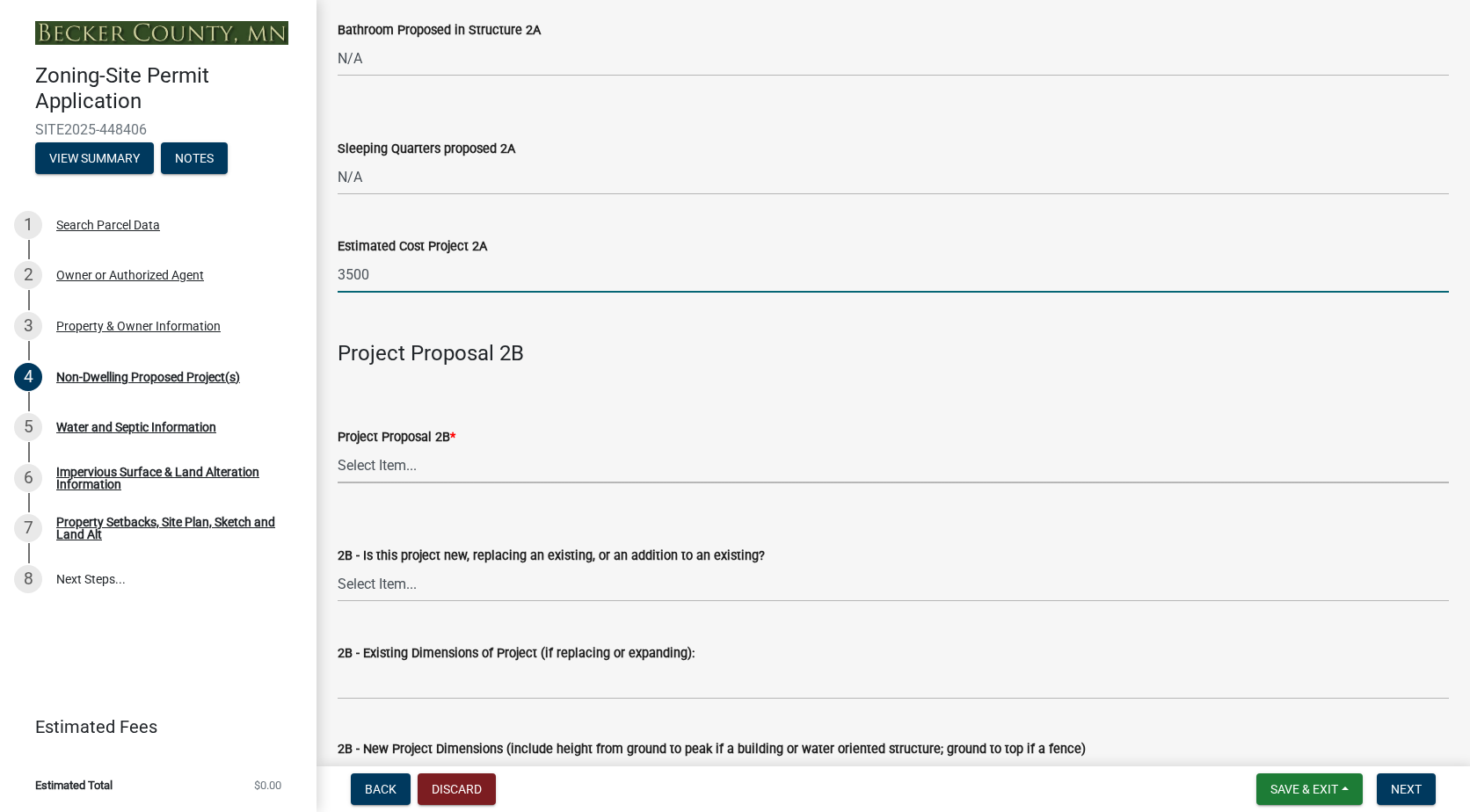 click on "Select Item...   N/A   Commercial Office/Retail Building   Detached Garage   Pole Building   Storage Shed   Fence   Water Oriented Deck   Water Oriented Stairs w/Landing   Water Oriented Boathouse   Water Oriented Screen Porch   Water Oriented Gazebo   Water Oriented Storage Structure   Other Water Oriented Structure   Other" at bounding box center [893, 465] 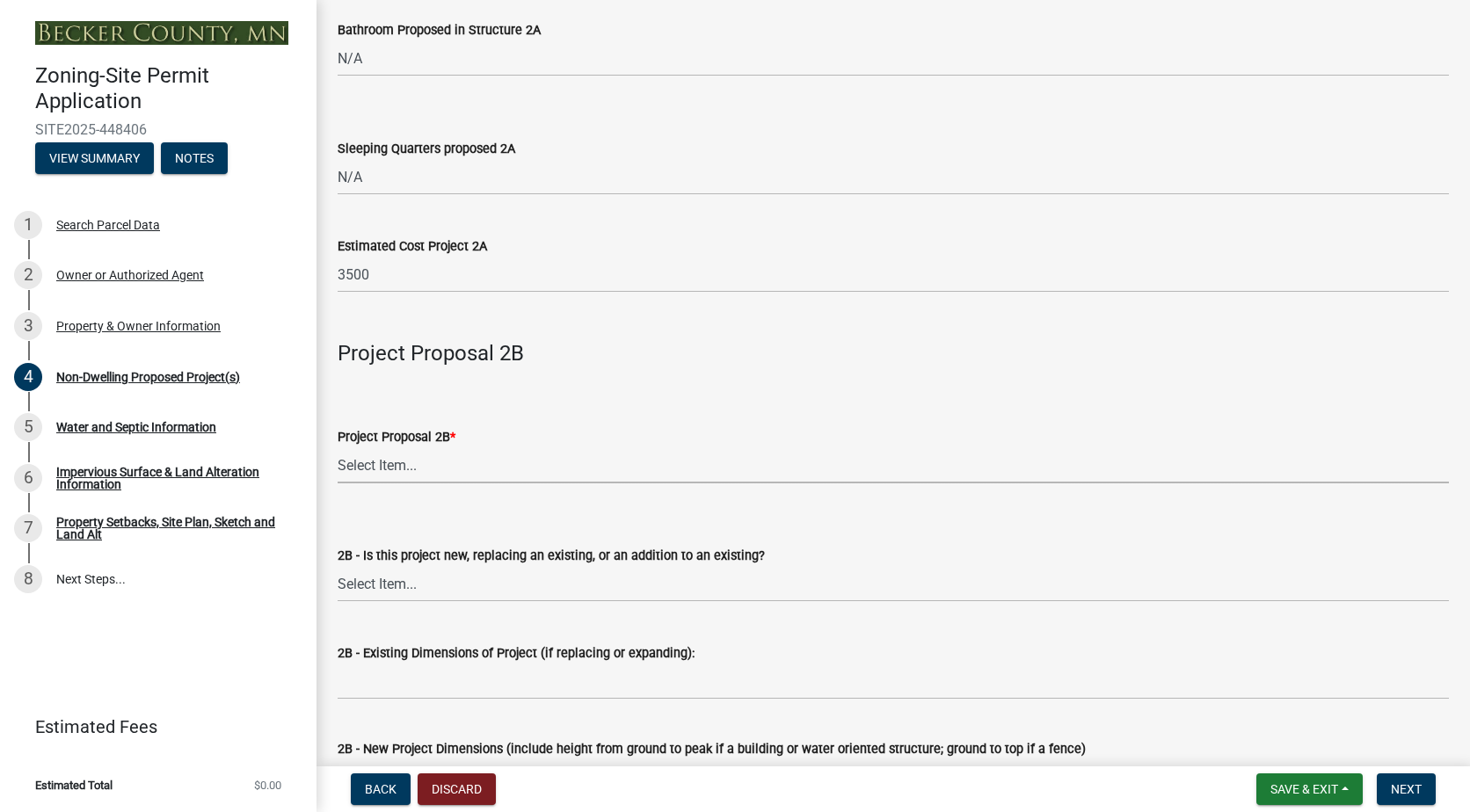 click on "Select Item...   N/A   Commercial Office/Retail Building   Detached Garage   Pole Building   Storage Shed   Fence   Water Oriented Deck   Water Oriented Stairs w/Landing   Water Oriented Boathouse   Water Oriented Screen Porch   Water Oriented Gazebo   Water Oriented Storage Structure   Other Water Oriented Structure   Other" at bounding box center (893, 465) 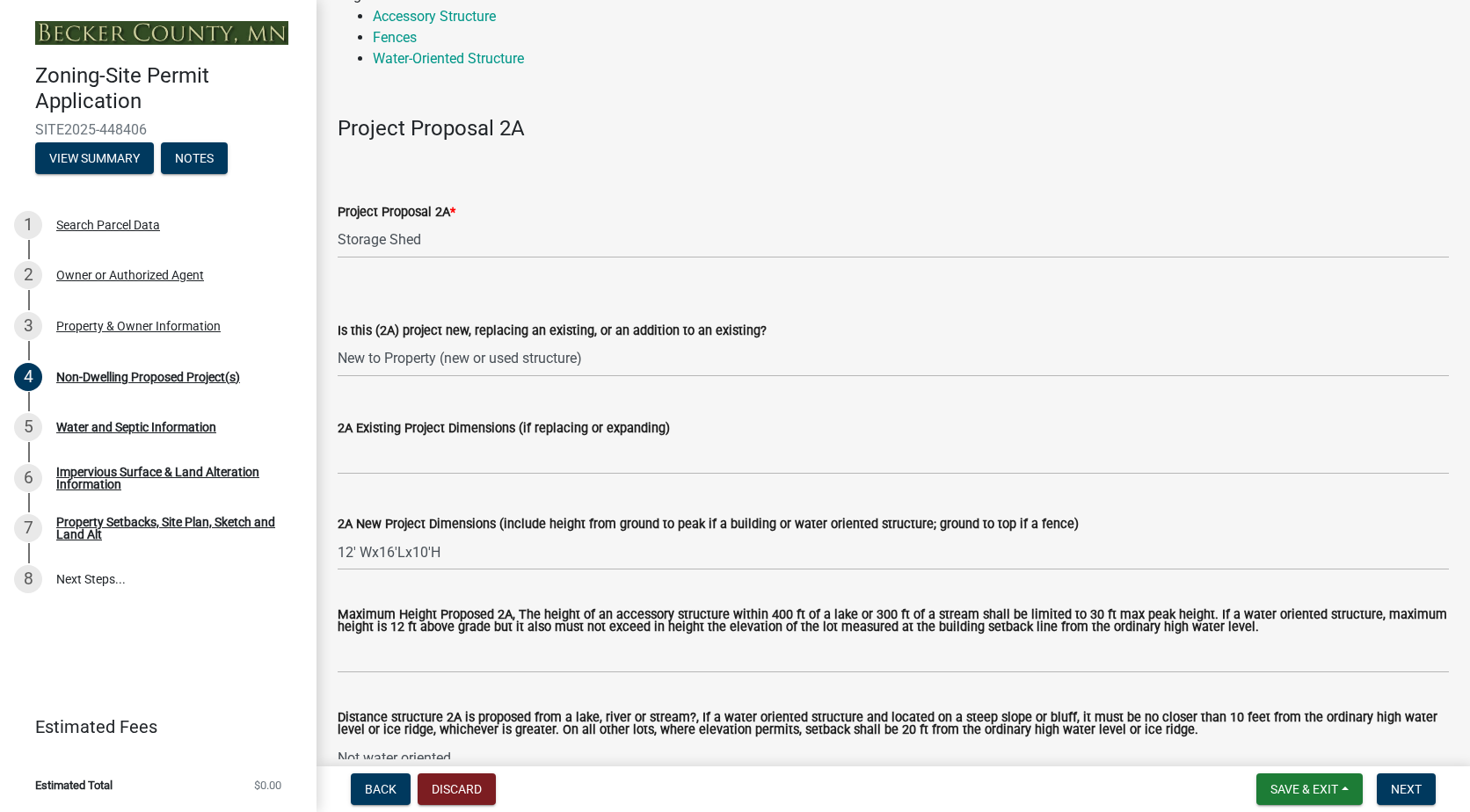 scroll, scrollTop: 264, scrollLeft: 0, axis: vertical 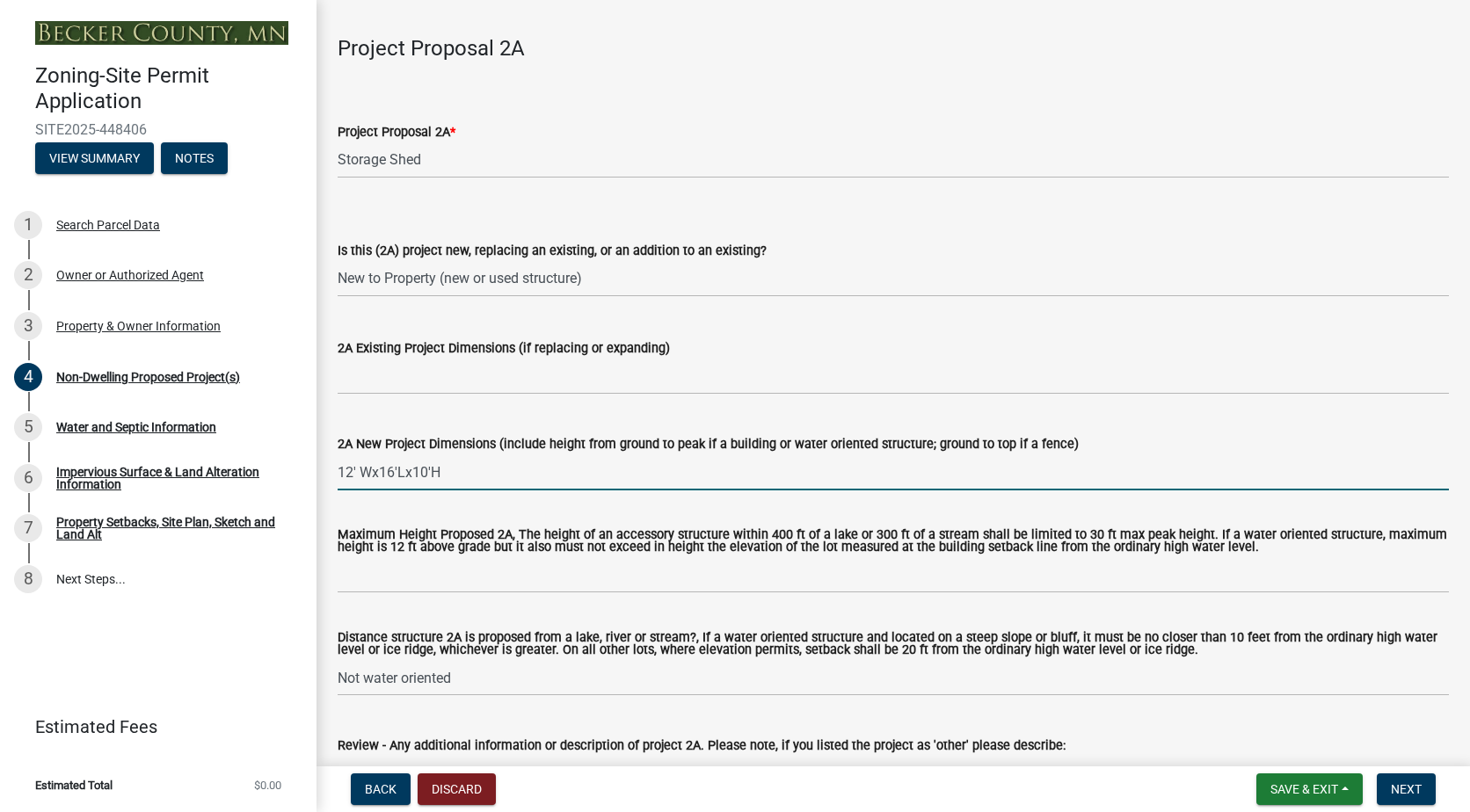 click on "12' Wx16'Lx10'H" at bounding box center (893, 472) 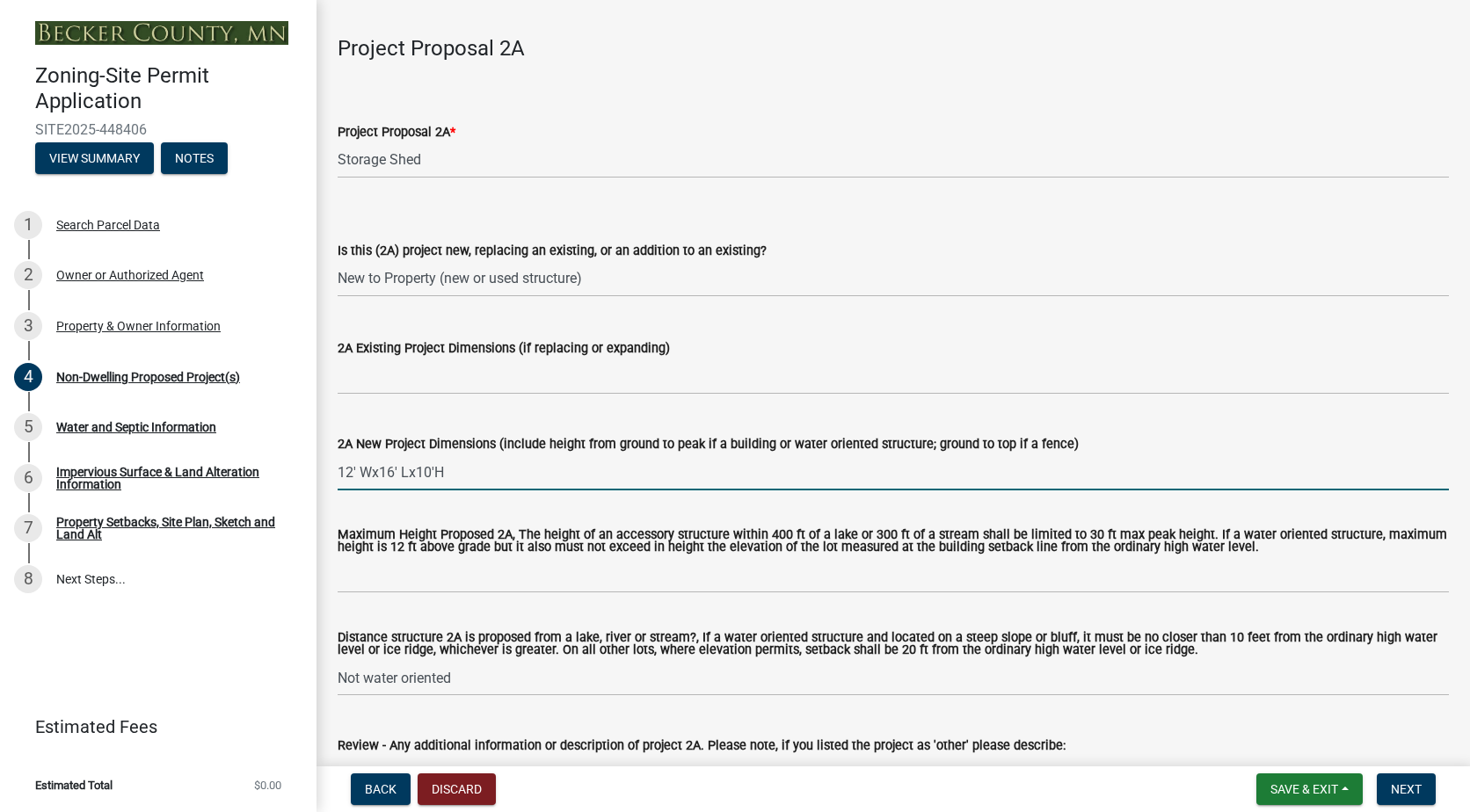 click on "12' Wx16' Lx10'H" at bounding box center [893, 472] 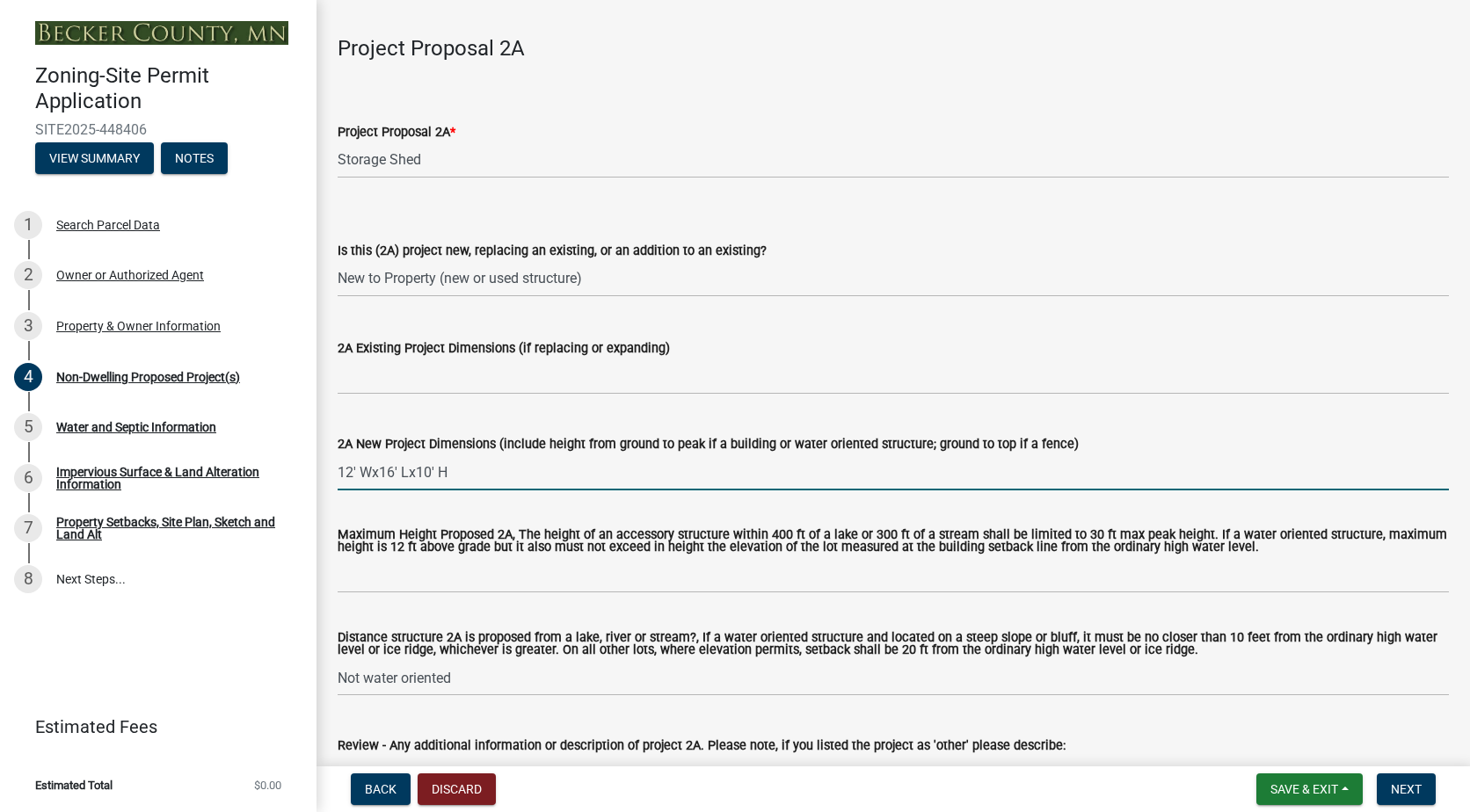 click on "12' Wx16' Lx10' H" at bounding box center (893, 472) 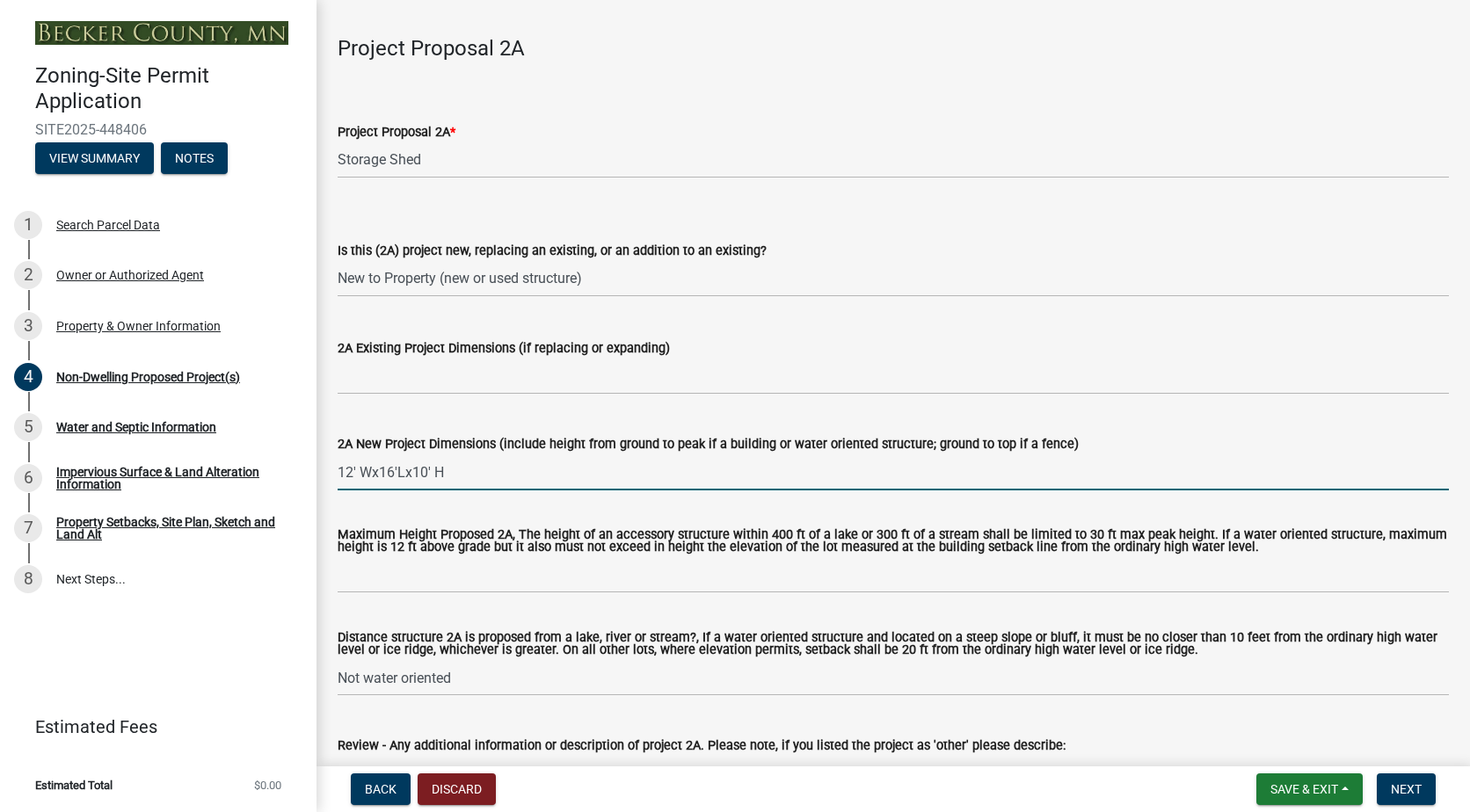click on "12' Wx16'Lx10' H" at bounding box center (893, 472) 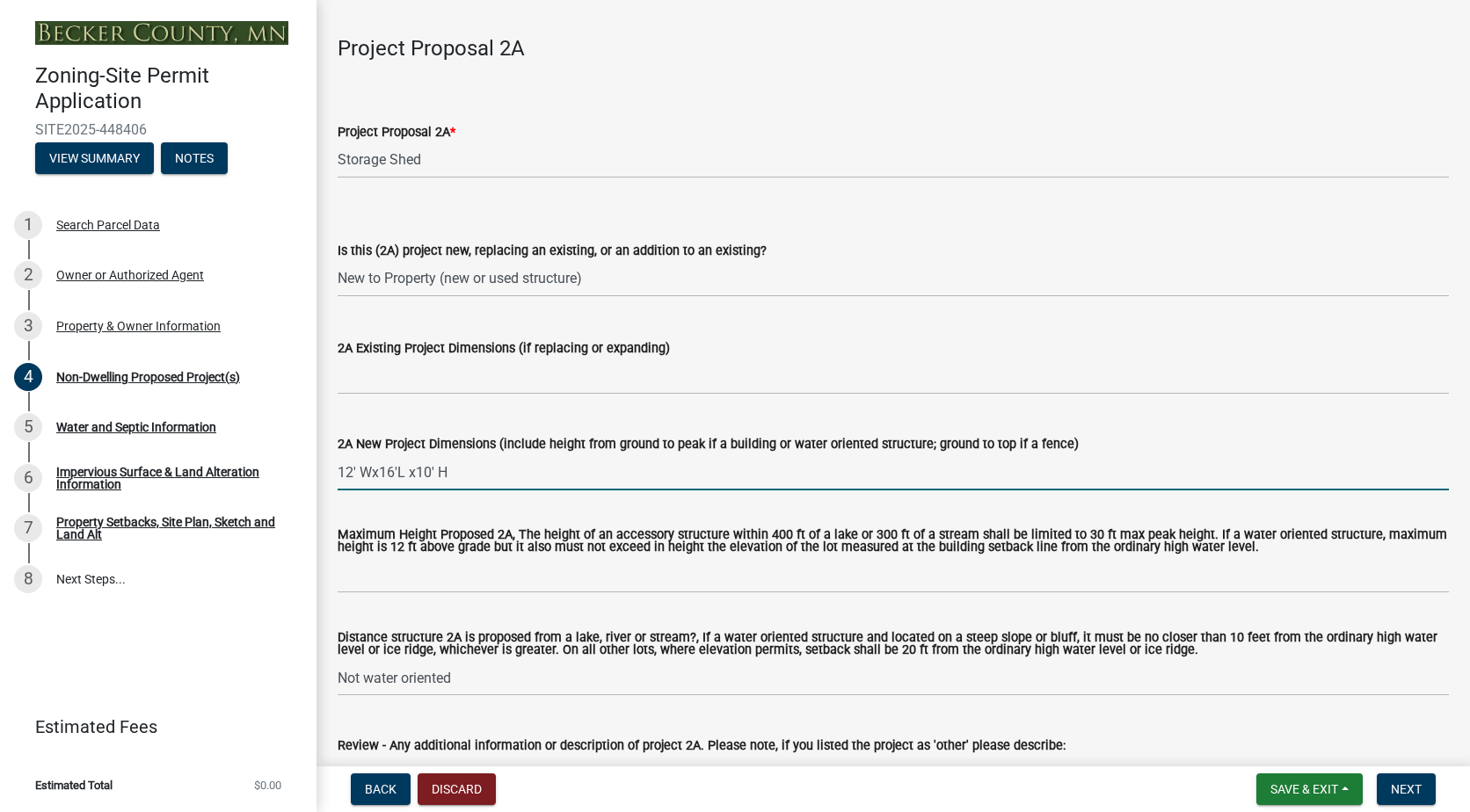 click on "12' Wx16'L x10' H" at bounding box center [893, 472] 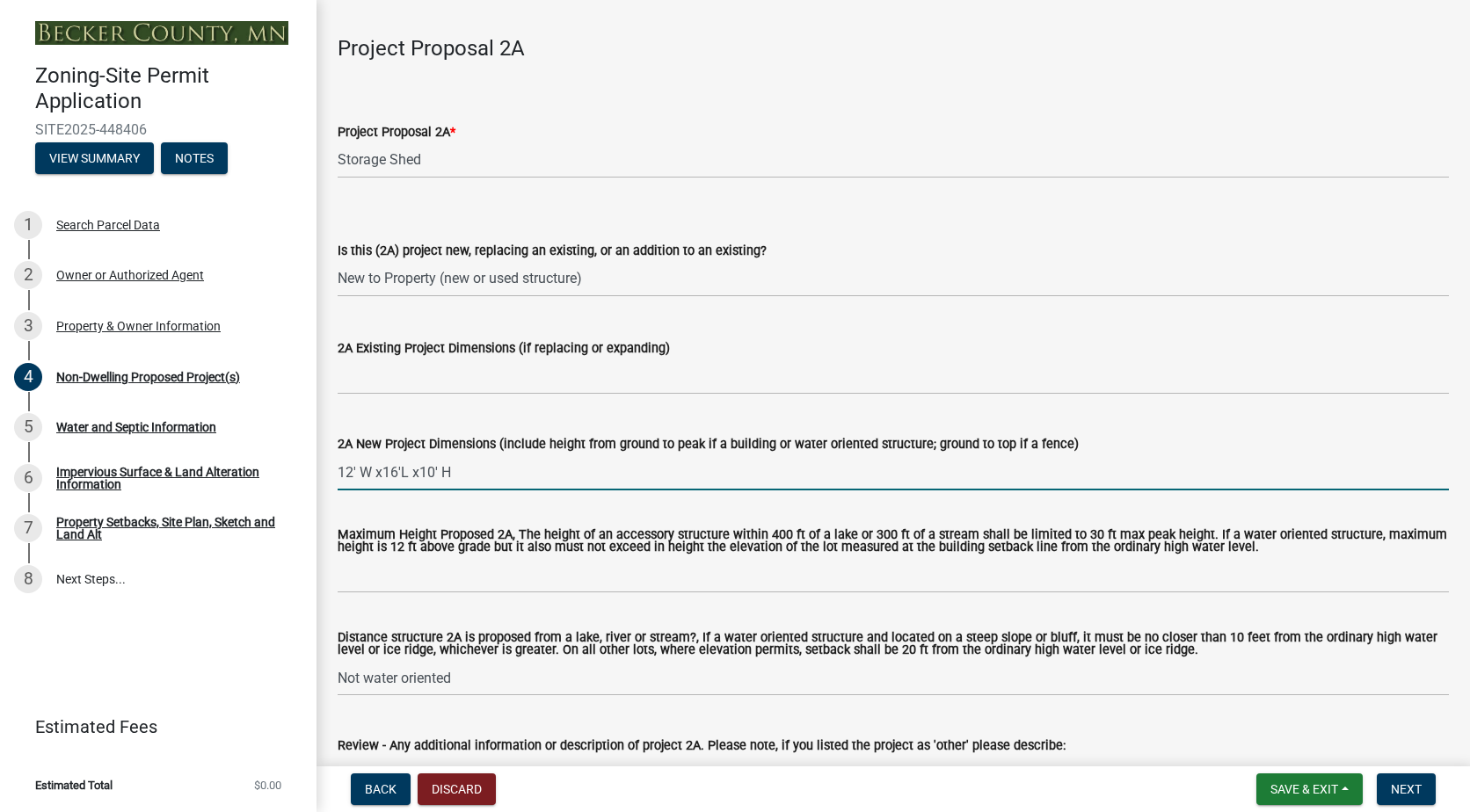 click on "12' W x16'L x10' H" at bounding box center (893, 472) 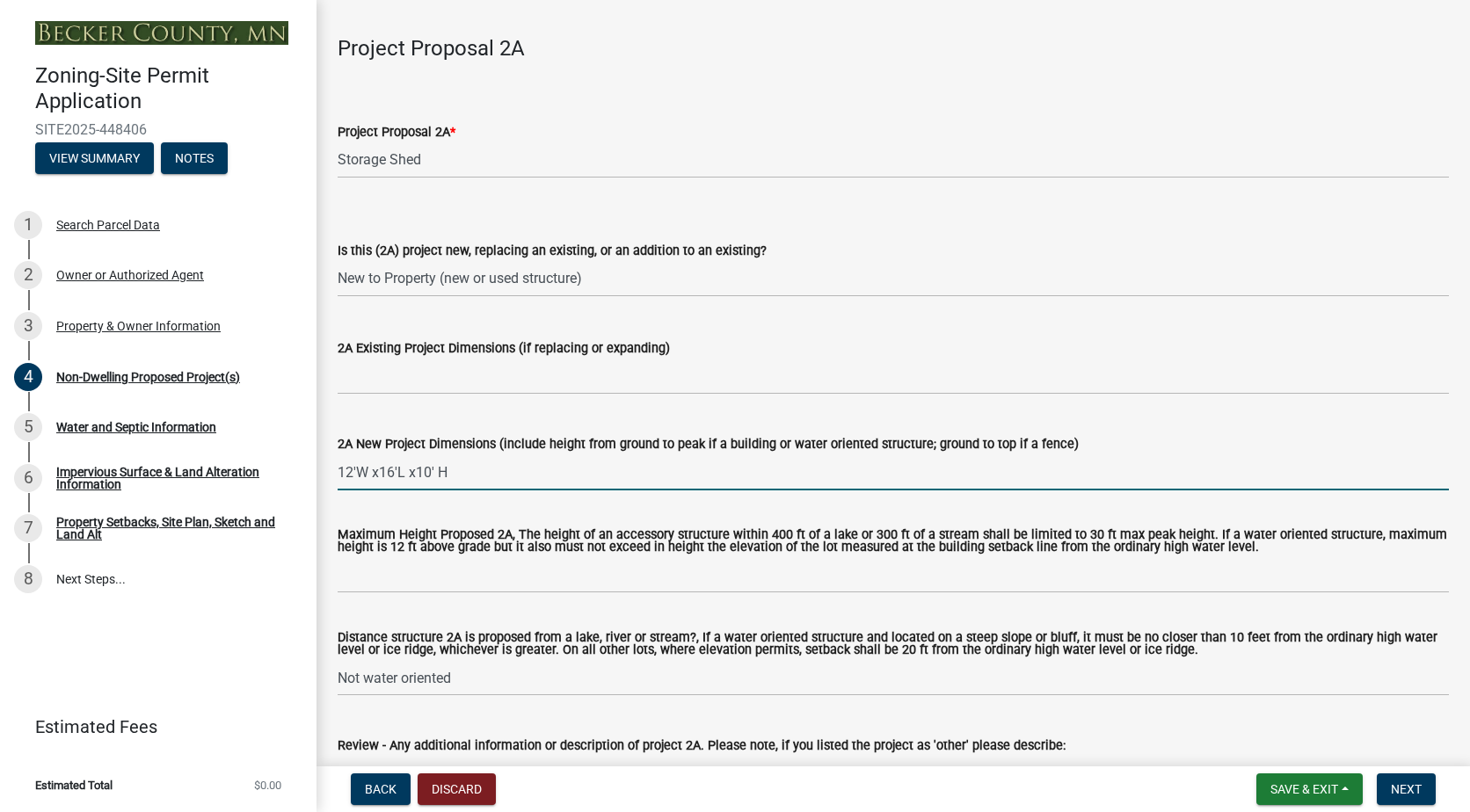 click on "12'W x16'L x10' H" at bounding box center [893, 472] 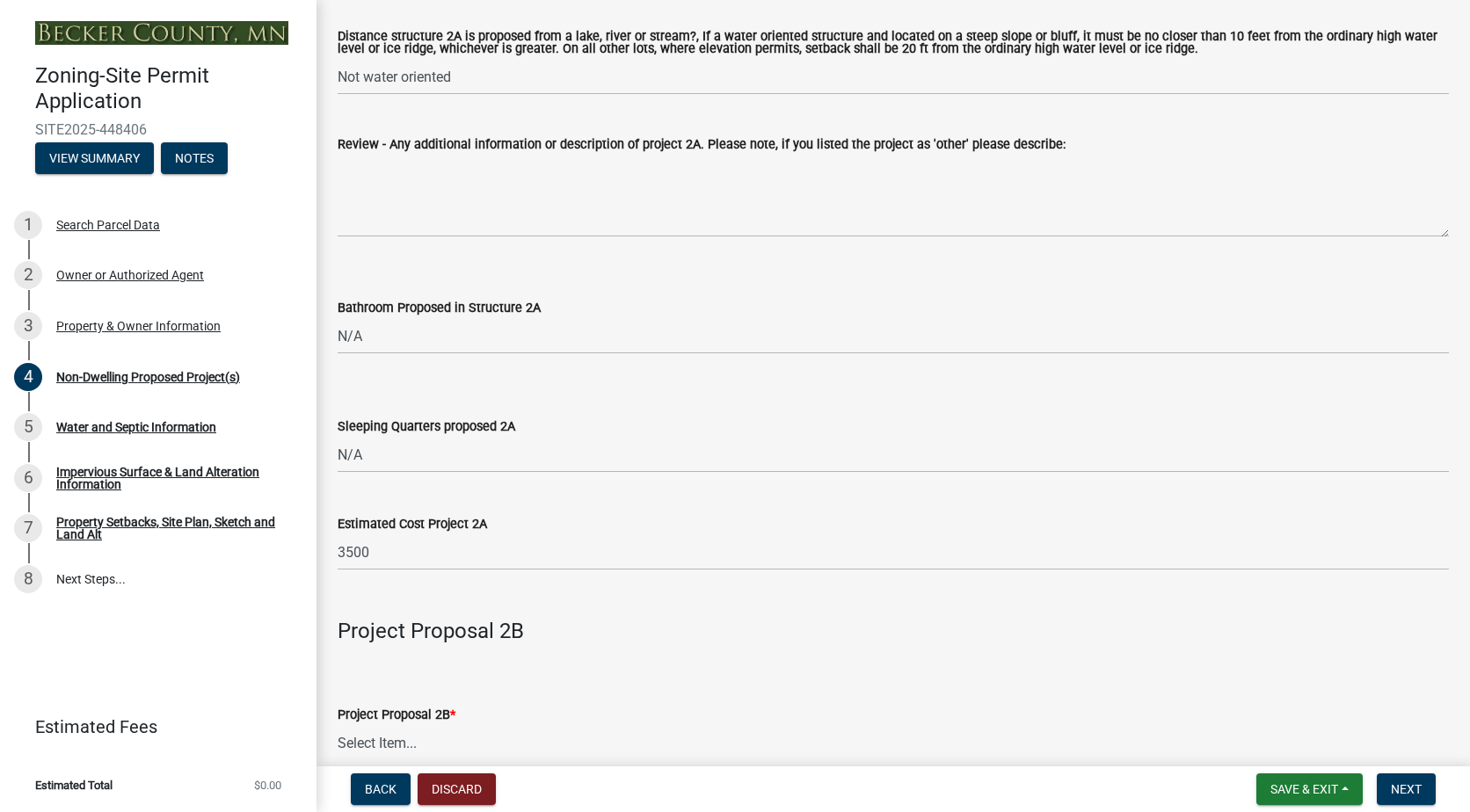 scroll, scrollTop: 967, scrollLeft: 0, axis: vertical 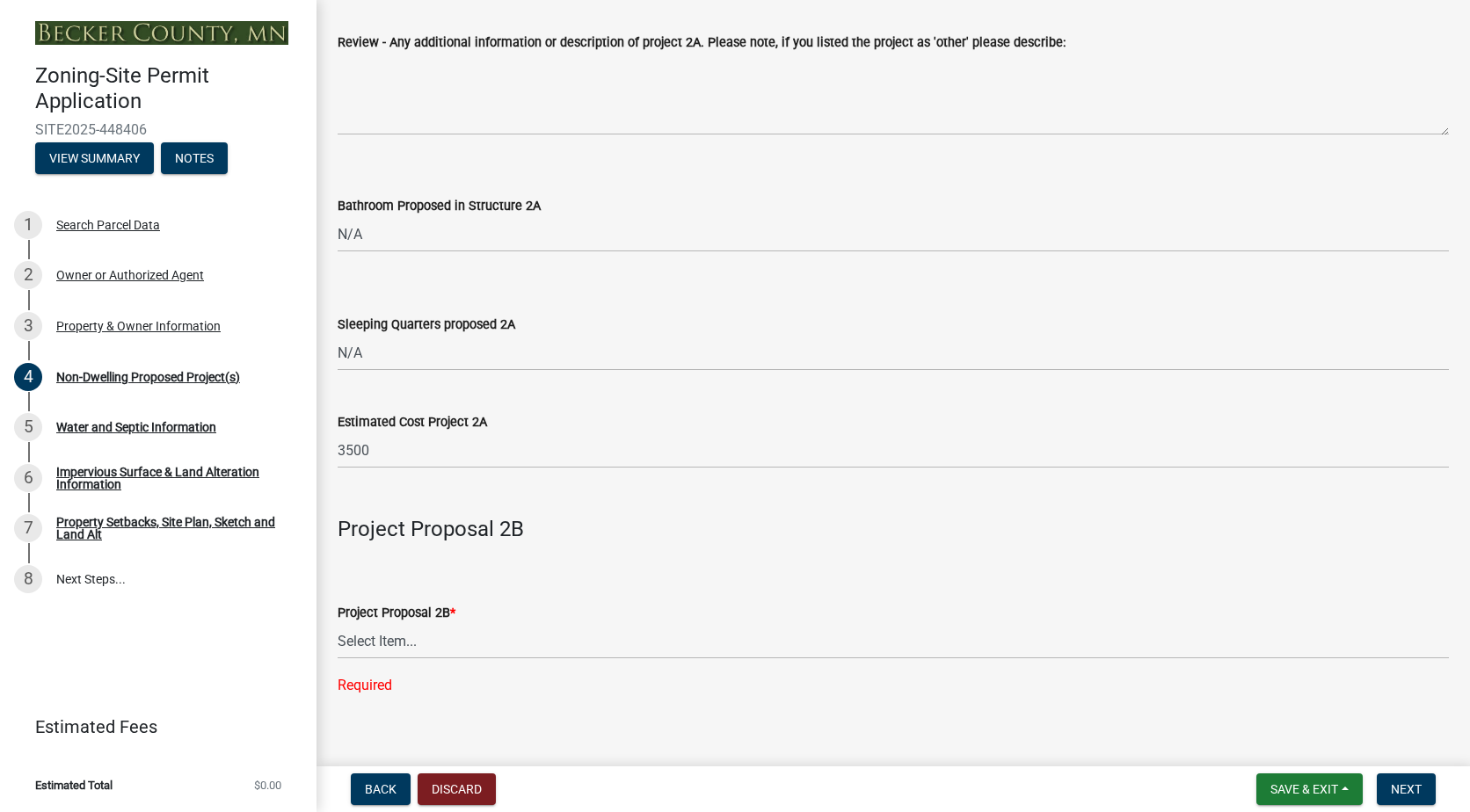 type on "12'W x16'L x10'H" 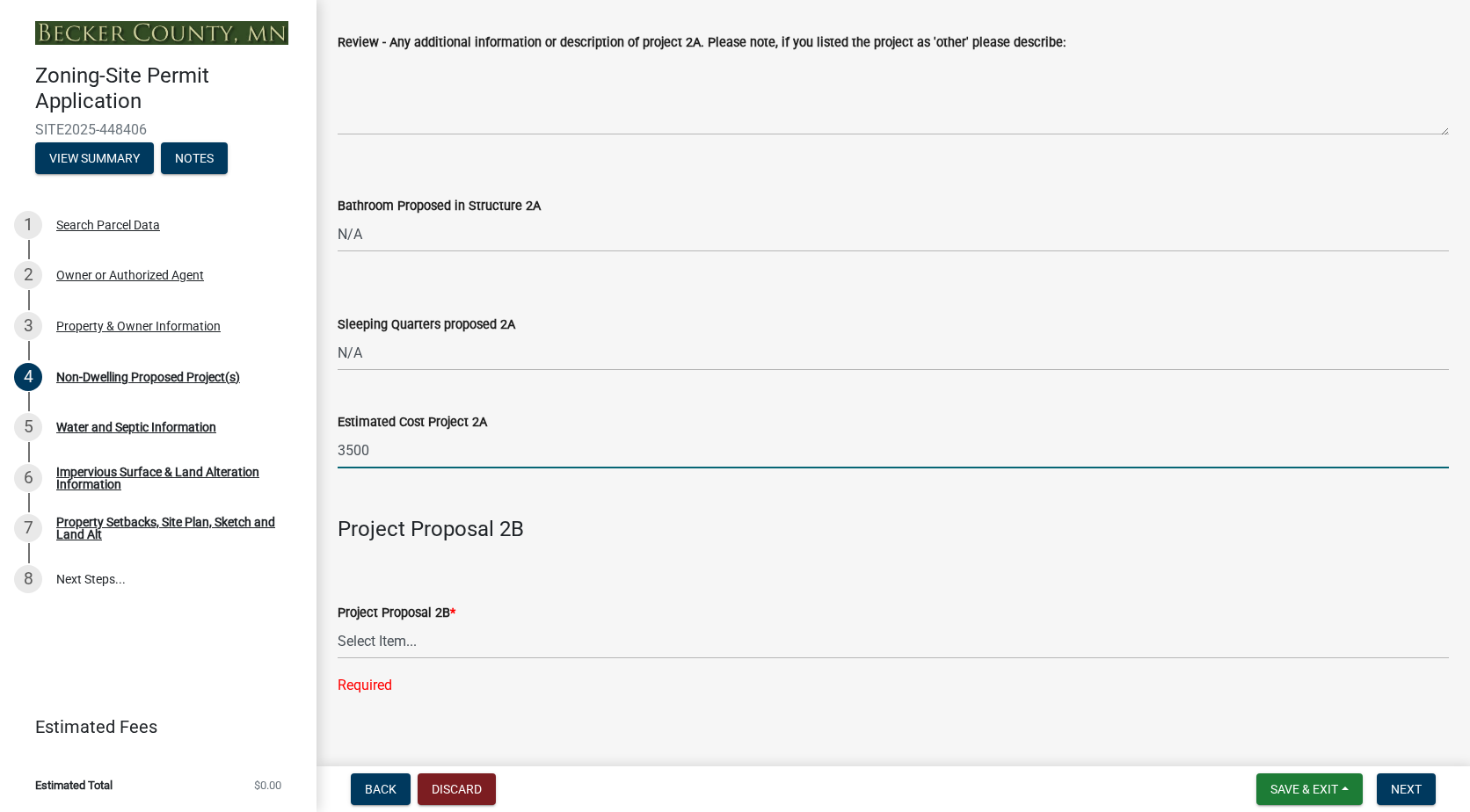 click on "3500" 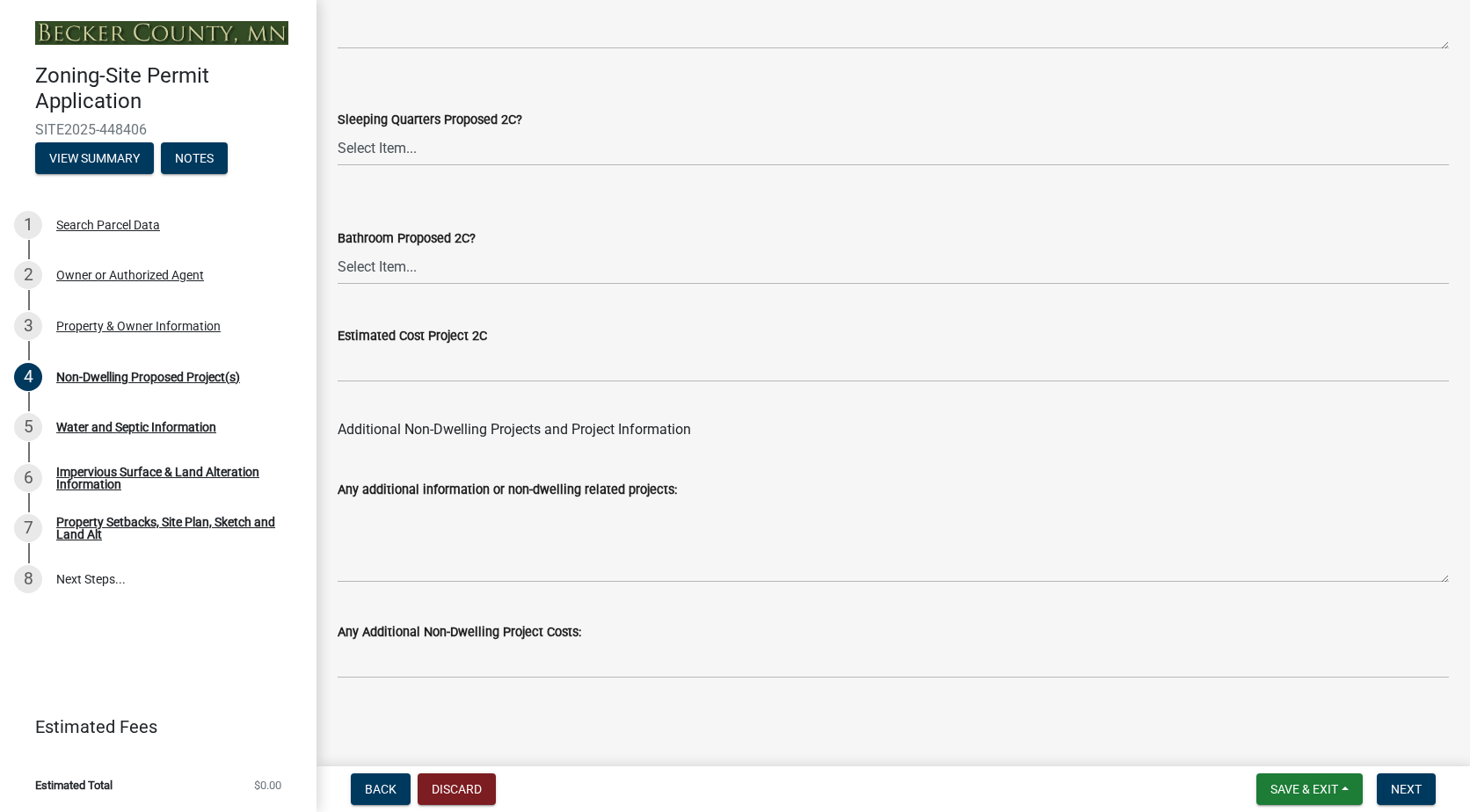 scroll, scrollTop: 3465, scrollLeft: 0, axis: vertical 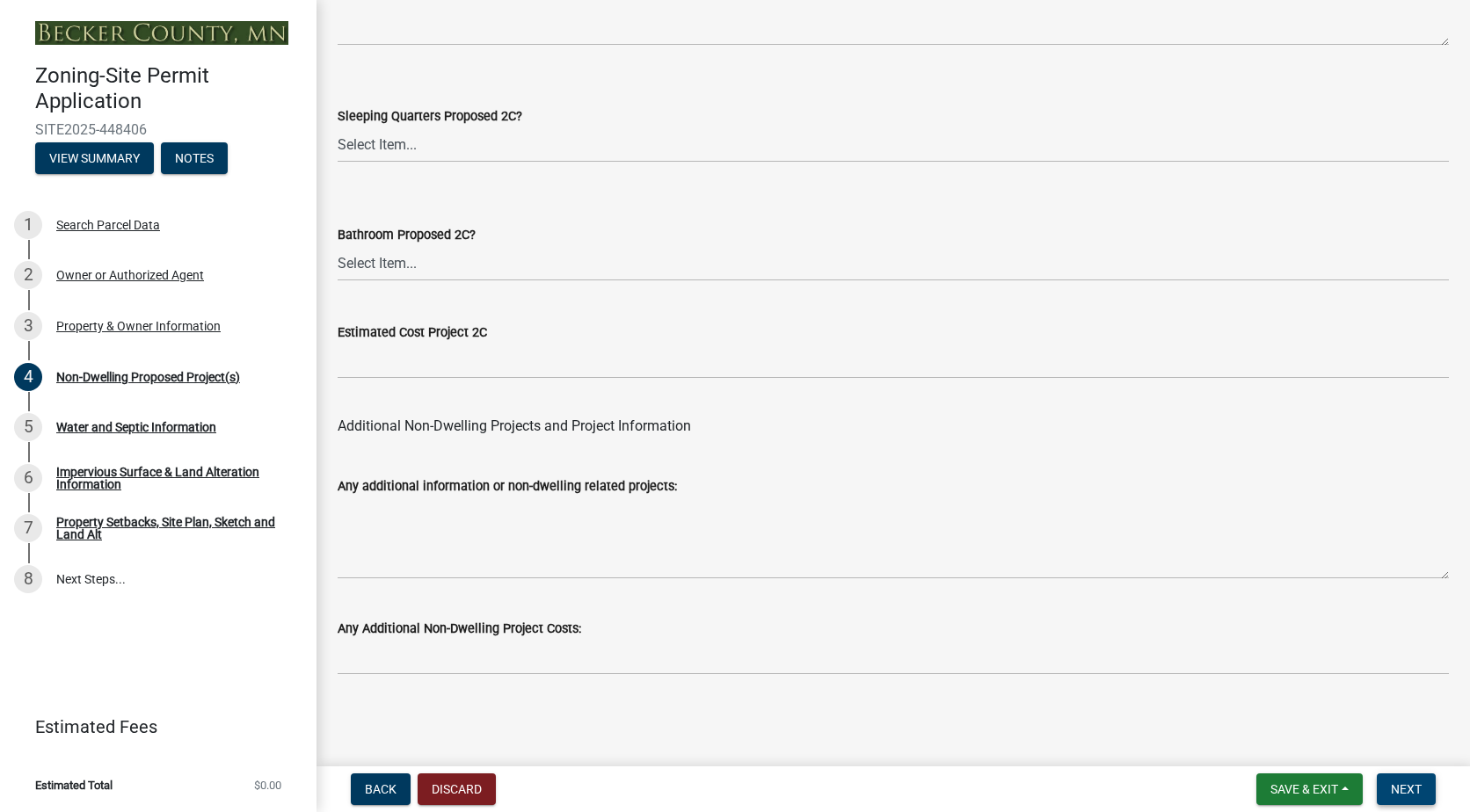 type on "3500" 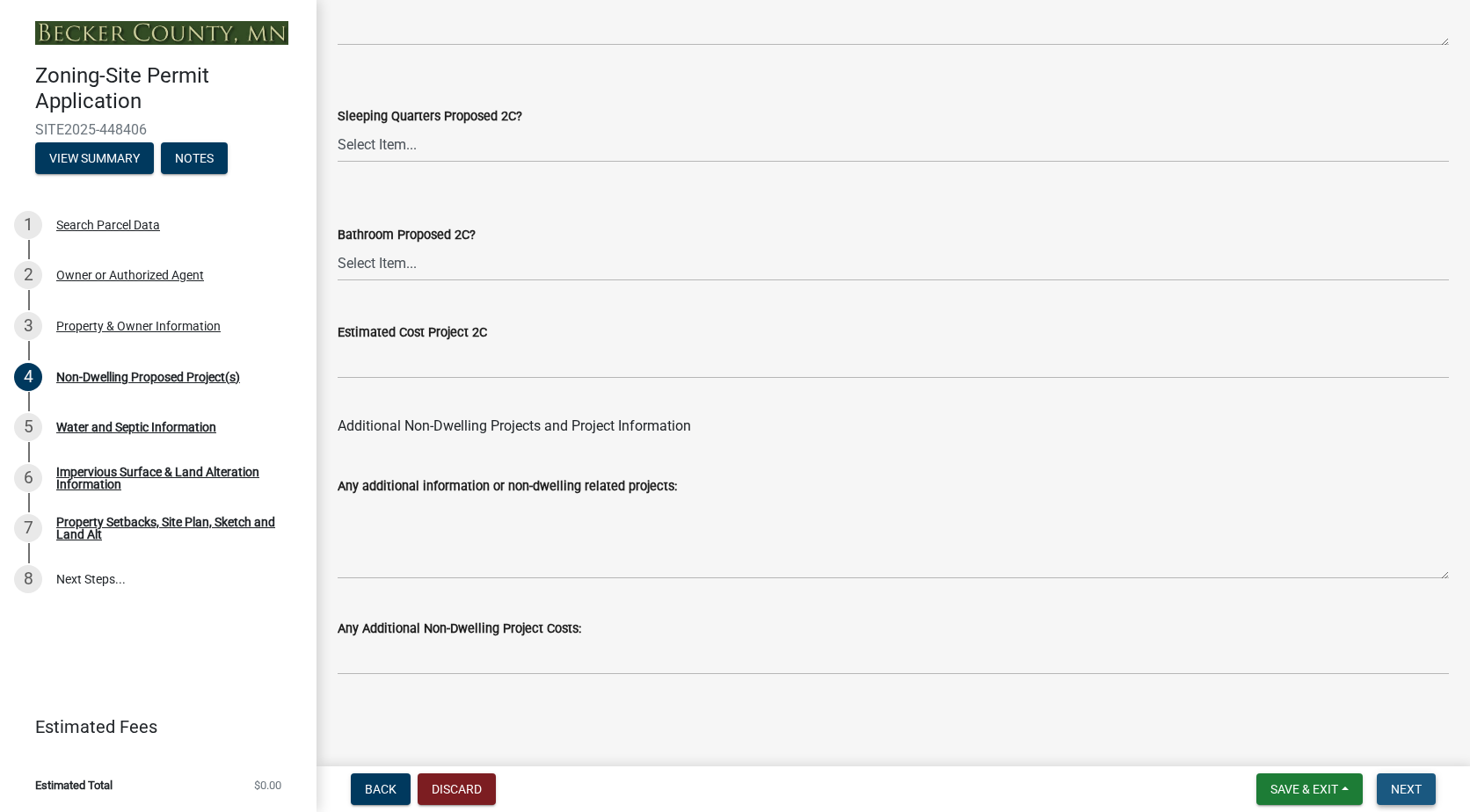 drag, startPoint x: 1394, startPoint y: 784, endPoint x: 1385, endPoint y: 779, distance: 10.29563 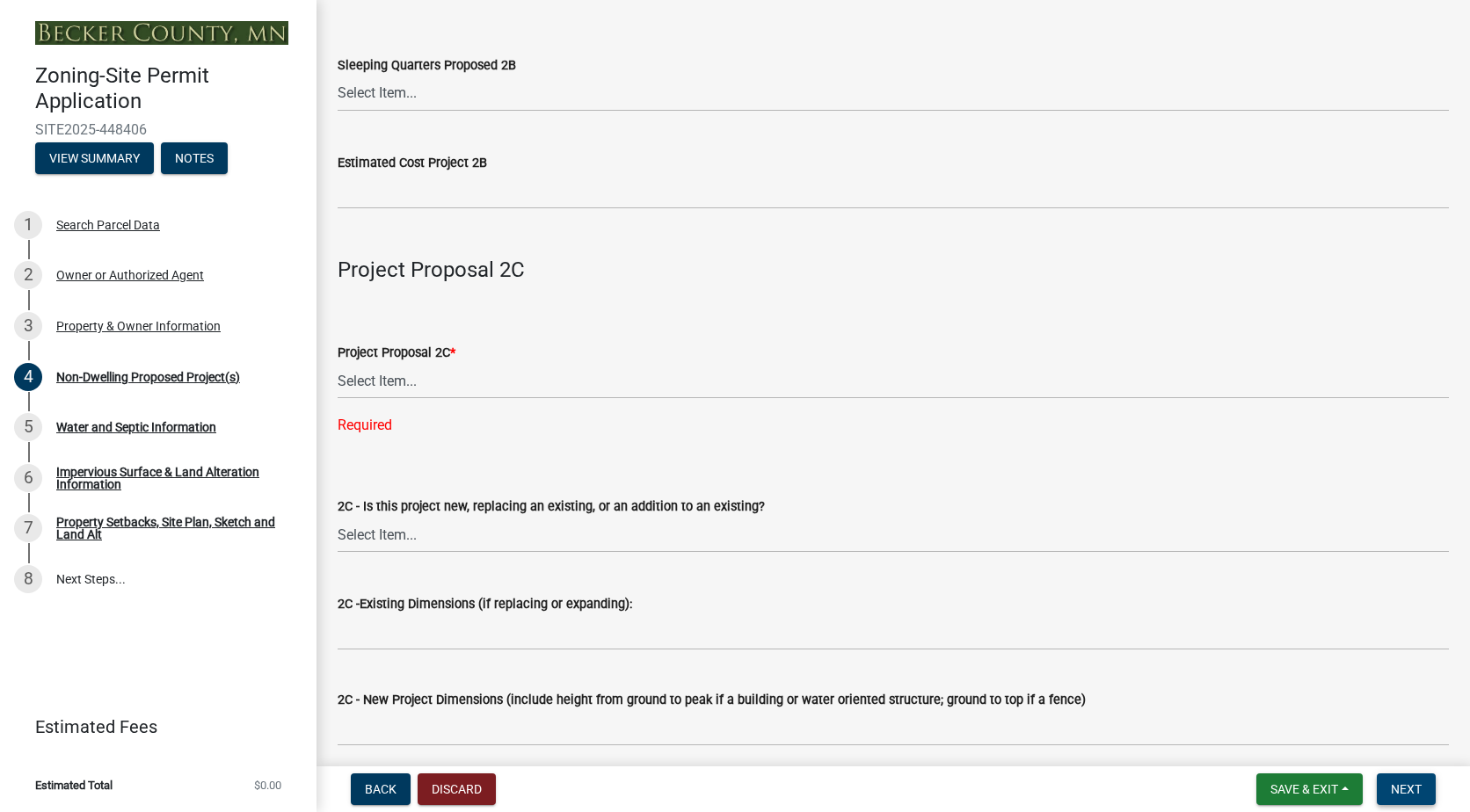 scroll, scrollTop: 2358, scrollLeft: 0, axis: vertical 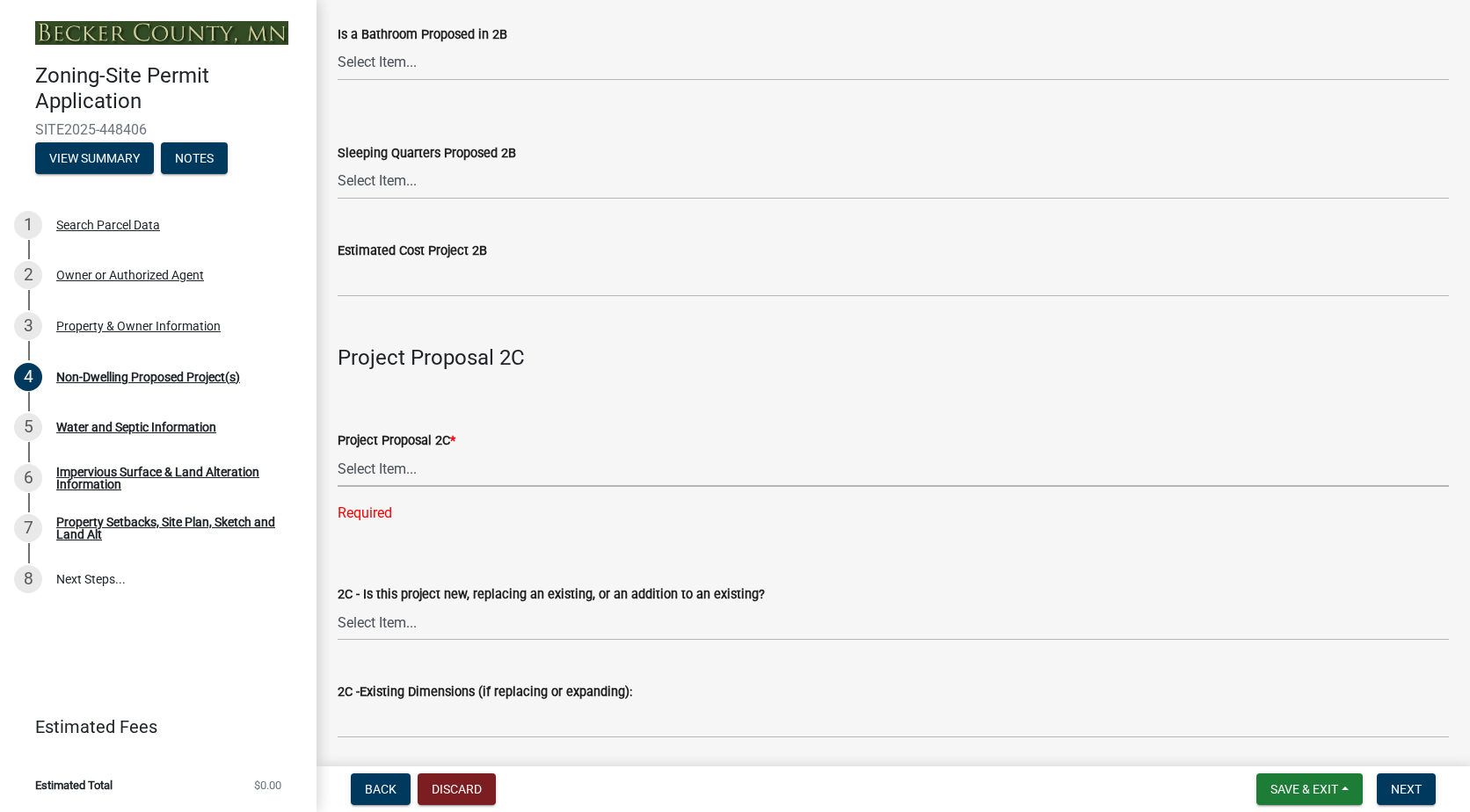 click on "Select Item...   N/A   Commercial Office/Retail Building   Detached Garage   Pole Building   Storage Shed   Fence   Water Oriented Deck   Water Oriented Stairs w/Landing   Water Oriented Boathouse   Water Oriented Screen Porch   Water Oriented Gazebo   Water Oriented Storage Structure   Other Water Oriented Structure   Other" at bounding box center [893, 468] 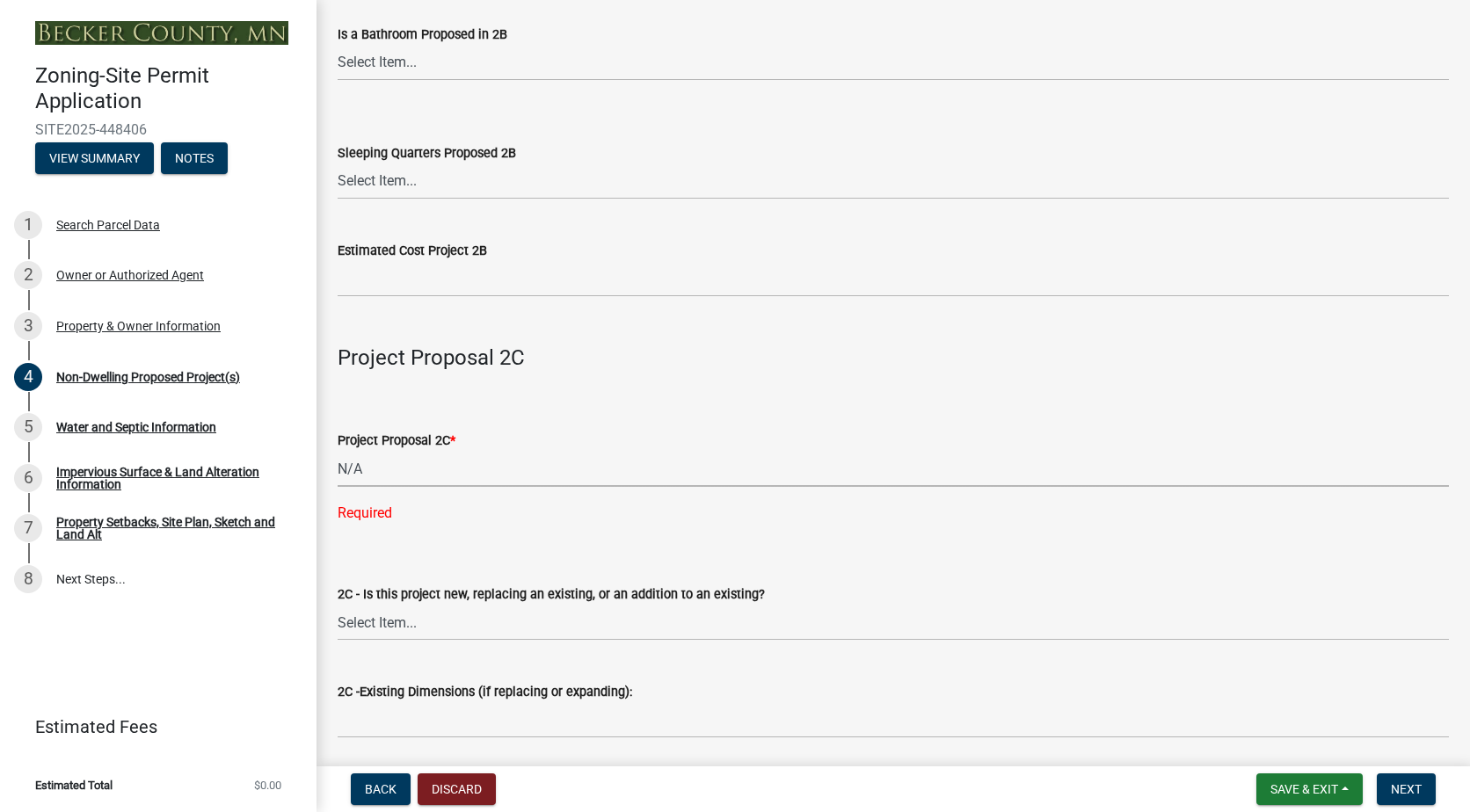 click on "Select Item...   N/A   Commercial Office/Retail Building   Detached Garage   Pole Building   Storage Shed   Fence   Water Oriented Deck   Water Oriented Stairs w/Landing   Water Oriented Boathouse   Water Oriented Screen Porch   Water Oriented Gazebo   Water Oriented Storage Structure   Other Water Oriented Structure   Other" at bounding box center [893, 468] 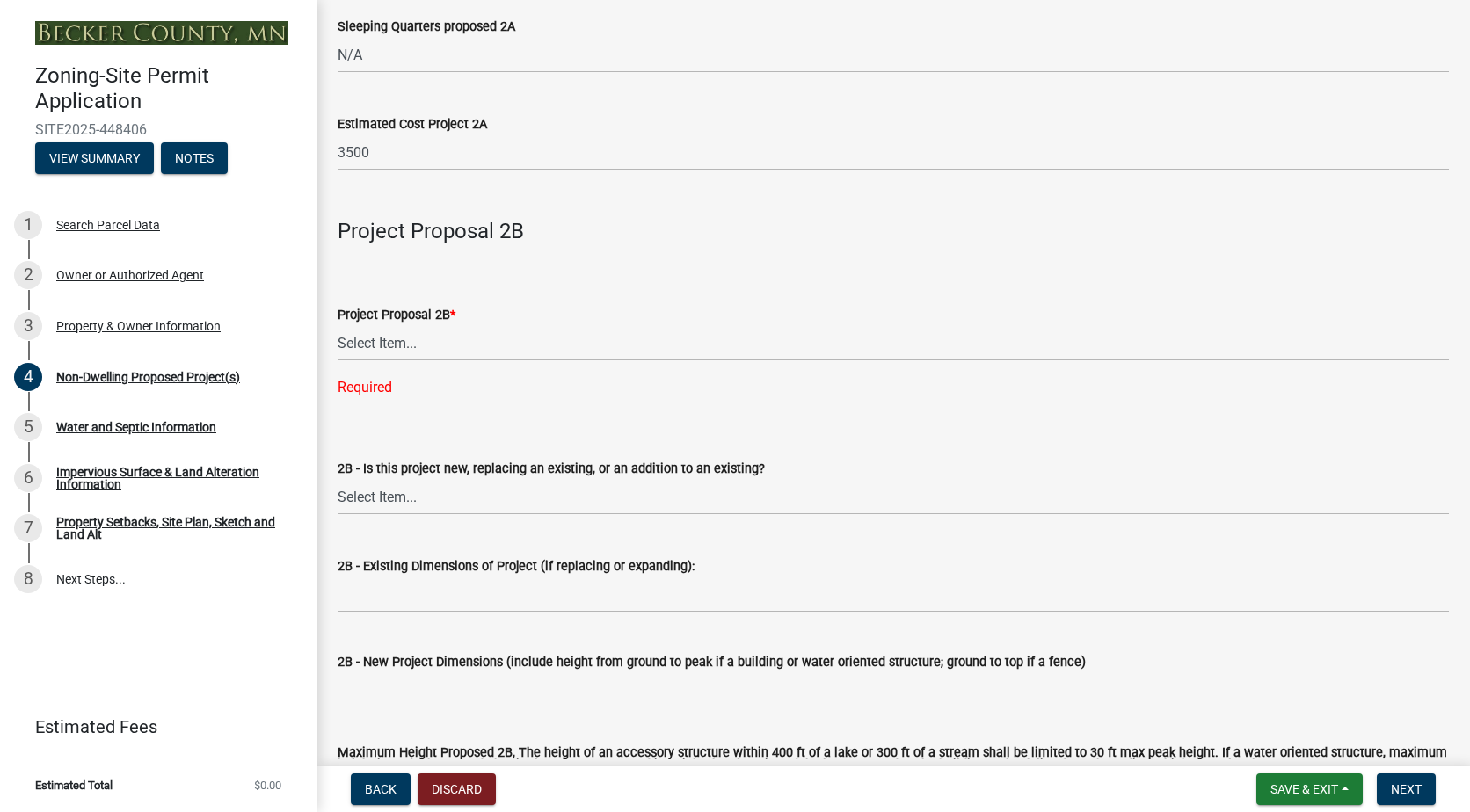 scroll, scrollTop: 1215, scrollLeft: 0, axis: vertical 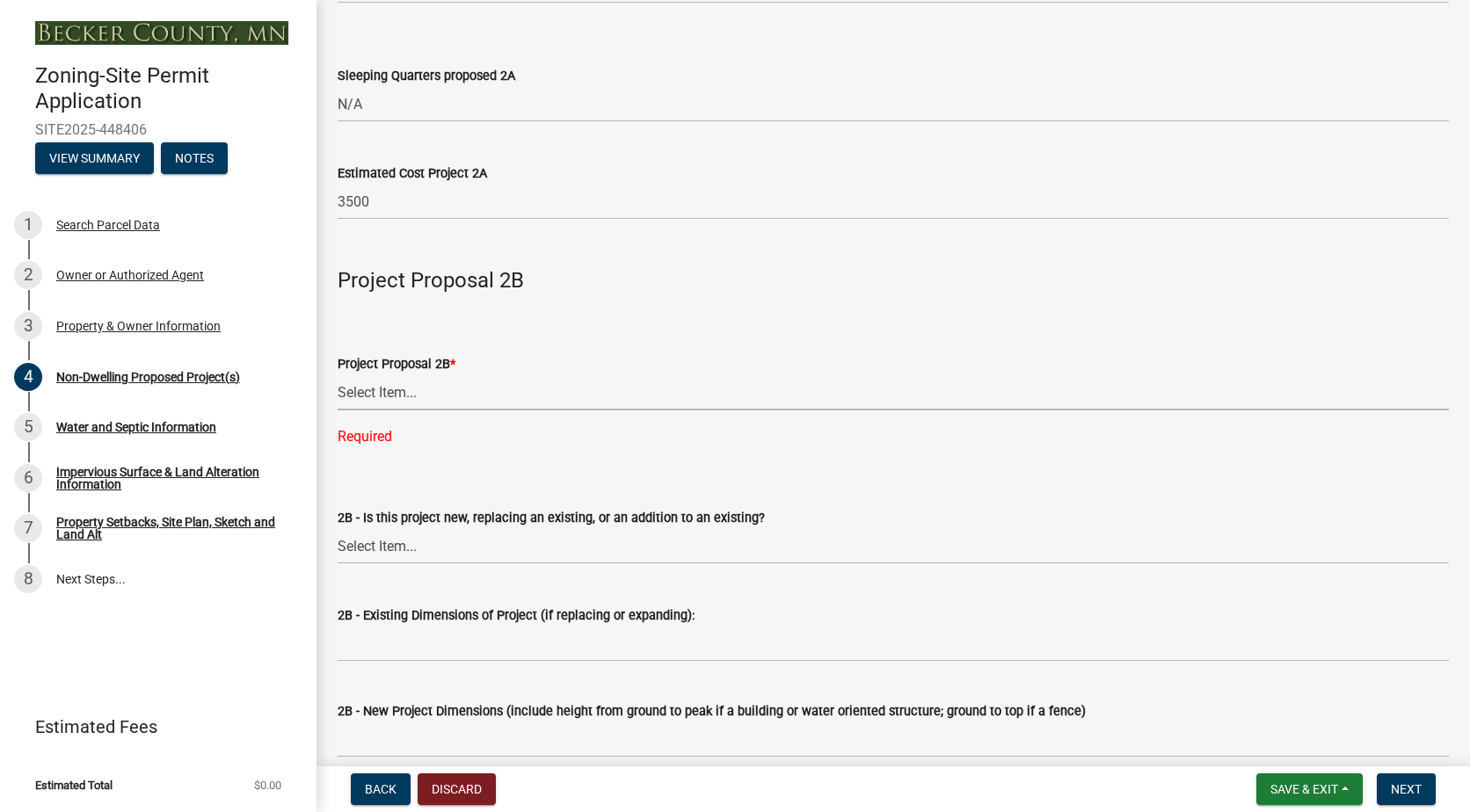 click on "Select Item...   N/A   Commercial Office/Retail Building   Detached Garage   Pole Building   Storage Shed   Fence   Water Oriented Deck   Water Oriented Stairs w/Landing   Water Oriented Boathouse   Water Oriented Screen Porch   Water Oriented Gazebo   Water Oriented Storage Structure   Other Water Oriented Structure   Other" at bounding box center [893, 392] 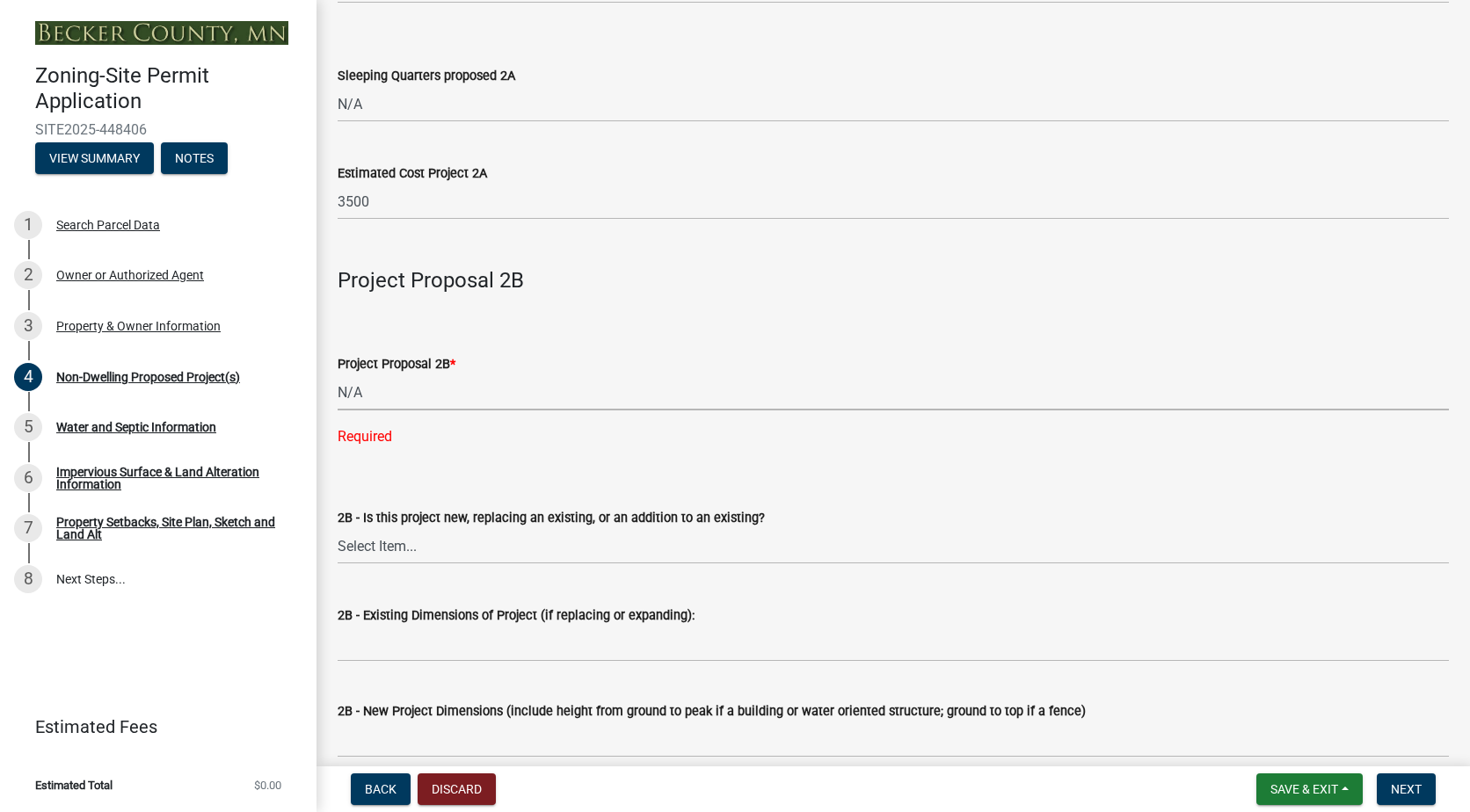 click on "Select Item...   N/A   Commercial Office/Retail Building   Detached Garage   Pole Building   Storage Shed   Fence   Water Oriented Deck   Water Oriented Stairs w/Landing   Water Oriented Boathouse   Water Oriented Screen Porch   Water Oriented Gazebo   Water Oriented Storage Structure   Other Water Oriented Structure   Other" at bounding box center [893, 392] 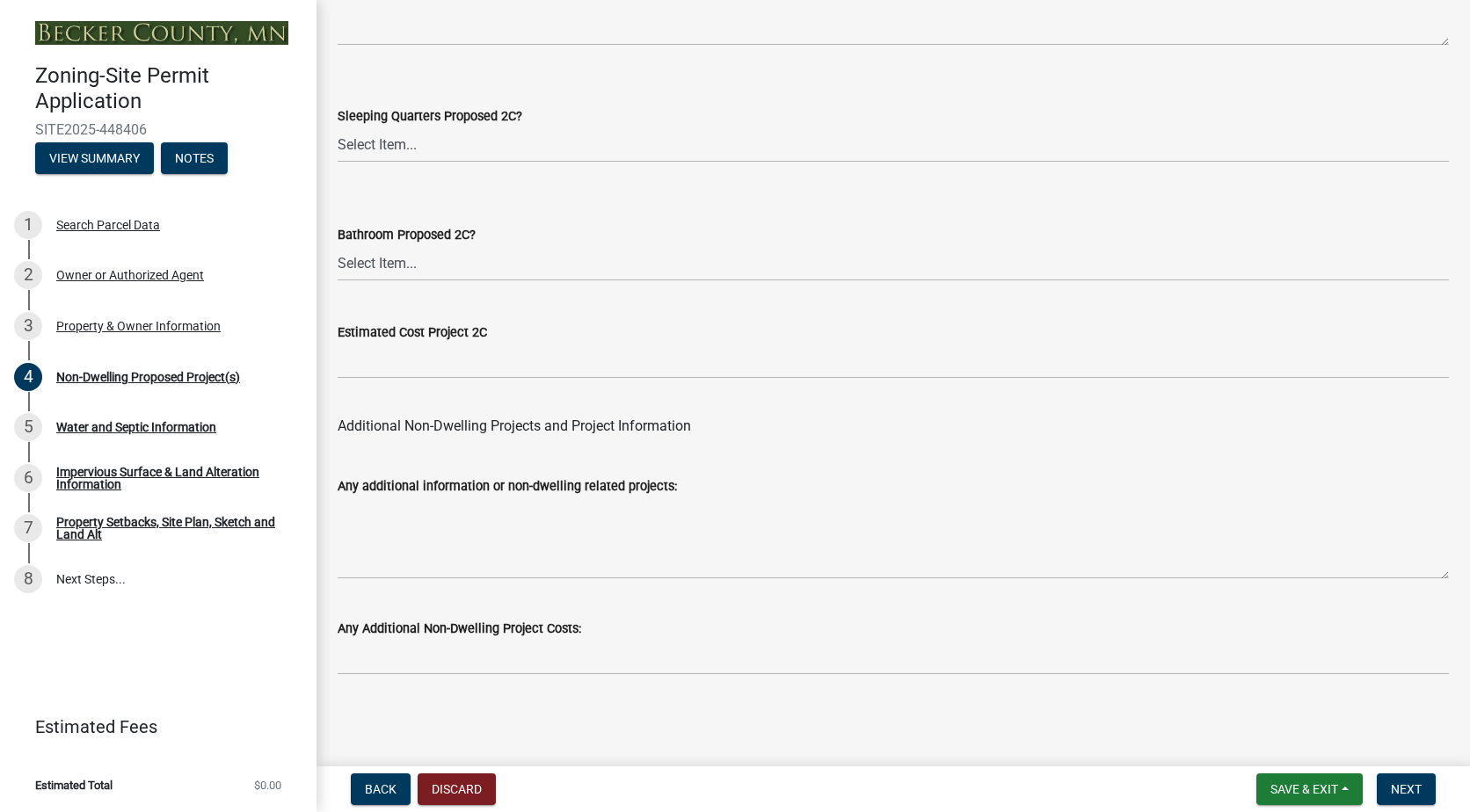 scroll, scrollTop: 3430, scrollLeft: 0, axis: vertical 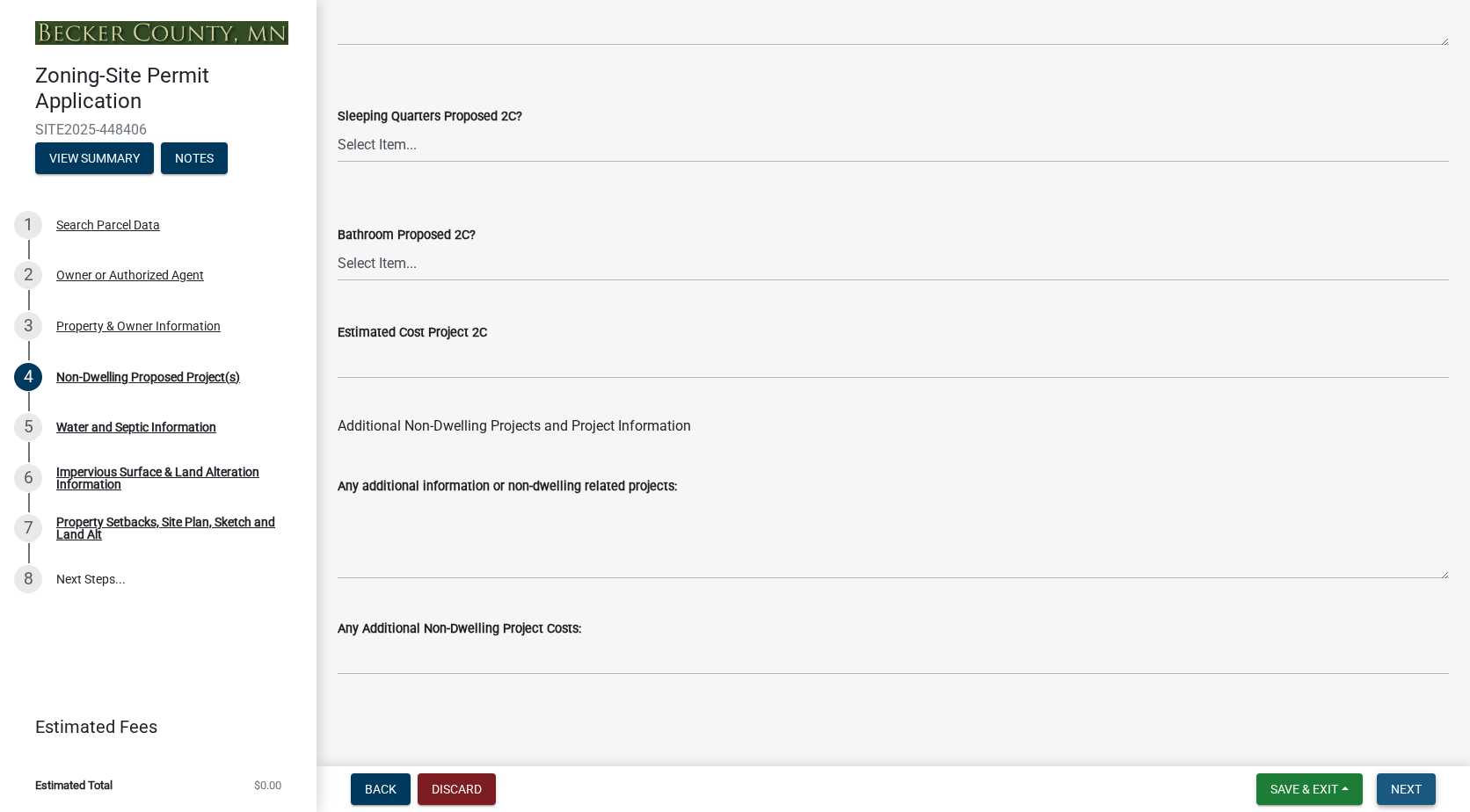 click on "Next" at bounding box center [1406, 789] 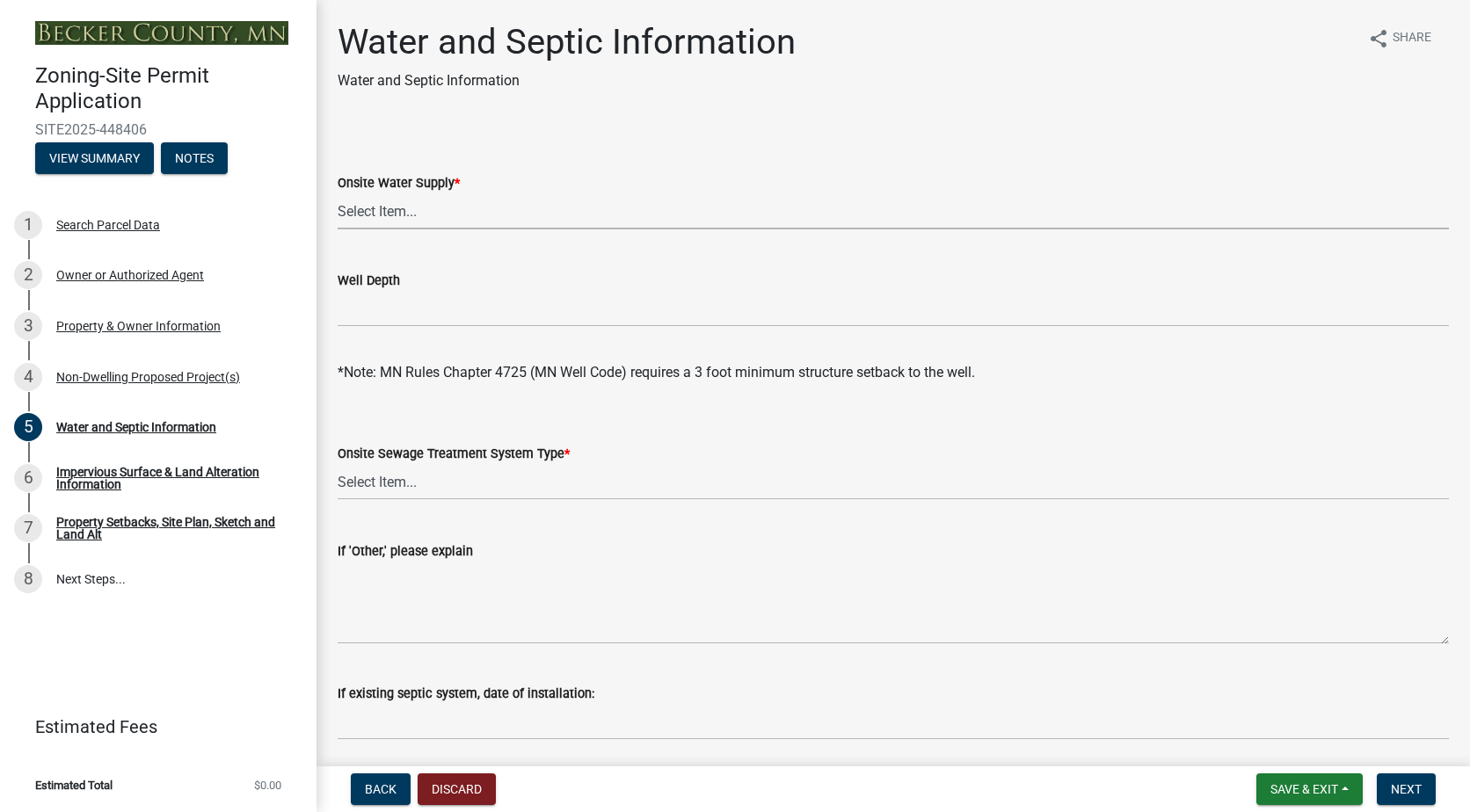 click on "Select Item...   Well   New Well to be Installed   Attached to City Water System   No onsite water or proposed water supply" at bounding box center (893, 211) 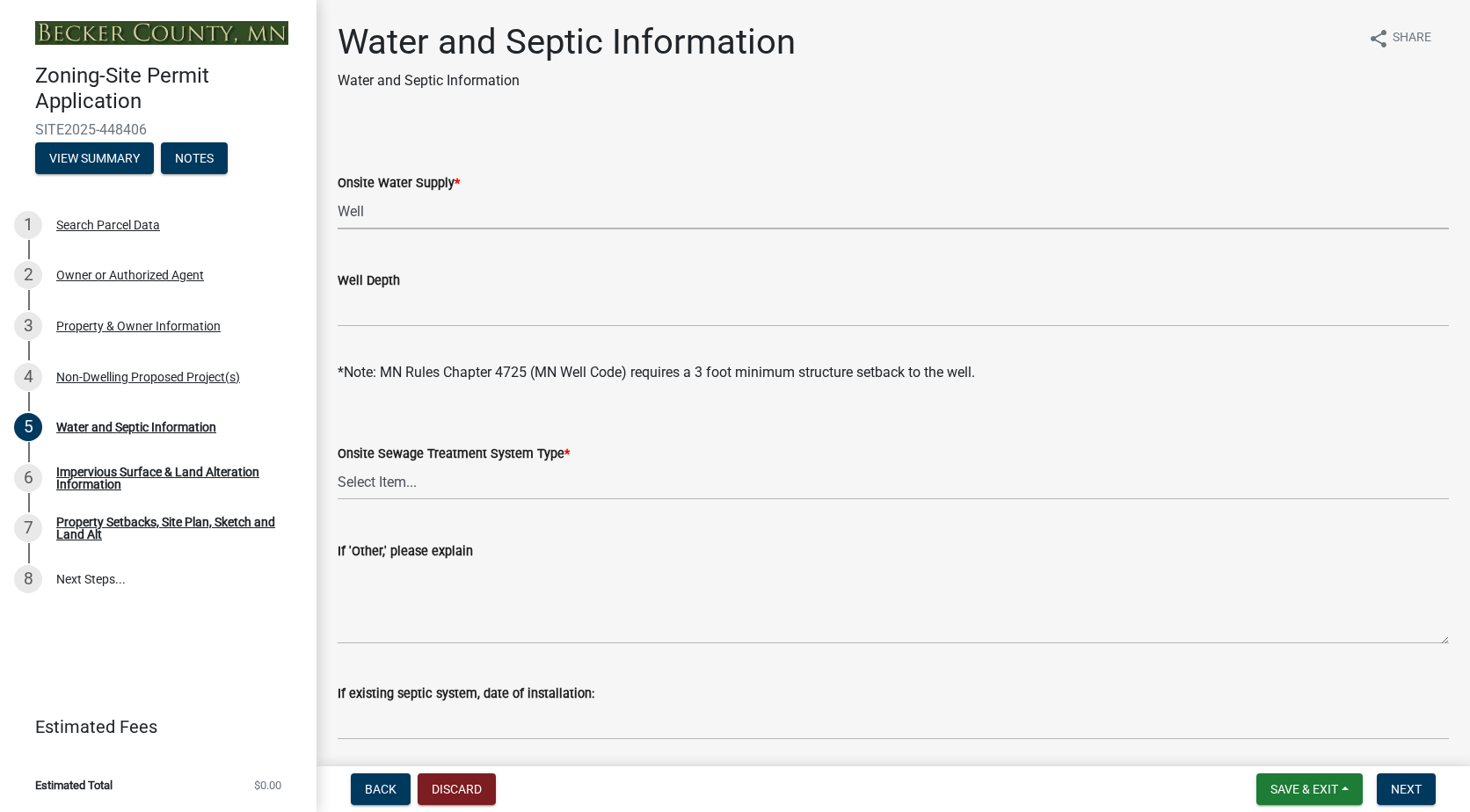 click on "Select Item...   Well   New Well to be Installed   Attached to City Water System   No onsite water or proposed water supply" at bounding box center (893, 211) 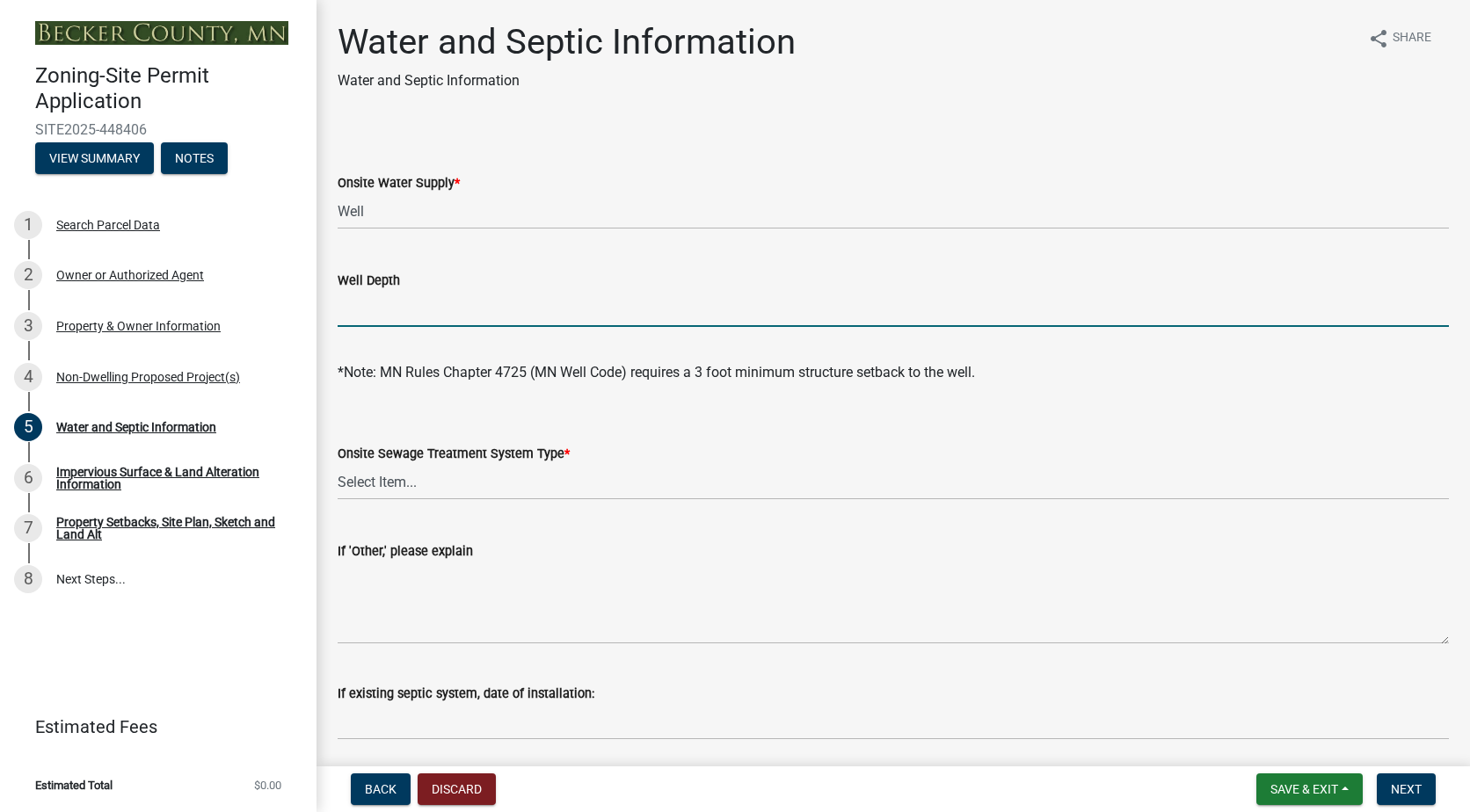 click on "Well Depth" at bounding box center (893, 308) 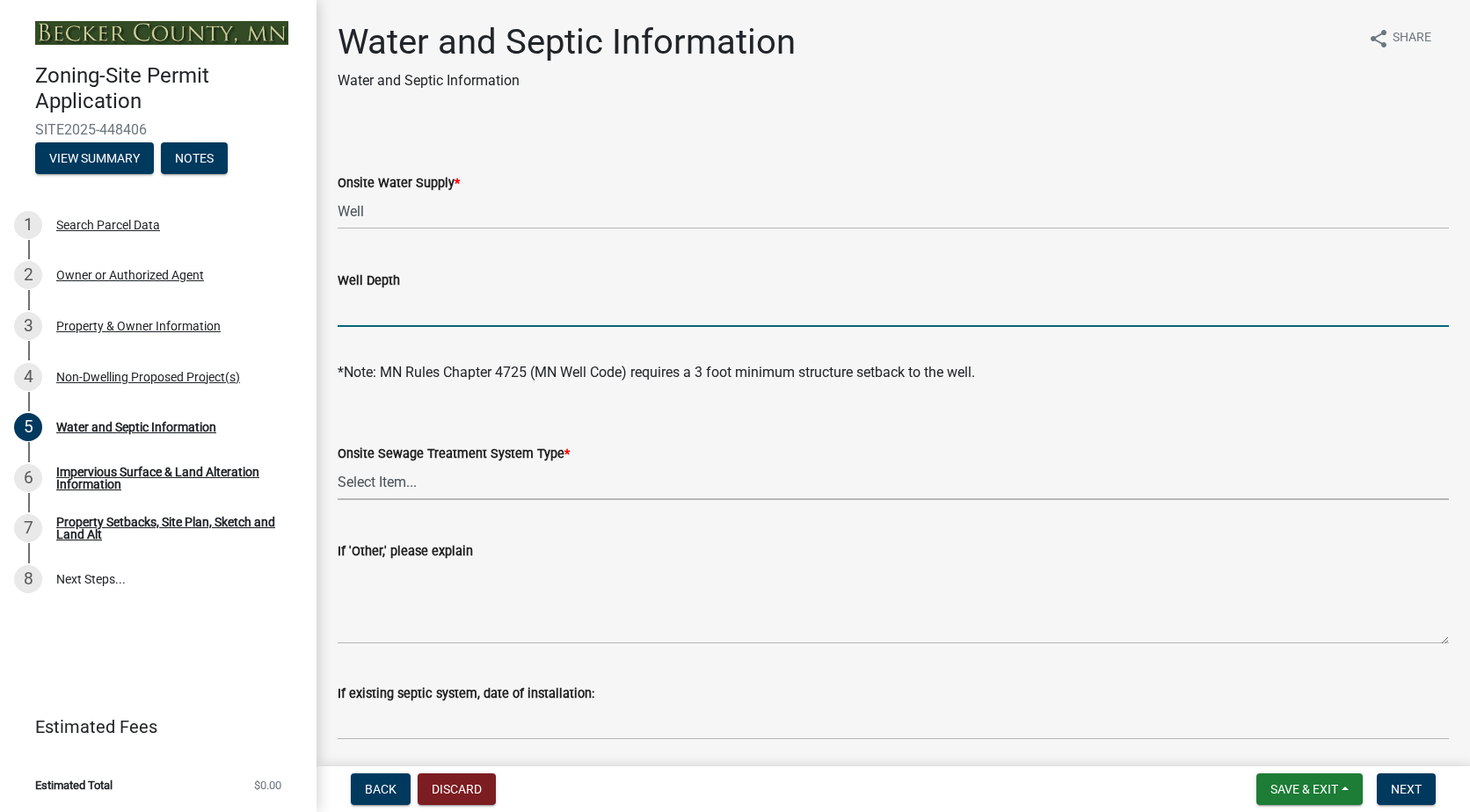click on "Select Item...   No existing or proposed septic   Proposed New or Corrected Septic application submitted   Tank and Drainfield   Holding Tank   Attached to City Septic System   Other" at bounding box center (893, 482) 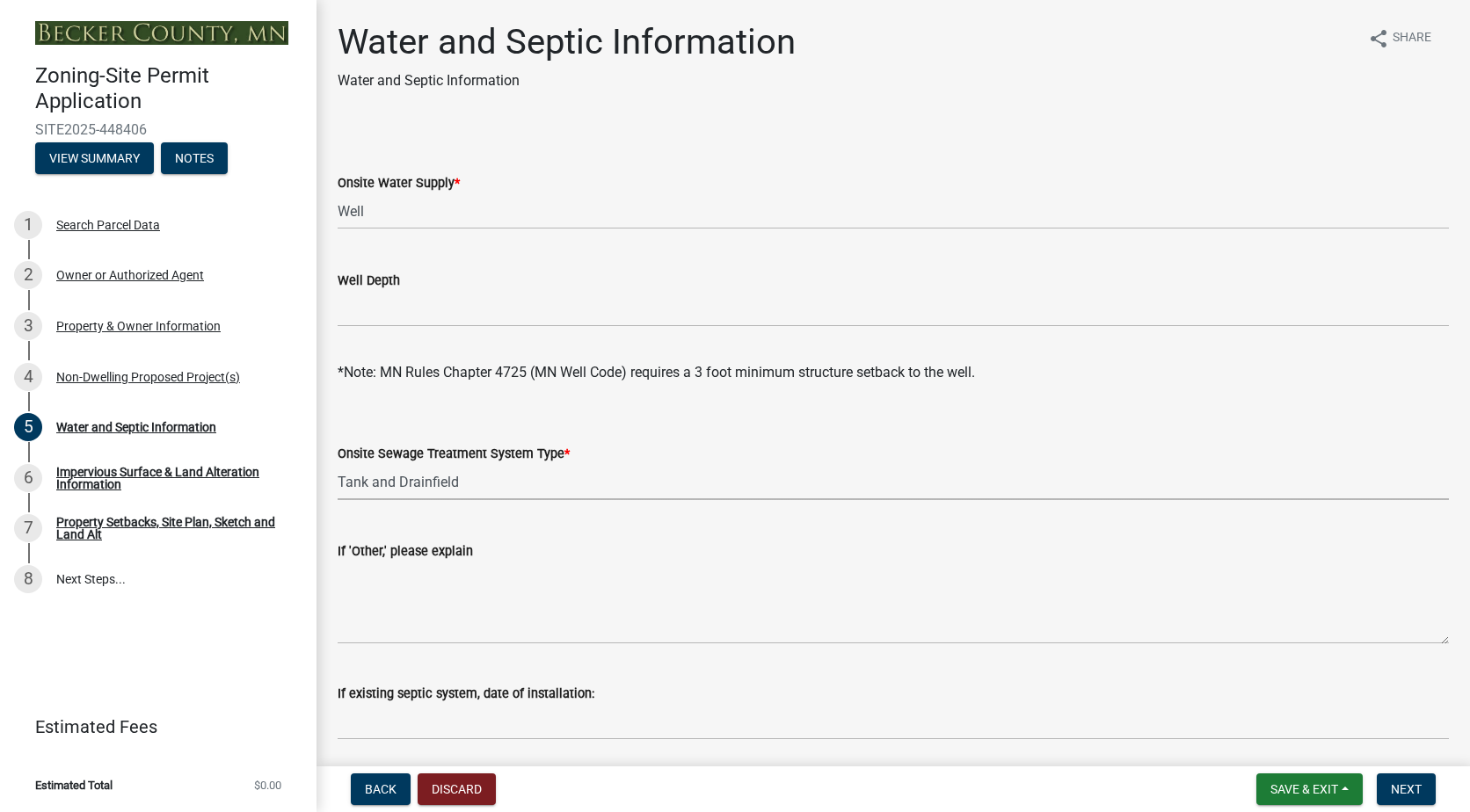 click on "Select Item...   No existing or proposed septic   Proposed New or Corrected Septic application submitted   Tank and Drainfield   Holding Tank   Attached to City Septic System   Other" at bounding box center (893, 482) 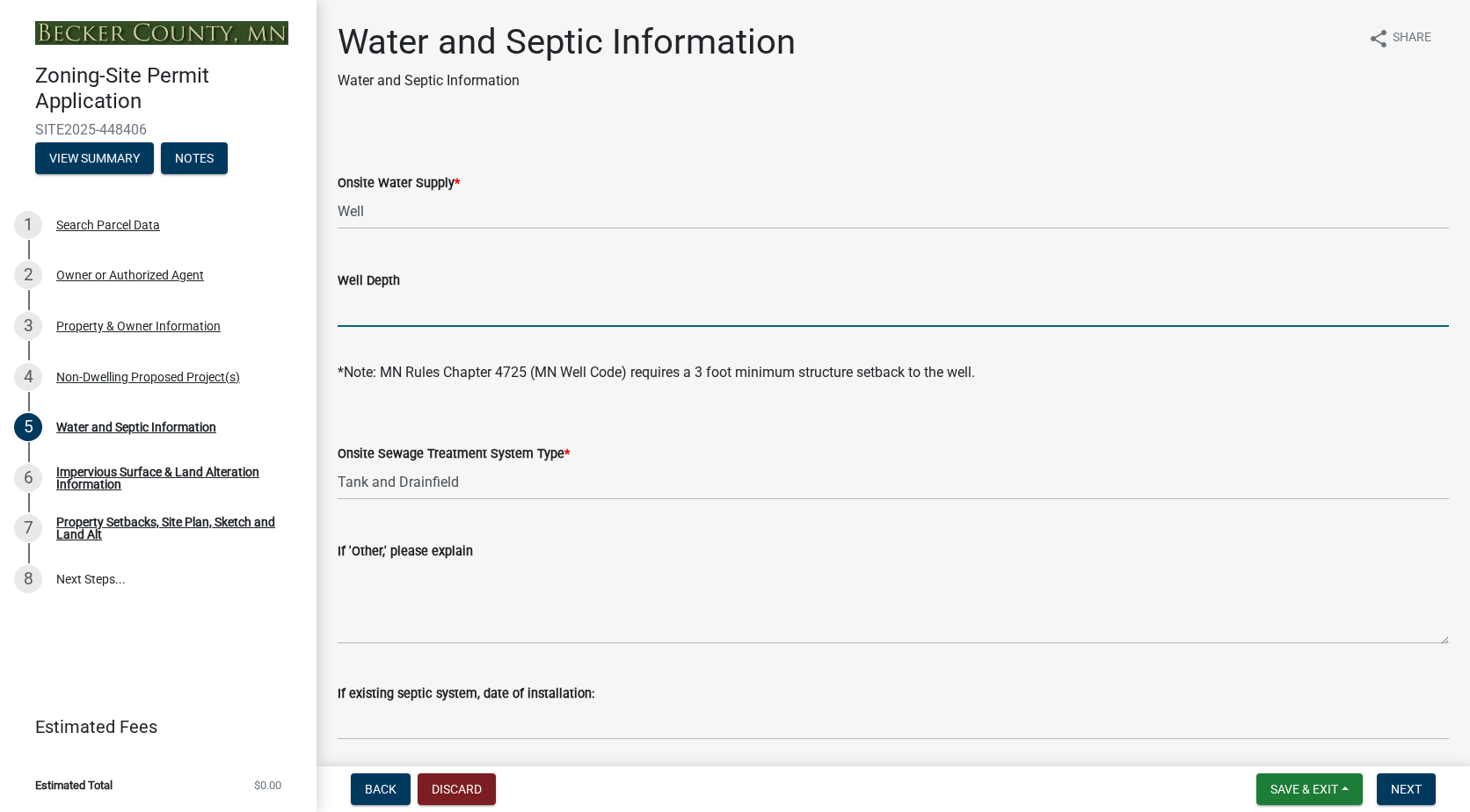 click on "Well Depth" at bounding box center (893, 308) 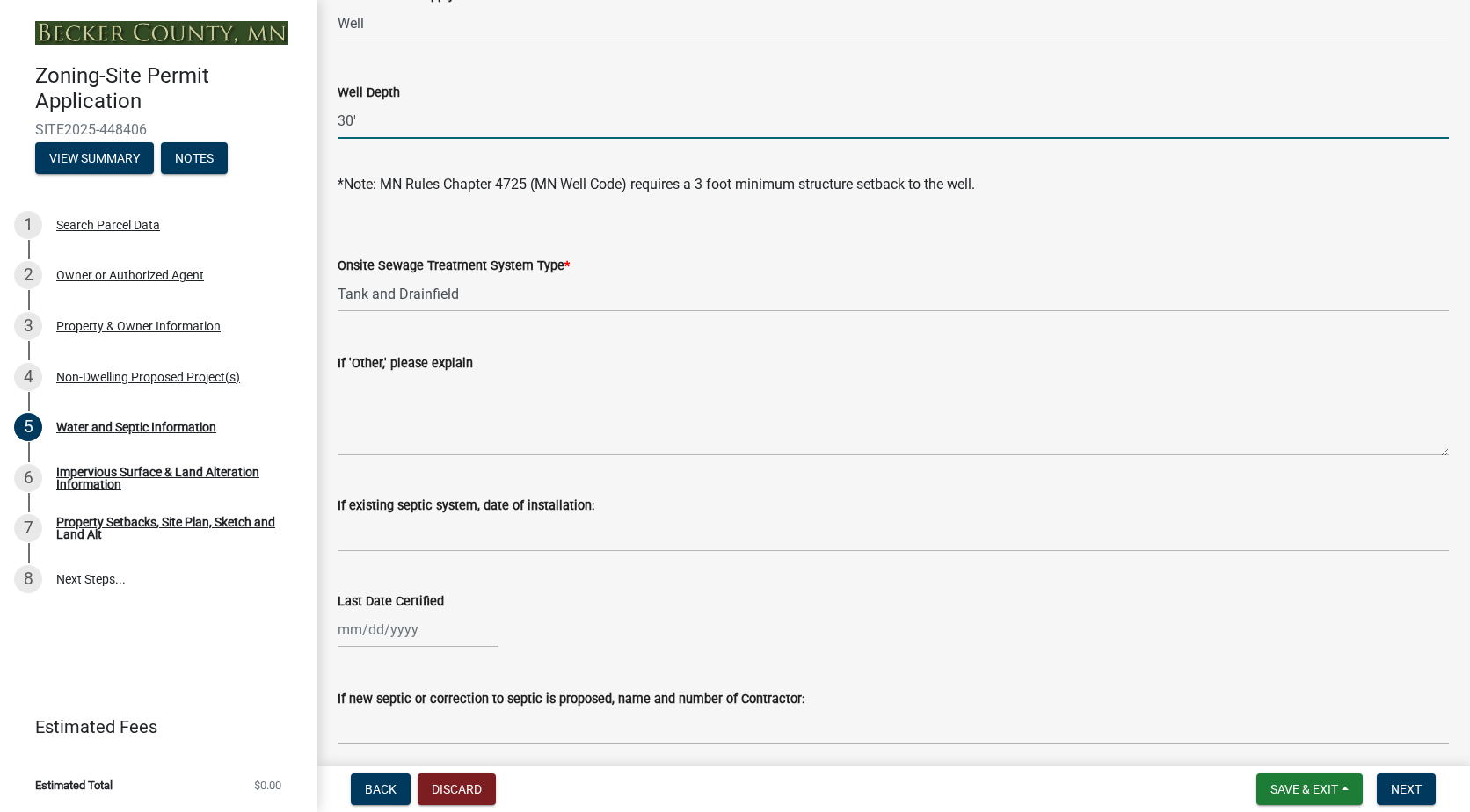 scroll, scrollTop: 264, scrollLeft: 0, axis: vertical 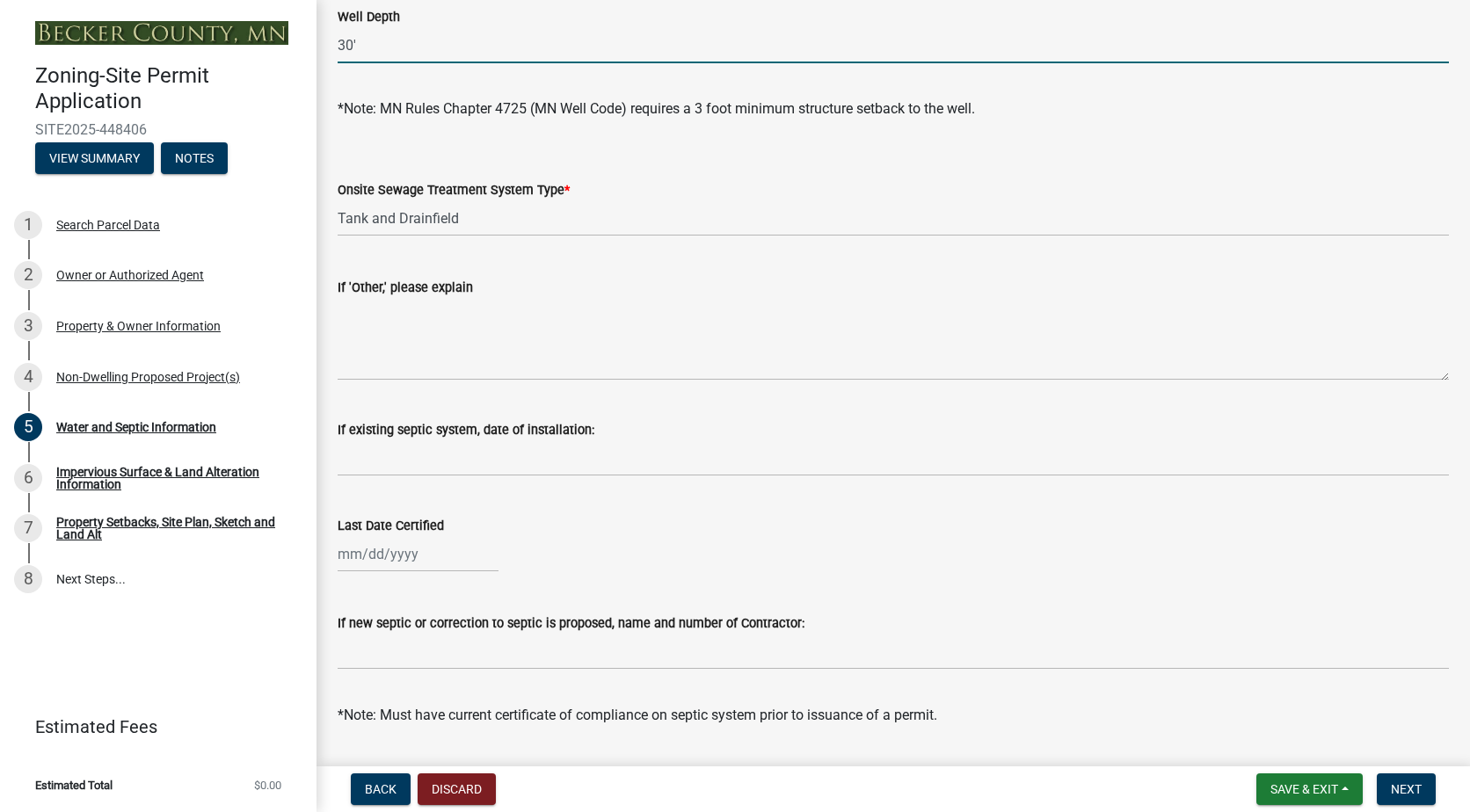 type on "30'" 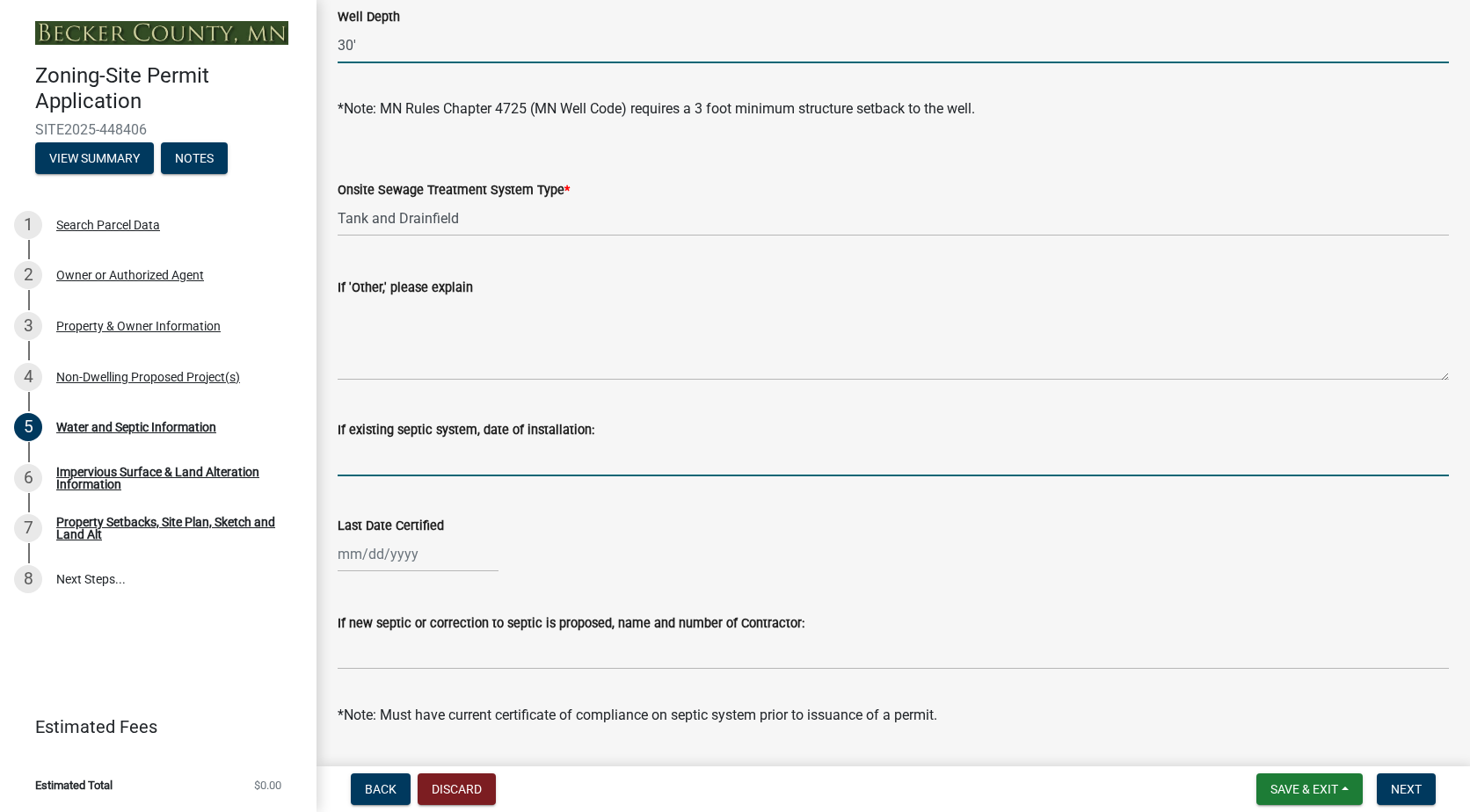 click on "If existing septic system, date of installation:" at bounding box center (893, 458) 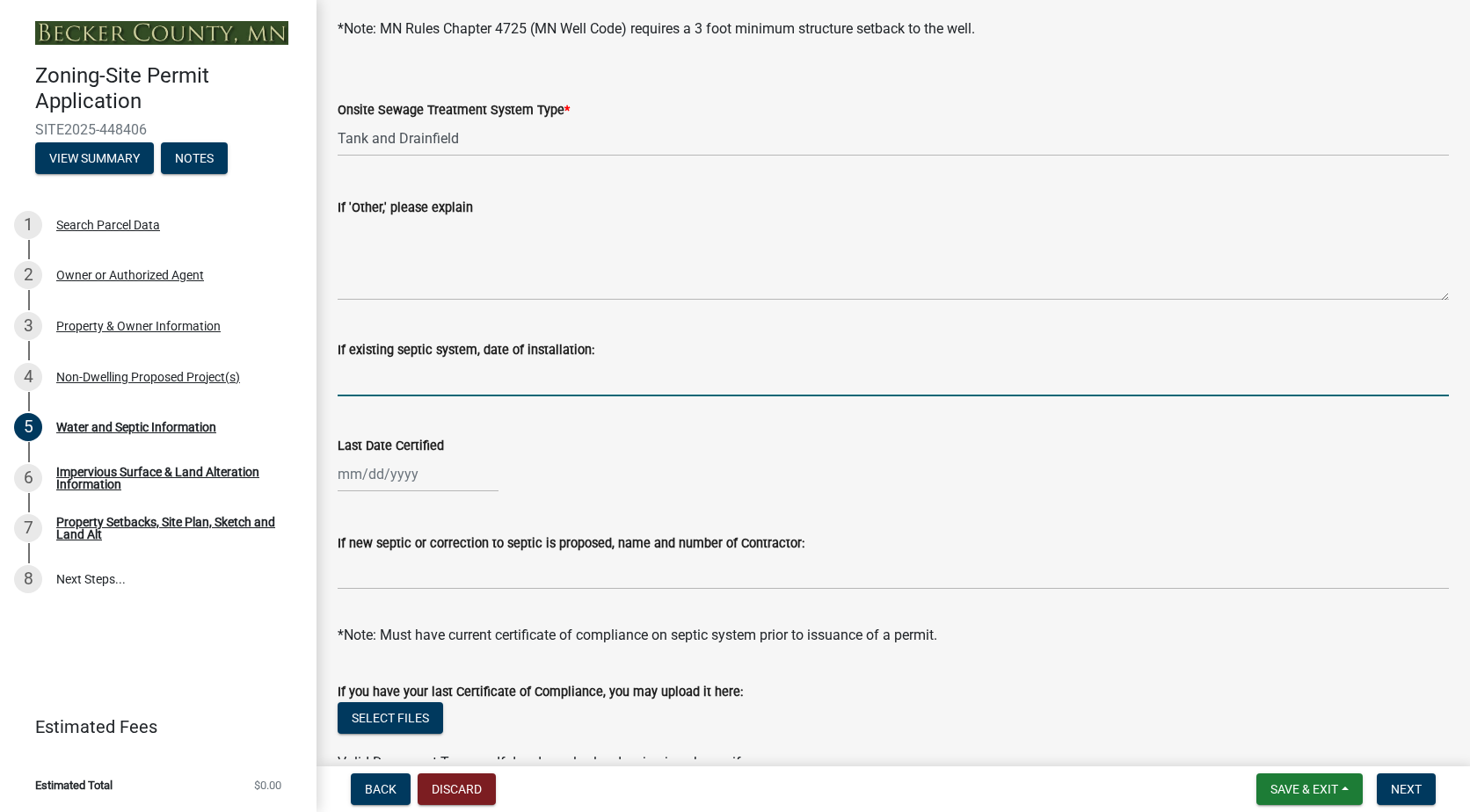 scroll, scrollTop: 352, scrollLeft: 0, axis: vertical 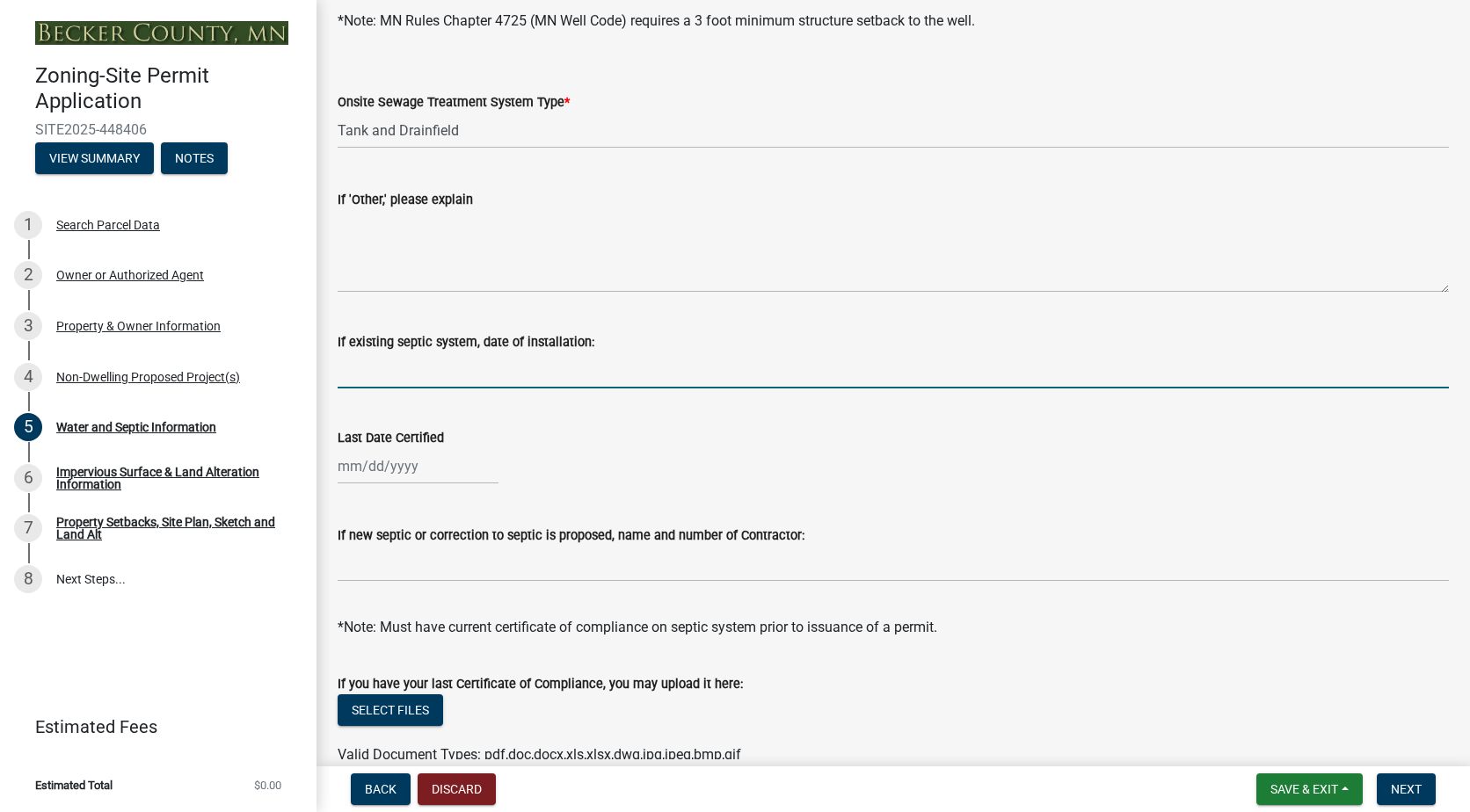select on "7" 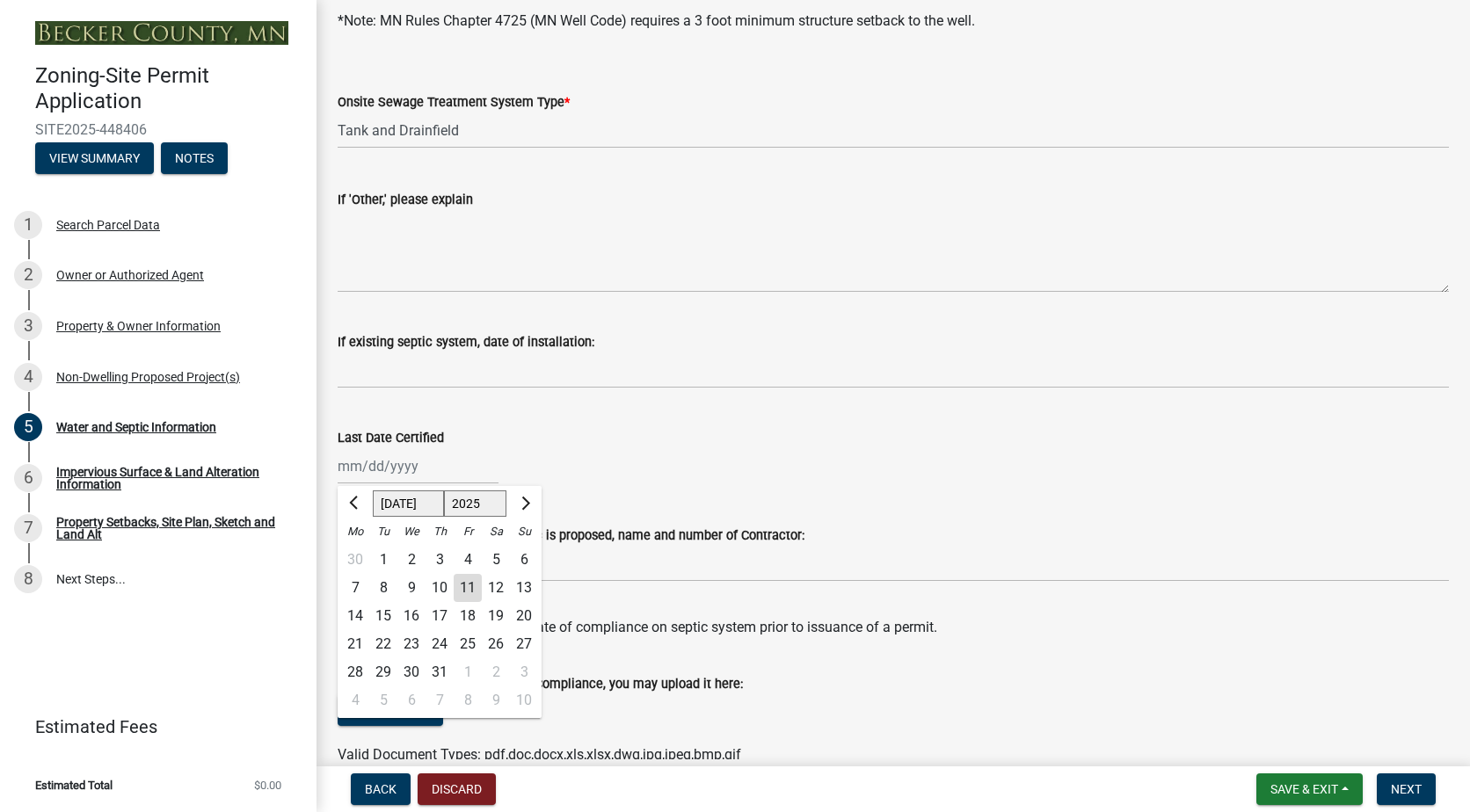 click on "[PERSON_NAME] Feb Mar Apr [PERSON_NAME][DATE] Oct Nov [DATE] 1526 1527 1528 1529 1530 1531 1532 1533 1534 1535 1536 1537 1538 1539 1540 1541 1542 1543 1544 1545 1546 1547 1548 1549 1550 1551 1552 1553 1554 1555 1556 1557 1558 1559 1560 1561 1562 1563 1564 1565 1566 1567 1568 1569 1570 1571 1572 1573 1574 1575 1576 1577 1578 1579 1580 1581 1582 1583 1584 1585 1586 1587 1588 1589 1590 1591 1592 1593 1594 1595 1596 1597 1598 1599 1600 1601 1602 1603 1604 1605 1606 1607 1608 1609 1610 1611 1612 1613 1614 1615 1616 1617 1618 1619 1620 1621 1622 1623 1624 1625 1626 1627 1628 1629 1630 1631 1632 1633 1634 1635 1636 1637 1638 1639 1640 1641 1642 1643 1644 1645 1646 1647 1648 1649 1650 1651 1652 1653 1654 1655 1656 1657 1658 1659 1660 1661 1662 1663 1664 1665 1666 1667 1668 1669 1670 1671 1672 1673 1674 1675 1676 1677 1678 1679 1680 1681 1682 1683 1684 1685 1686 1687 1688 1689 1690 1691 1692 1693 1694 1695 1696 1697 1698 1699 1700 1701 1702 1703 1704 1705 1706 1707 1708 1709 1710 1711 1712 1713 1714 1715 1716 1717 1718 1719 1" 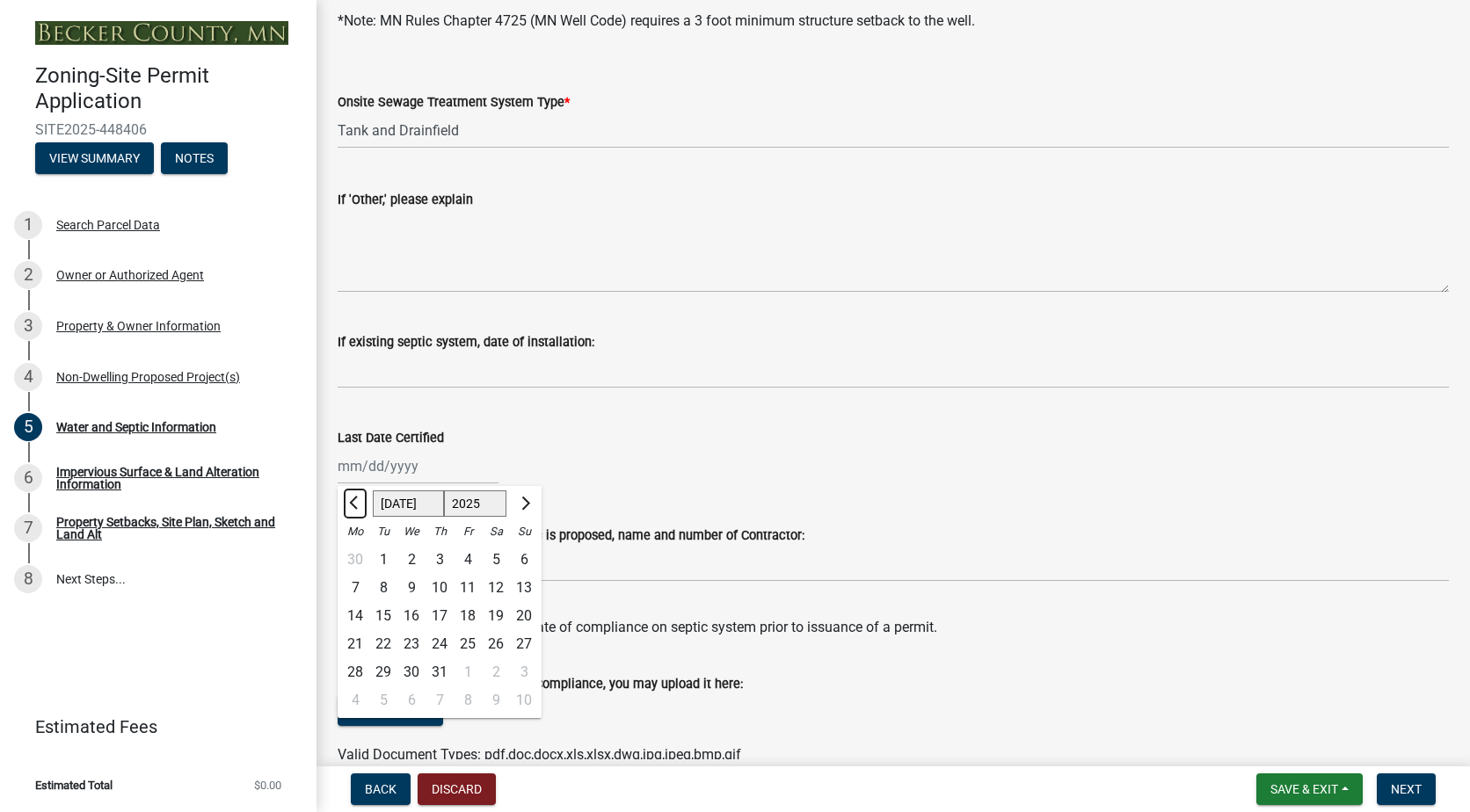 click 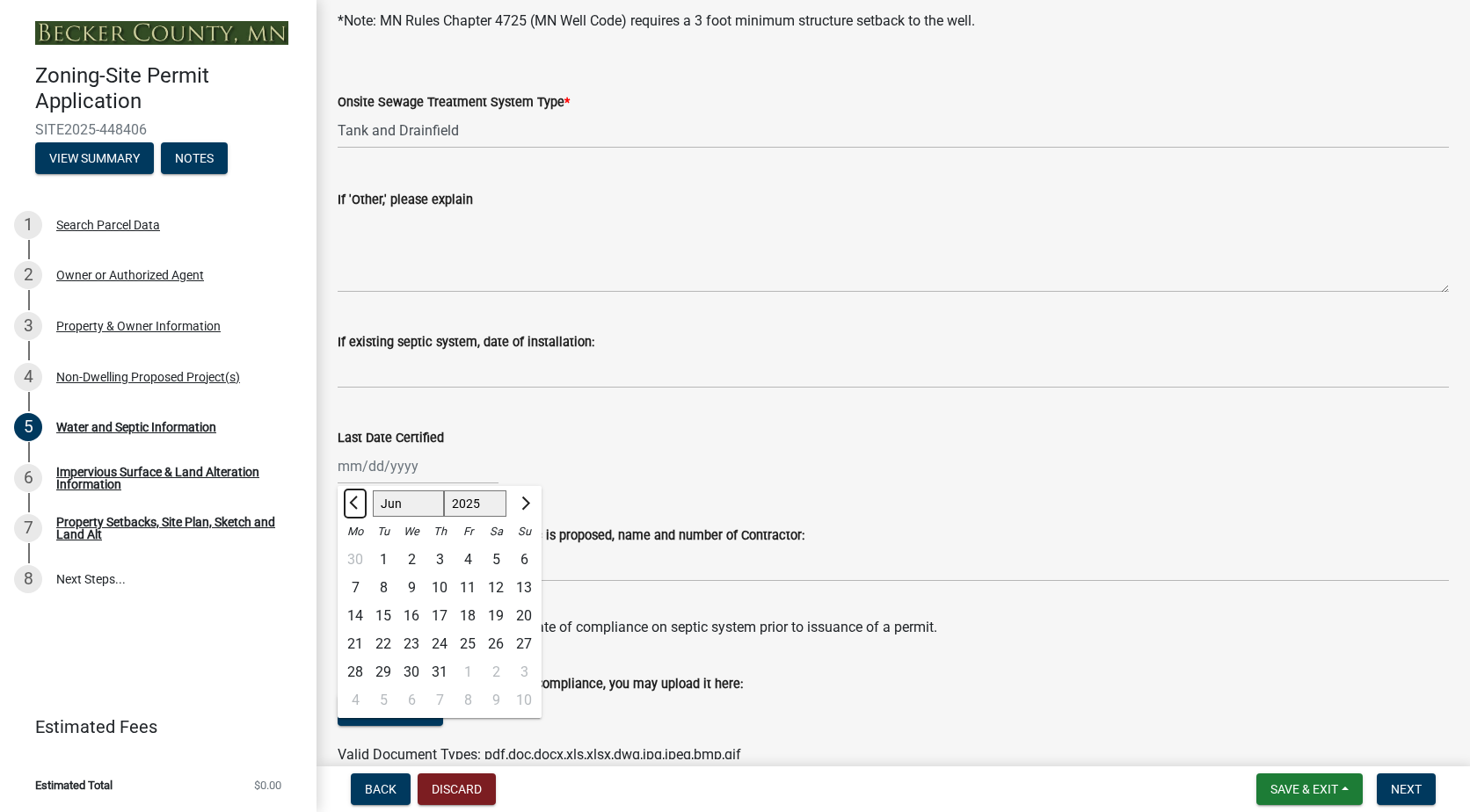 click 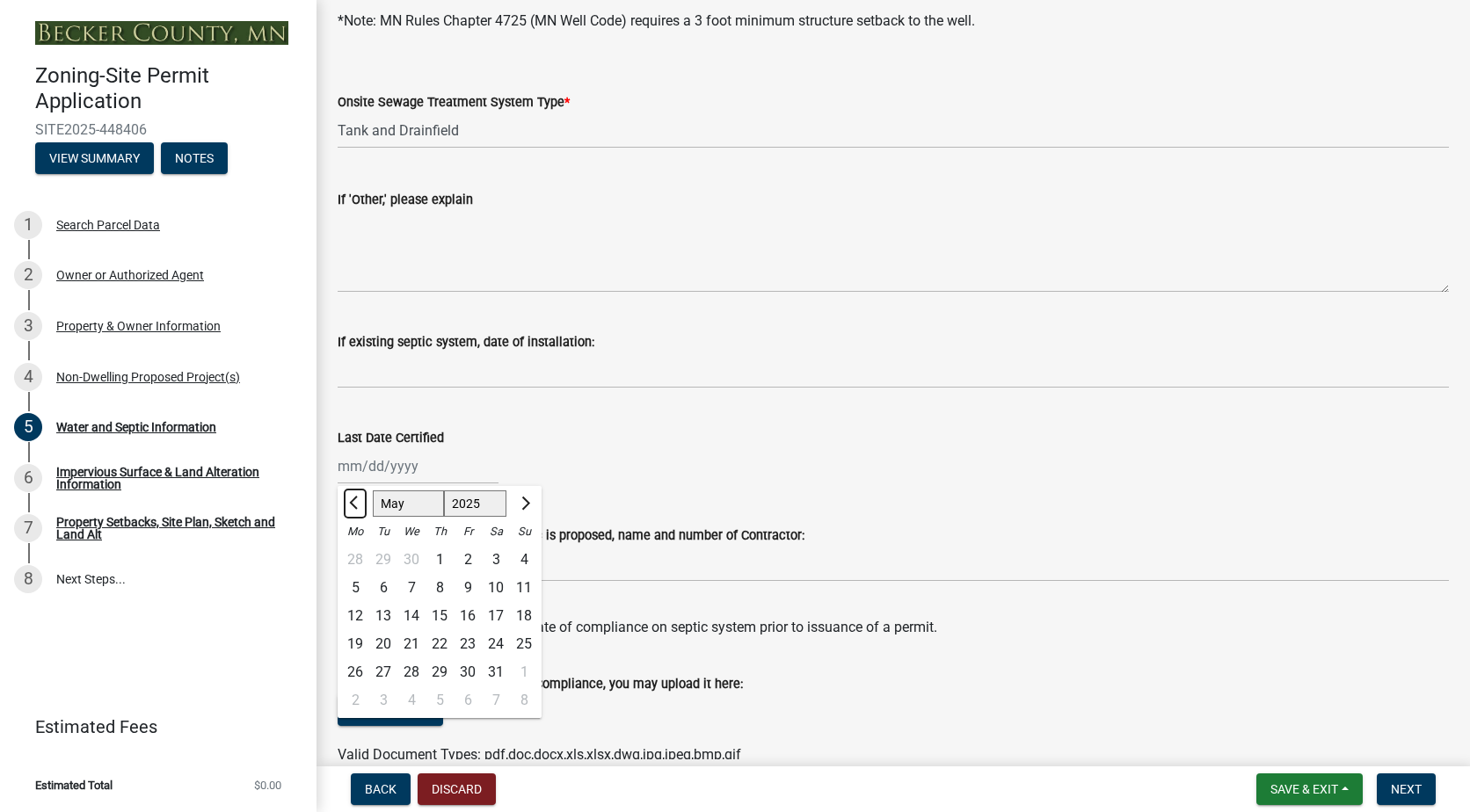 click 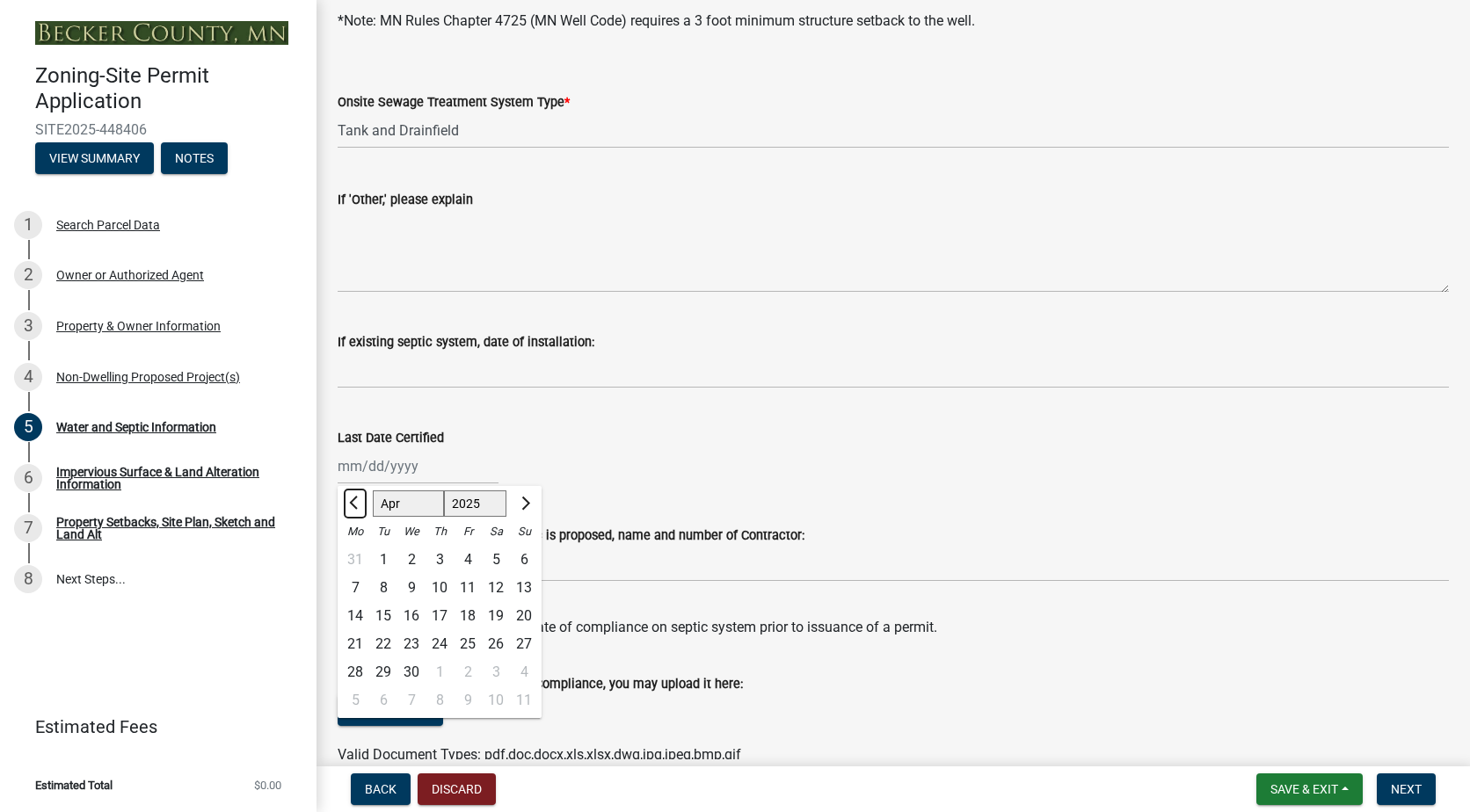 click 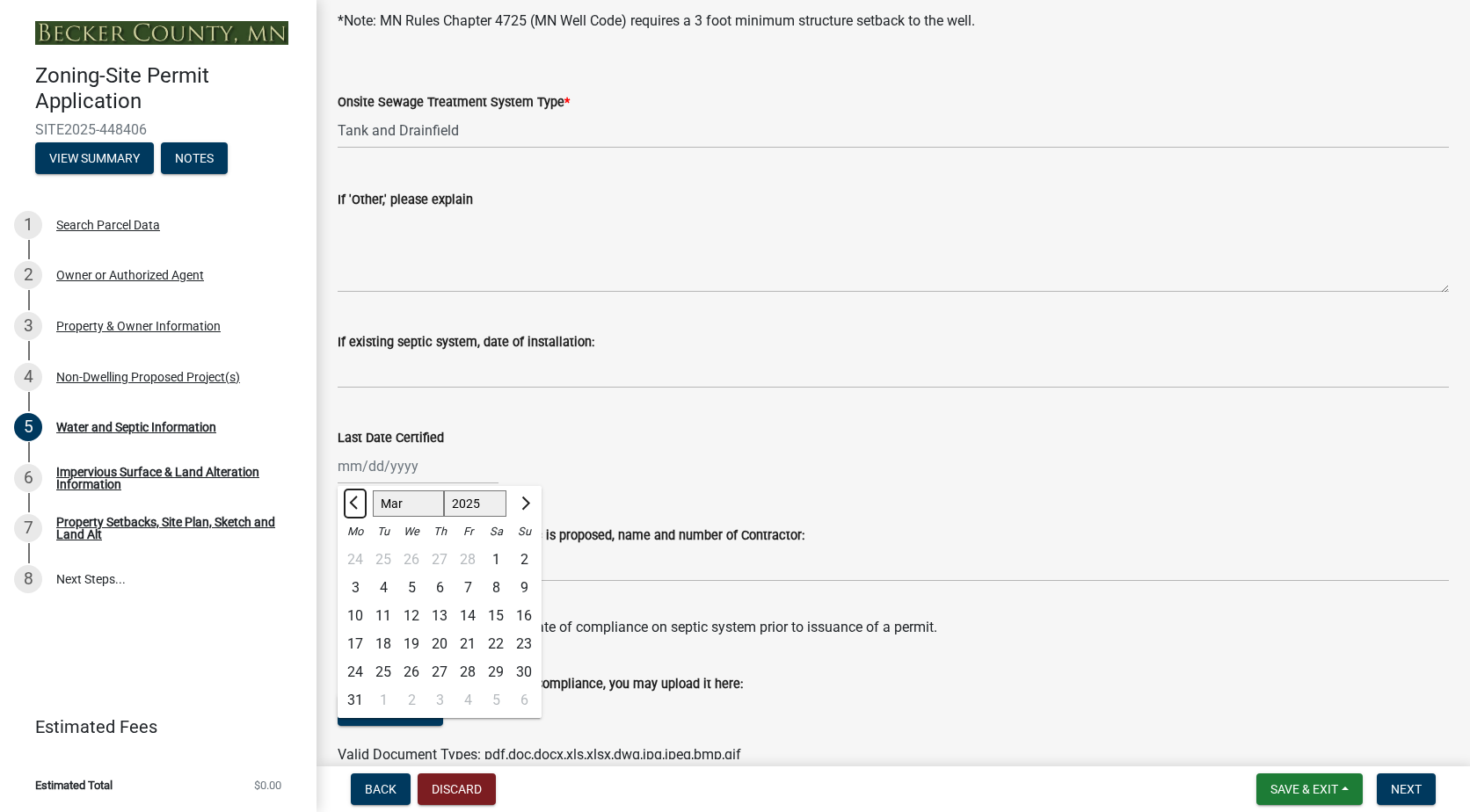 click 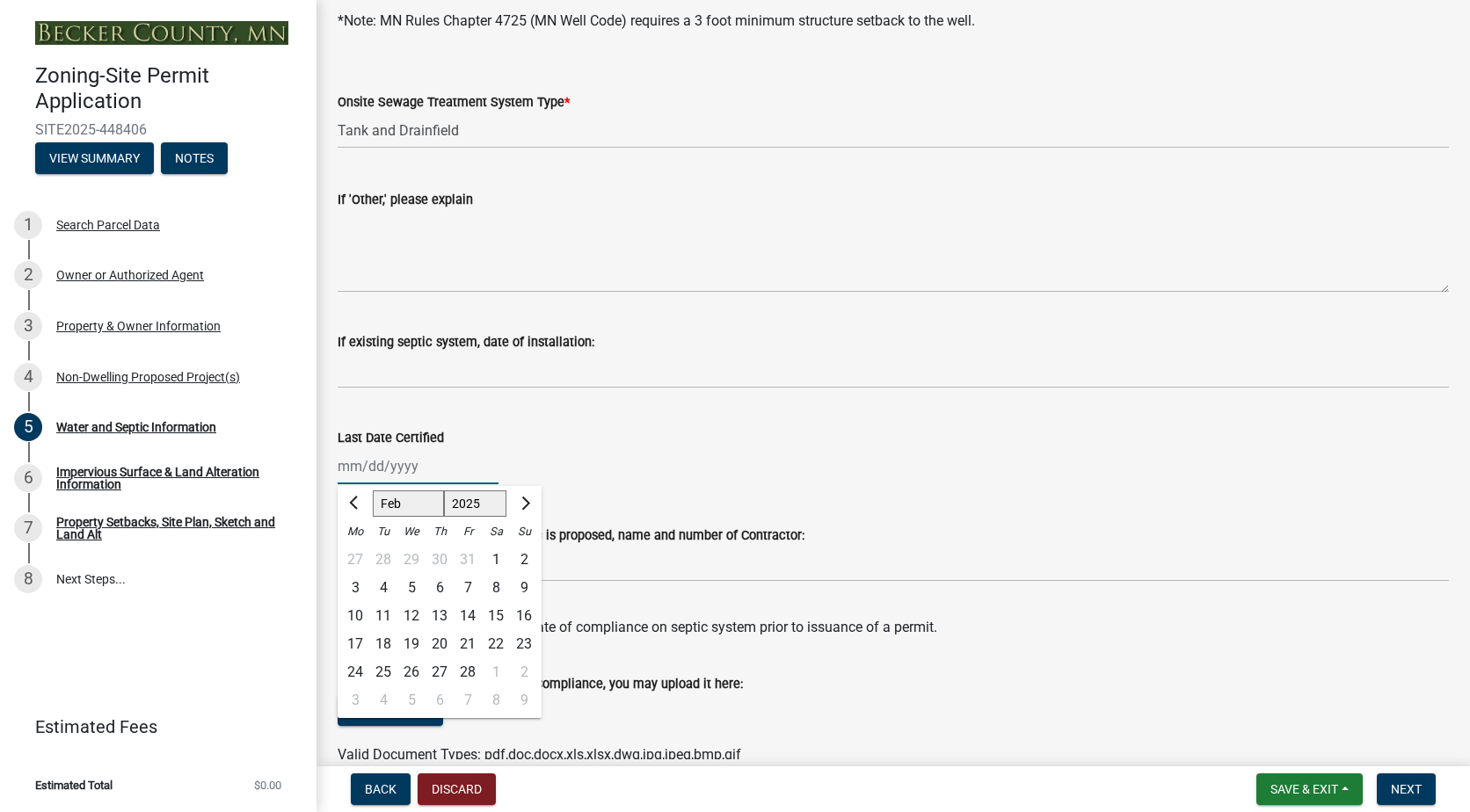 click on "1525 1526 1527 1528 1529 1530 1531 1532 1533 1534 1535 1536 1537 1538 1539 1540 1541 1542 1543 1544 1545 1546 1547 1548 1549 1550 1551 1552 1553 1554 1555 1556 1557 1558 1559 1560 1561 1562 1563 1564 1565 1566 1567 1568 1569 1570 1571 1572 1573 1574 1575 1576 1577 1578 1579 1580 1581 1582 1583 1584 1585 1586 1587 1588 1589 1590 1591 1592 1593 1594 1595 1596 1597 1598 1599 1600 1601 1602 1603 1604 1605 1606 1607 1608 1609 1610 1611 1612 1613 1614 1615 1616 1617 1618 1619 1620 1621 1622 1623 1624 1625 1626 1627 1628 1629 1630 1631 1632 1633 1634 1635 1636 1637 1638 1639 1640 1641 1642 1643 1644 1645 1646 1647 1648 1649 1650 1651 1652 1653 1654 1655 1656 1657 1658 1659 1660 1661 1662 1663 1664 1665 1666 1667 1668 1669 1670 1671 1672 1673 1674 1675 1676 1677 1678 1679 1680 1681 1682 1683 1684 1685 1686 1687 1688 1689 1690 1691 1692 1693 1694 1695 1696 1697 1698 1699 1700 1701 1702 1703 1704 1705 1706 1707 1708 1709 1710 1711 1712 1713 1714 1715 1716 1717 1718 1719 1720 1721 1722 1723 1724 1725 1726 1727 1728 1729" 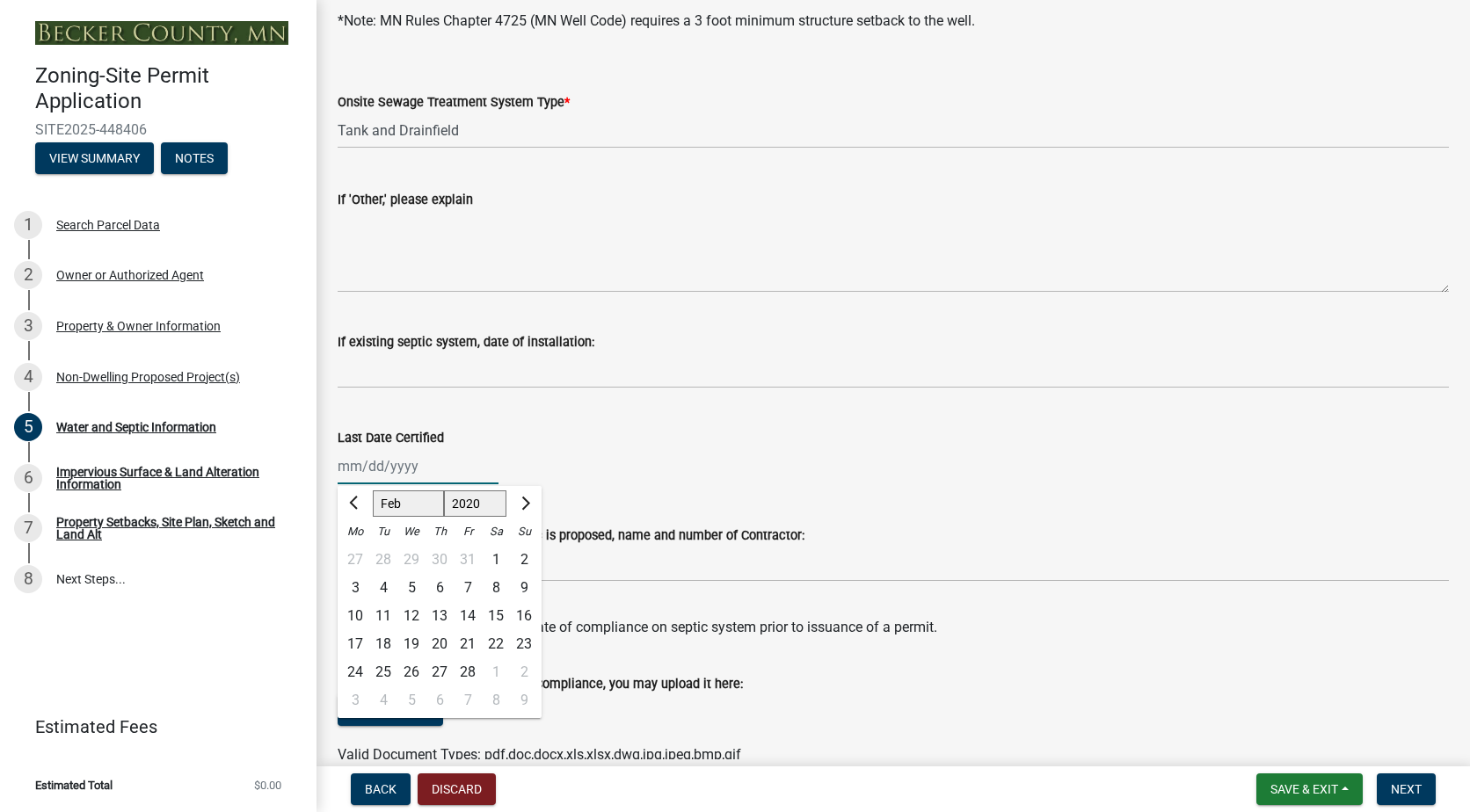 click on "1525 1526 1527 1528 1529 1530 1531 1532 1533 1534 1535 1536 1537 1538 1539 1540 1541 1542 1543 1544 1545 1546 1547 1548 1549 1550 1551 1552 1553 1554 1555 1556 1557 1558 1559 1560 1561 1562 1563 1564 1565 1566 1567 1568 1569 1570 1571 1572 1573 1574 1575 1576 1577 1578 1579 1580 1581 1582 1583 1584 1585 1586 1587 1588 1589 1590 1591 1592 1593 1594 1595 1596 1597 1598 1599 1600 1601 1602 1603 1604 1605 1606 1607 1608 1609 1610 1611 1612 1613 1614 1615 1616 1617 1618 1619 1620 1621 1622 1623 1624 1625 1626 1627 1628 1629 1630 1631 1632 1633 1634 1635 1636 1637 1638 1639 1640 1641 1642 1643 1644 1645 1646 1647 1648 1649 1650 1651 1652 1653 1654 1655 1656 1657 1658 1659 1660 1661 1662 1663 1664 1665 1666 1667 1668 1669 1670 1671 1672 1673 1674 1675 1676 1677 1678 1679 1680 1681 1682 1683 1684 1685 1686 1687 1688 1689 1690 1691 1692 1693 1694 1695 1696 1697 1698 1699 1700 1701 1702 1703 1704 1705 1706 1707 1708 1709 1710 1711 1712 1713 1714 1715 1716 1717 1718 1719 1720 1721 1722 1723 1724 1725 1726 1727 1728 1729" 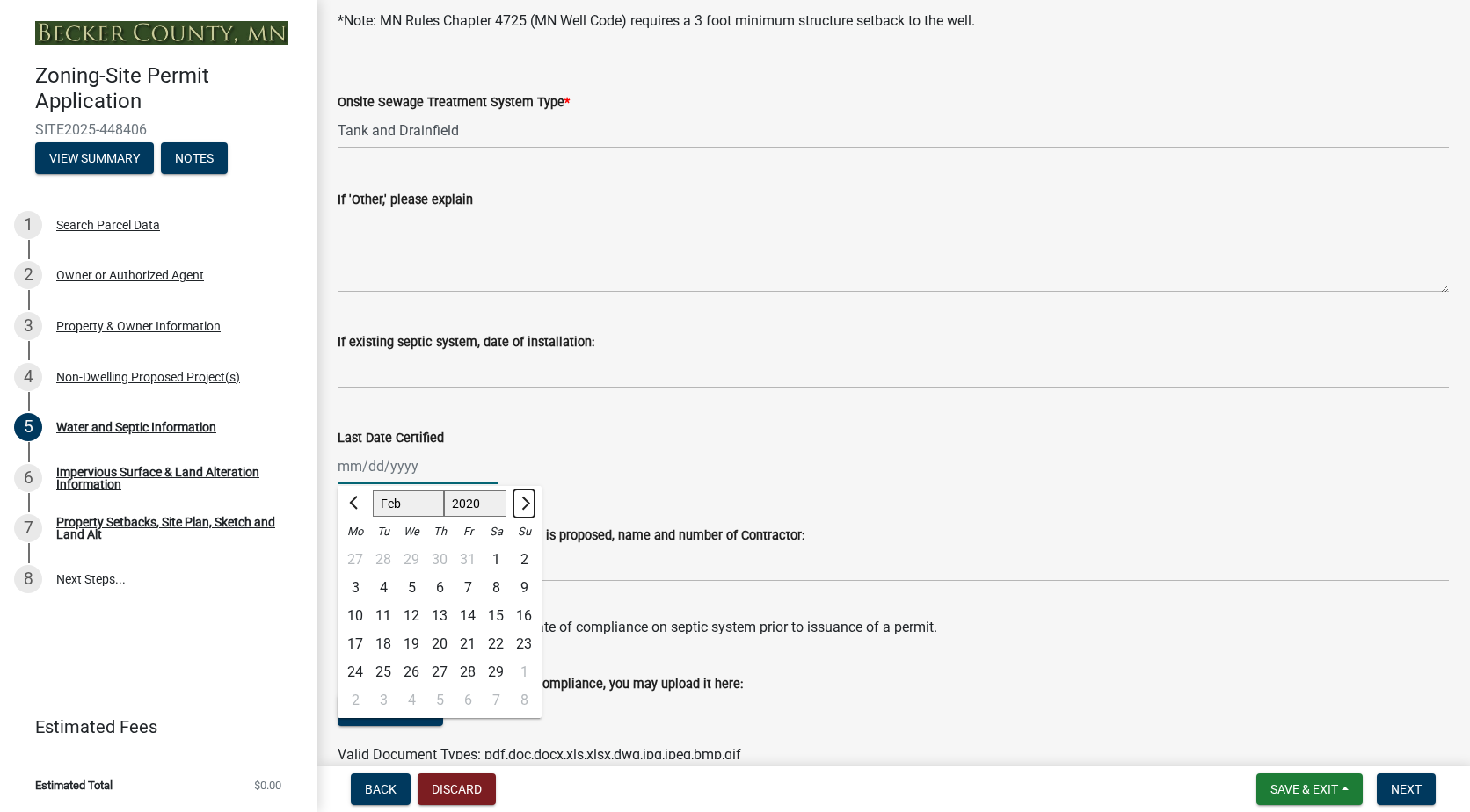 click 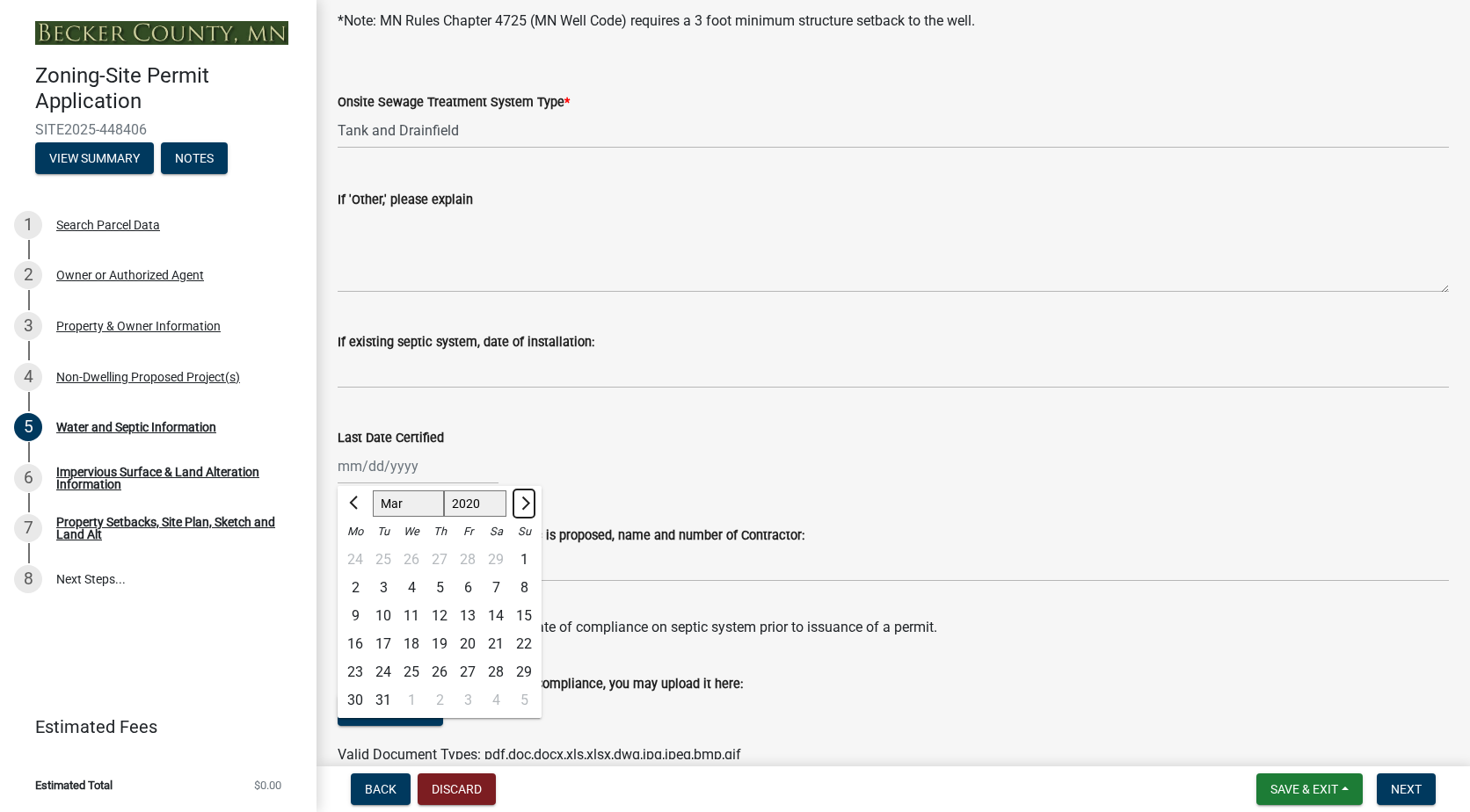 click 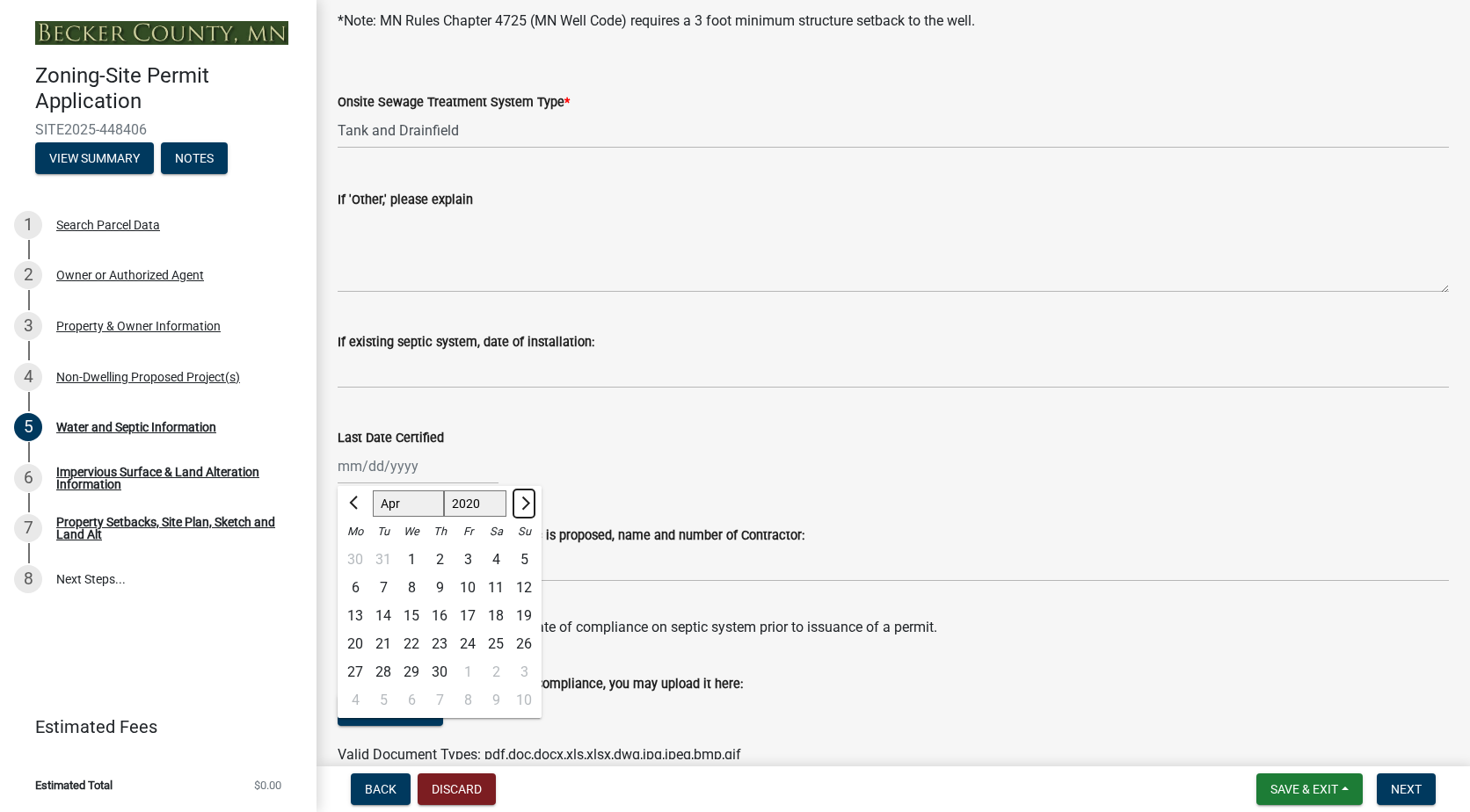 click 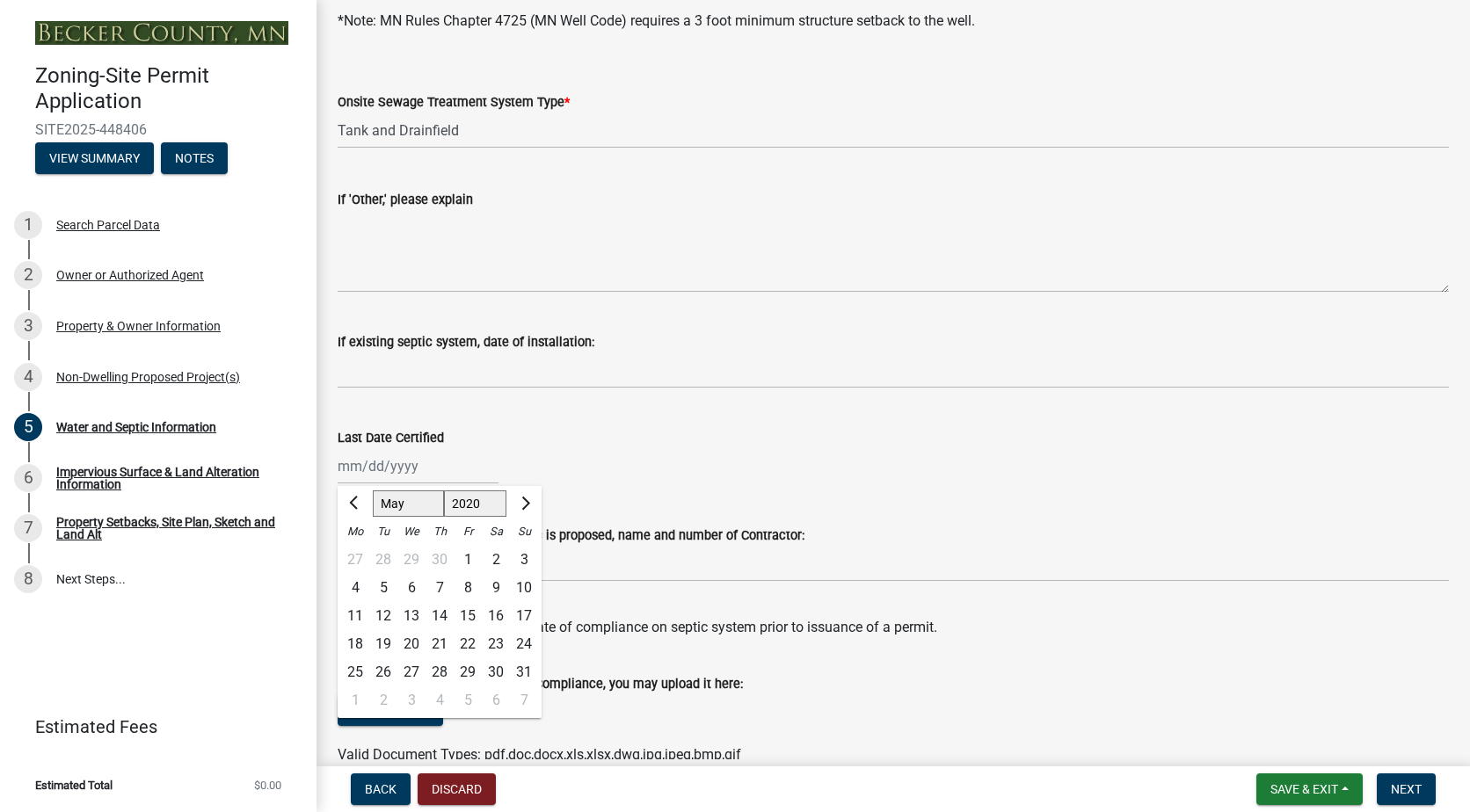click on "1" 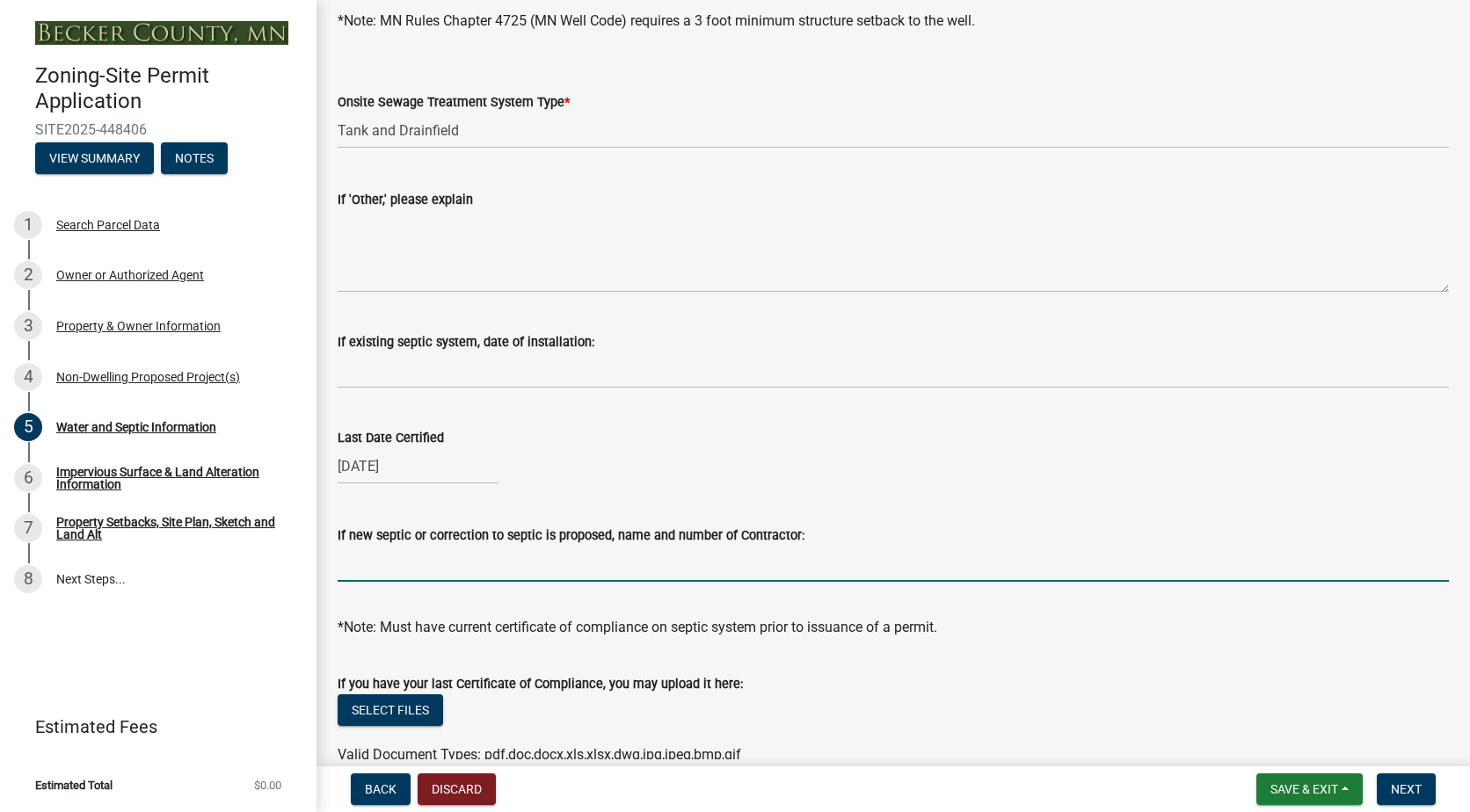 click on "If new septic or correction to septic is proposed, name and number of Contractor:" at bounding box center (893, 563) 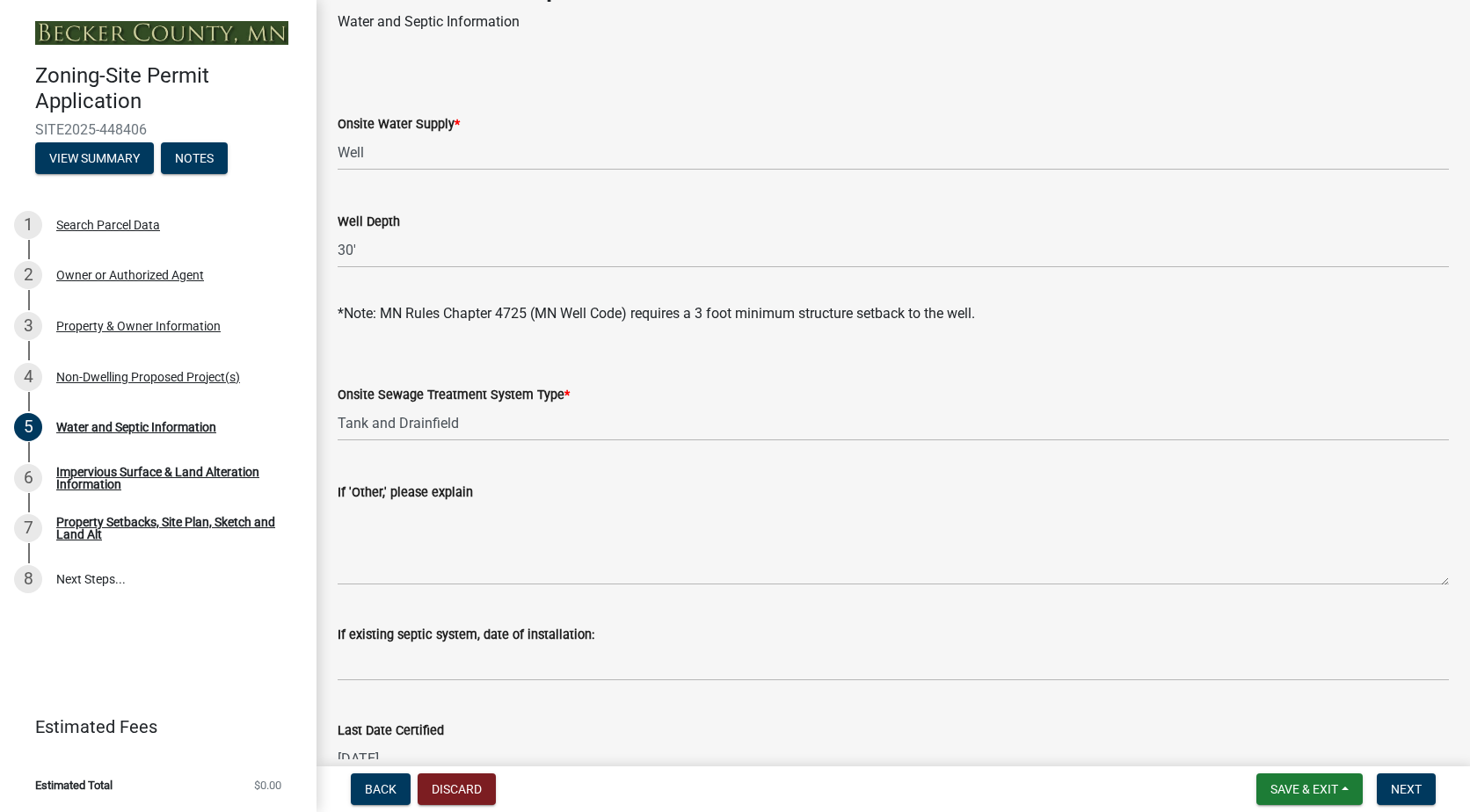 scroll, scrollTop: 235, scrollLeft: 0, axis: vertical 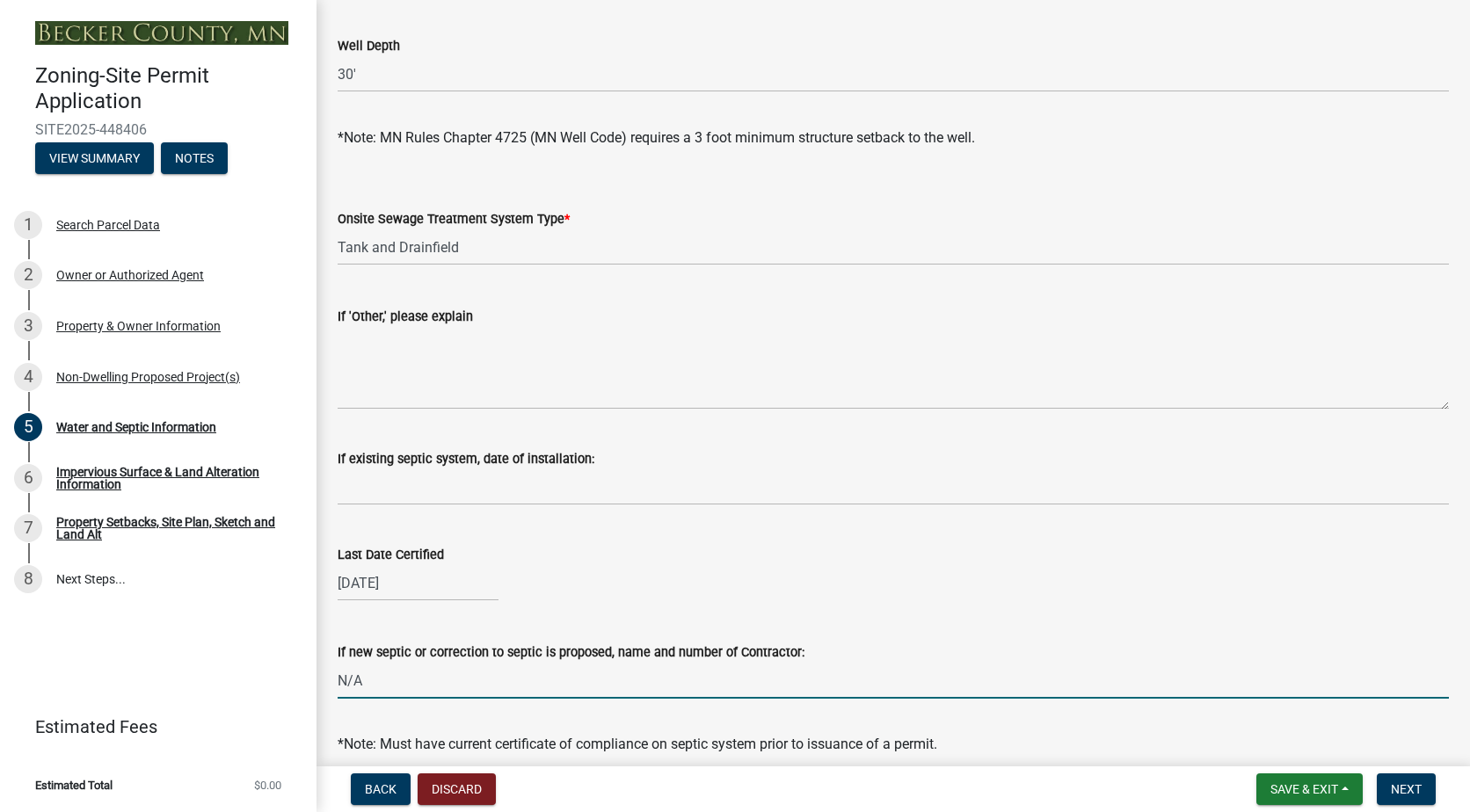 type on "N/A" 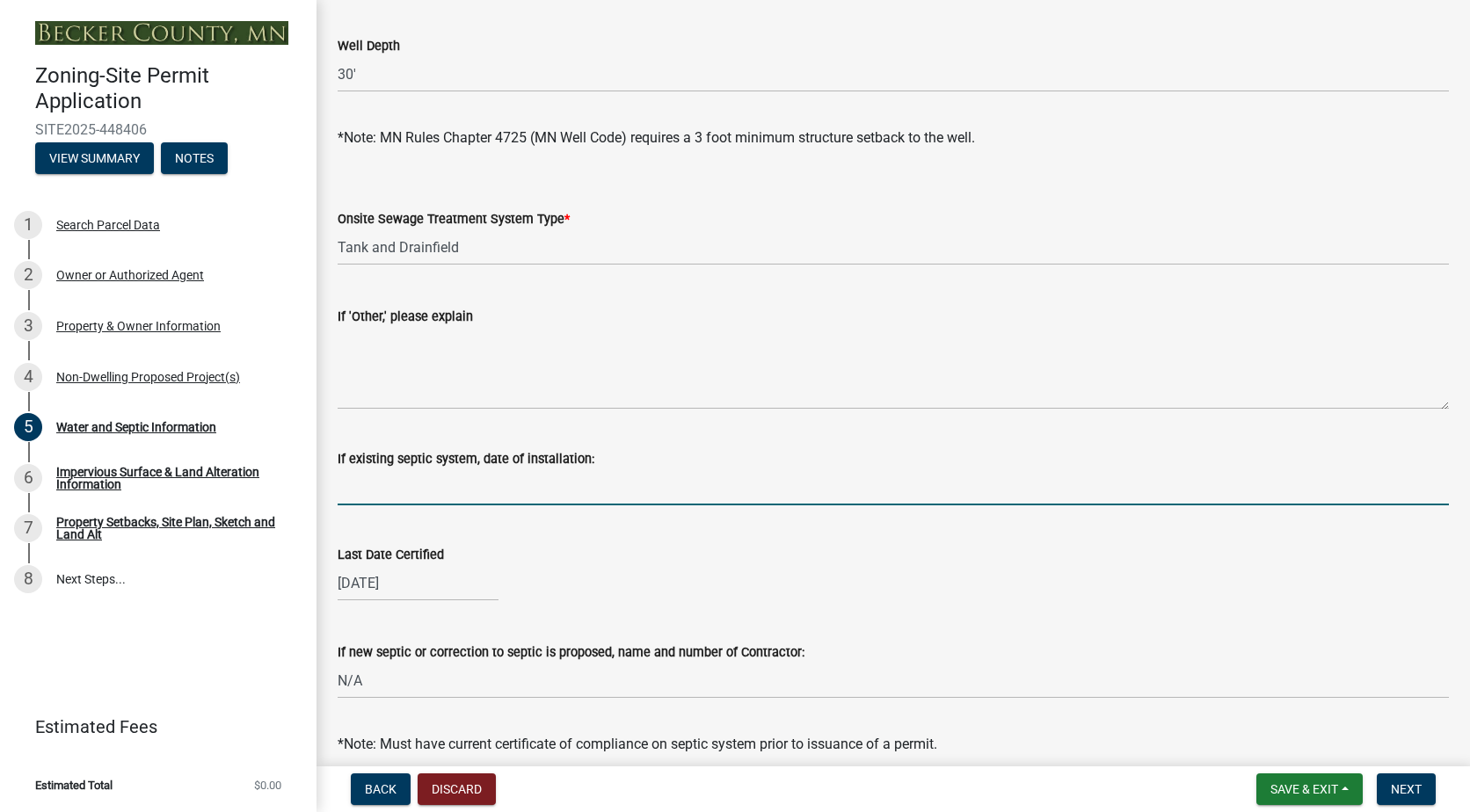 click on "If existing septic system, date of installation:" at bounding box center [893, 487] 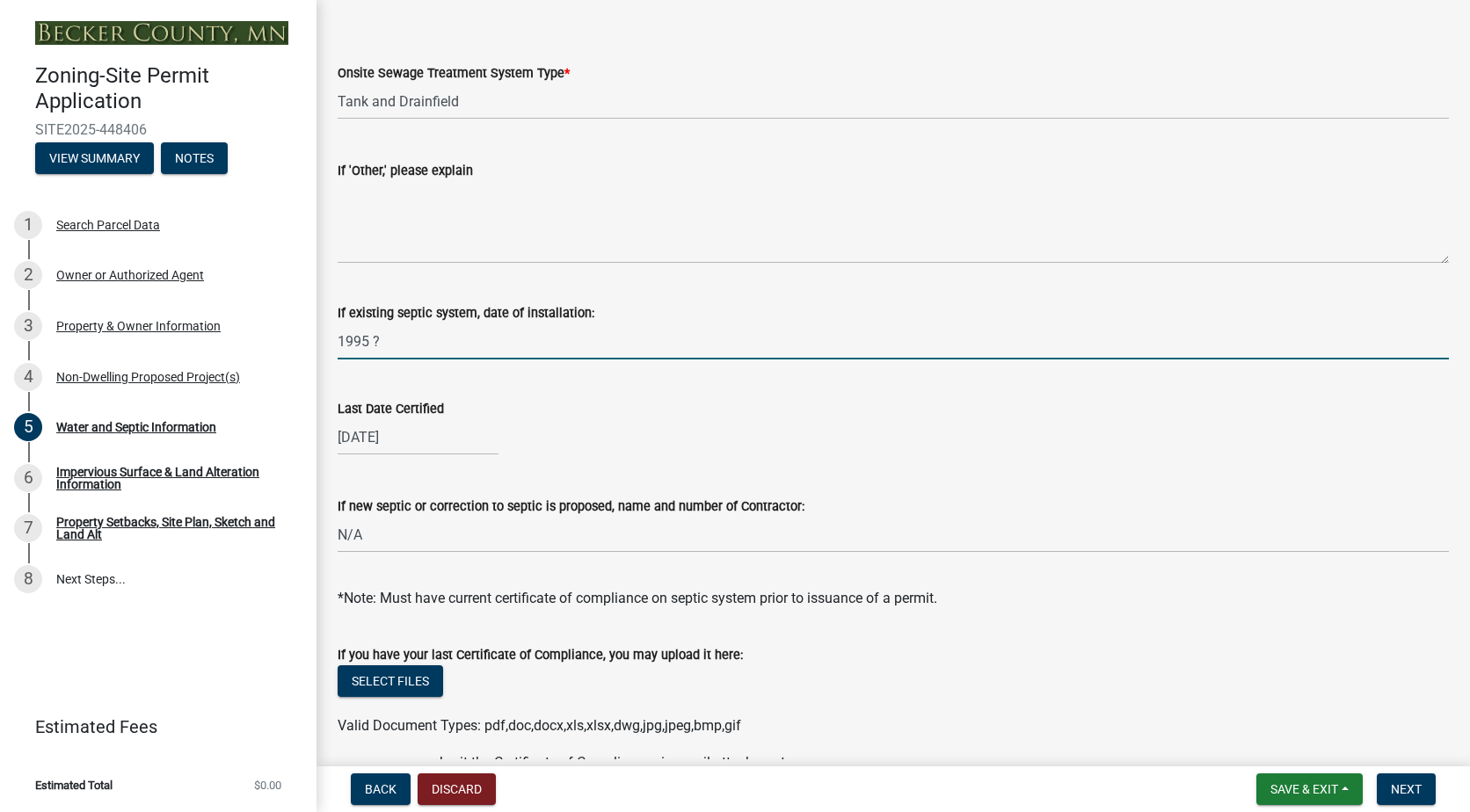 scroll, scrollTop: 498, scrollLeft: 0, axis: vertical 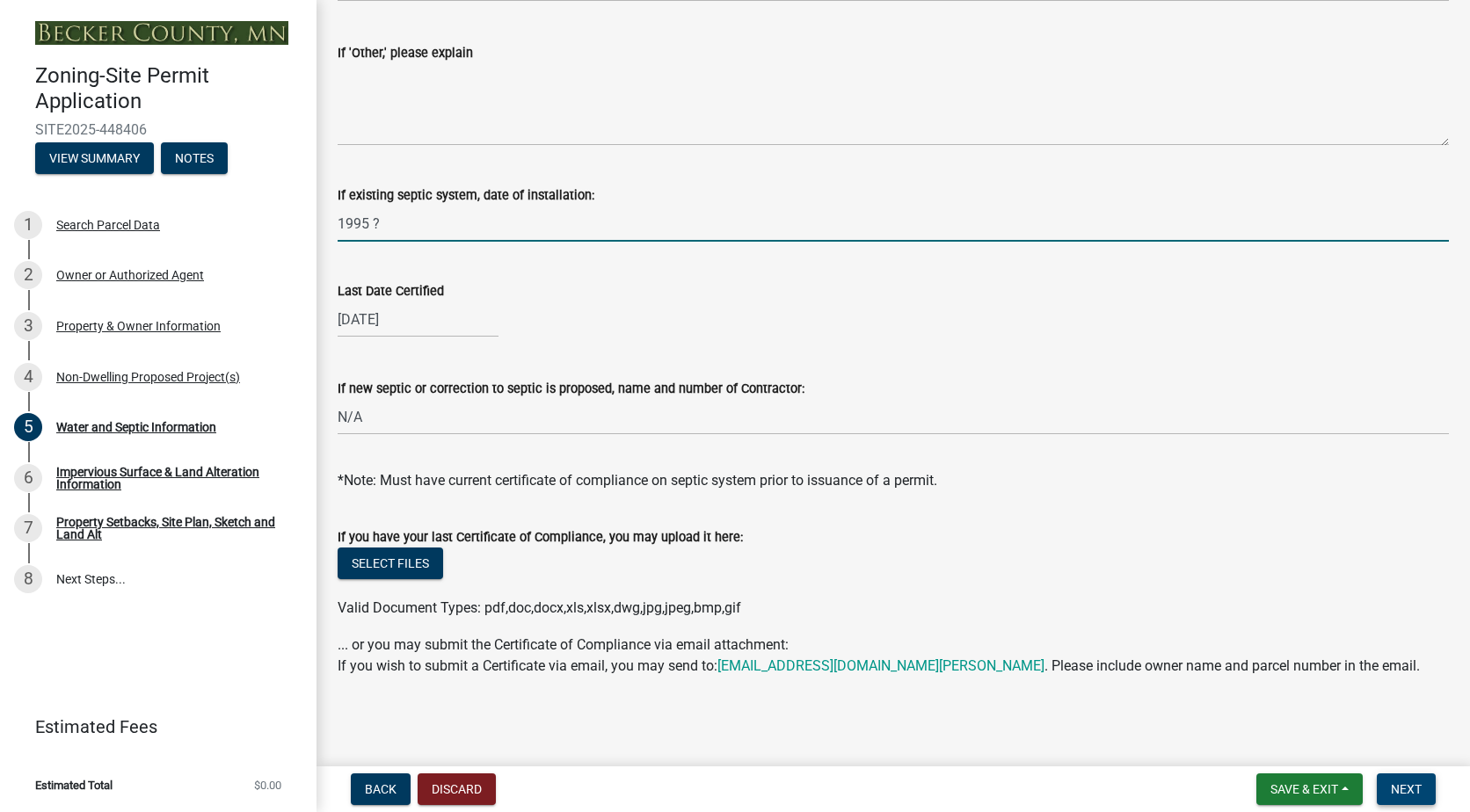 type on "1995 ?" 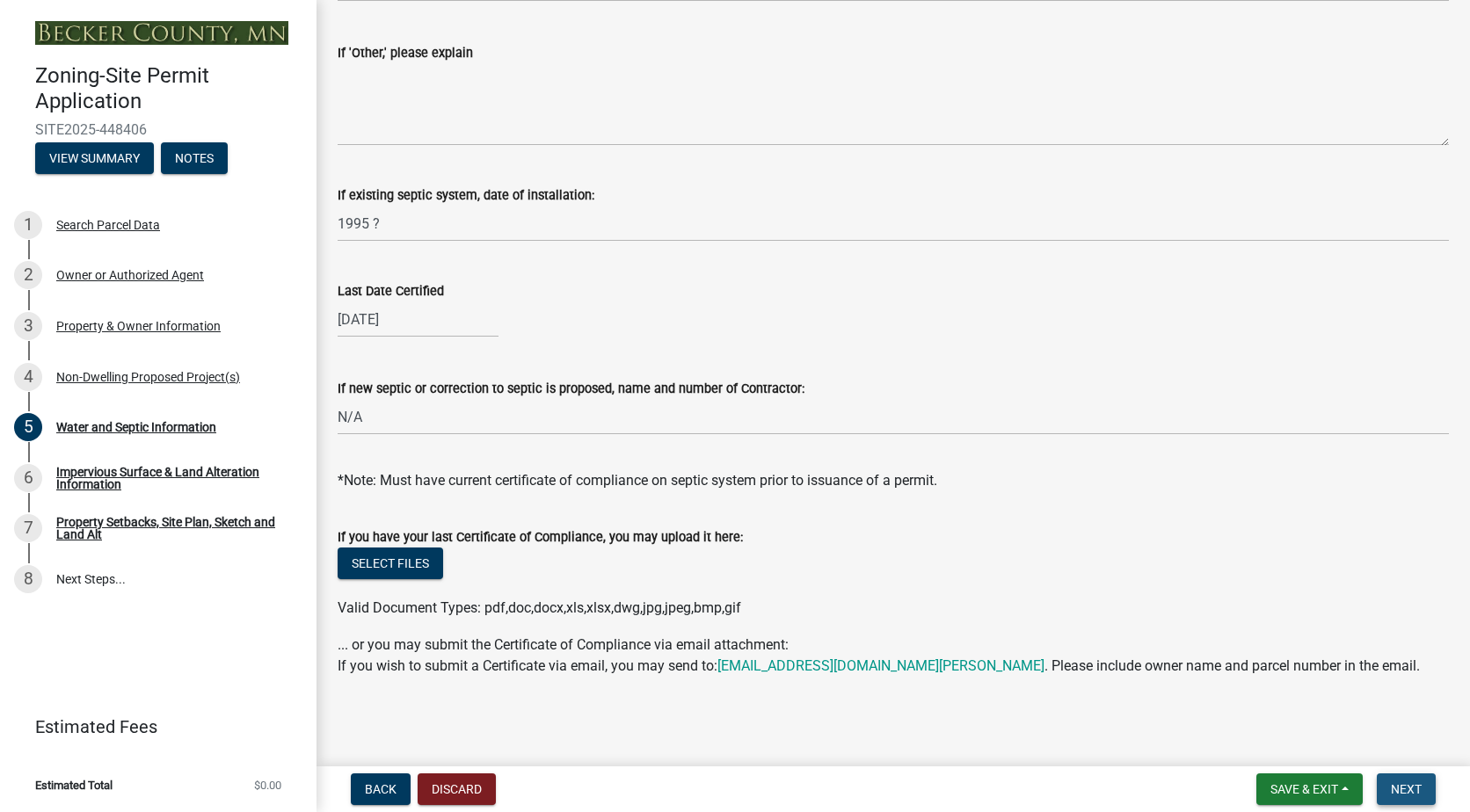 click on "Next" at bounding box center (1406, 789) 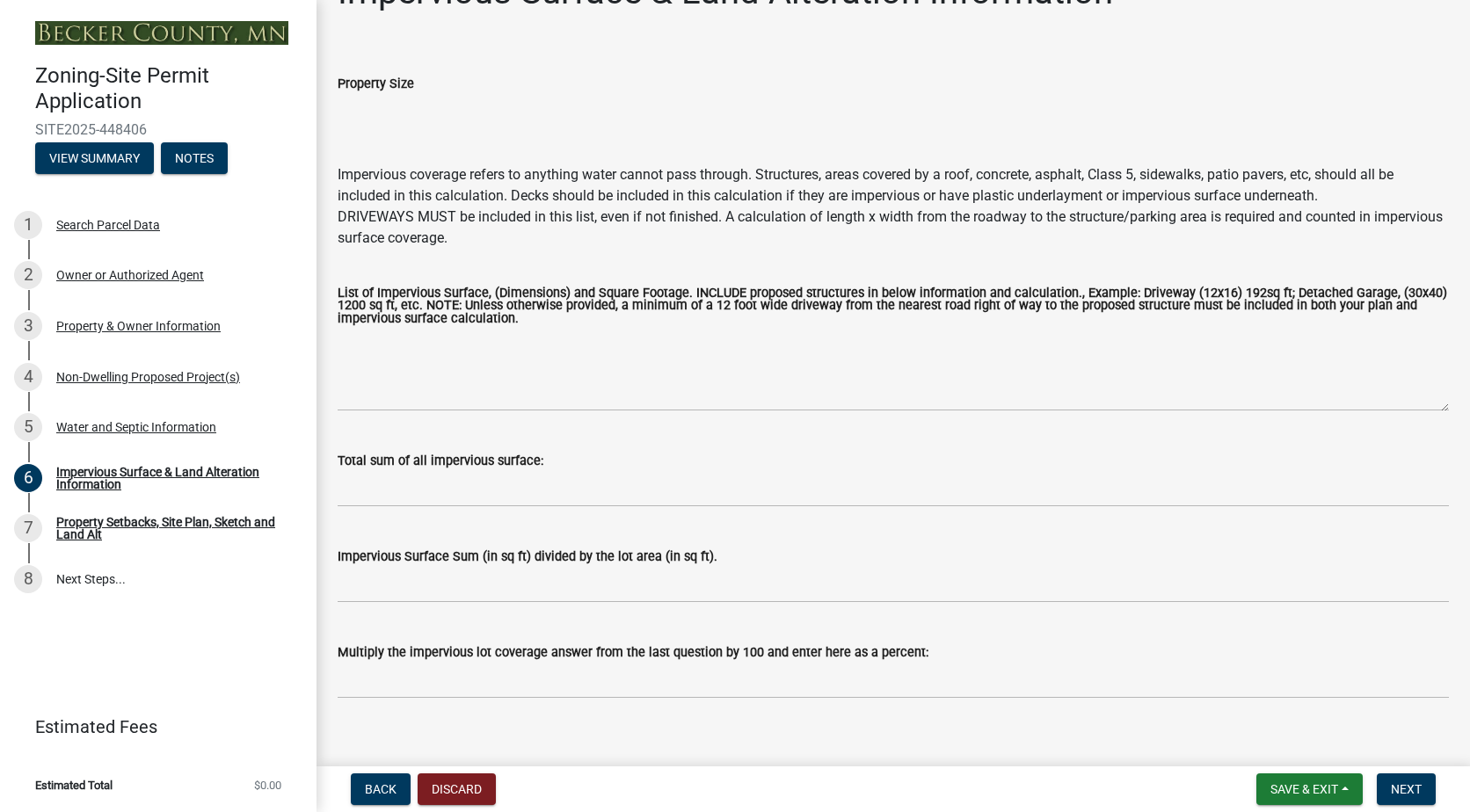 scroll, scrollTop: 73, scrollLeft: 0, axis: vertical 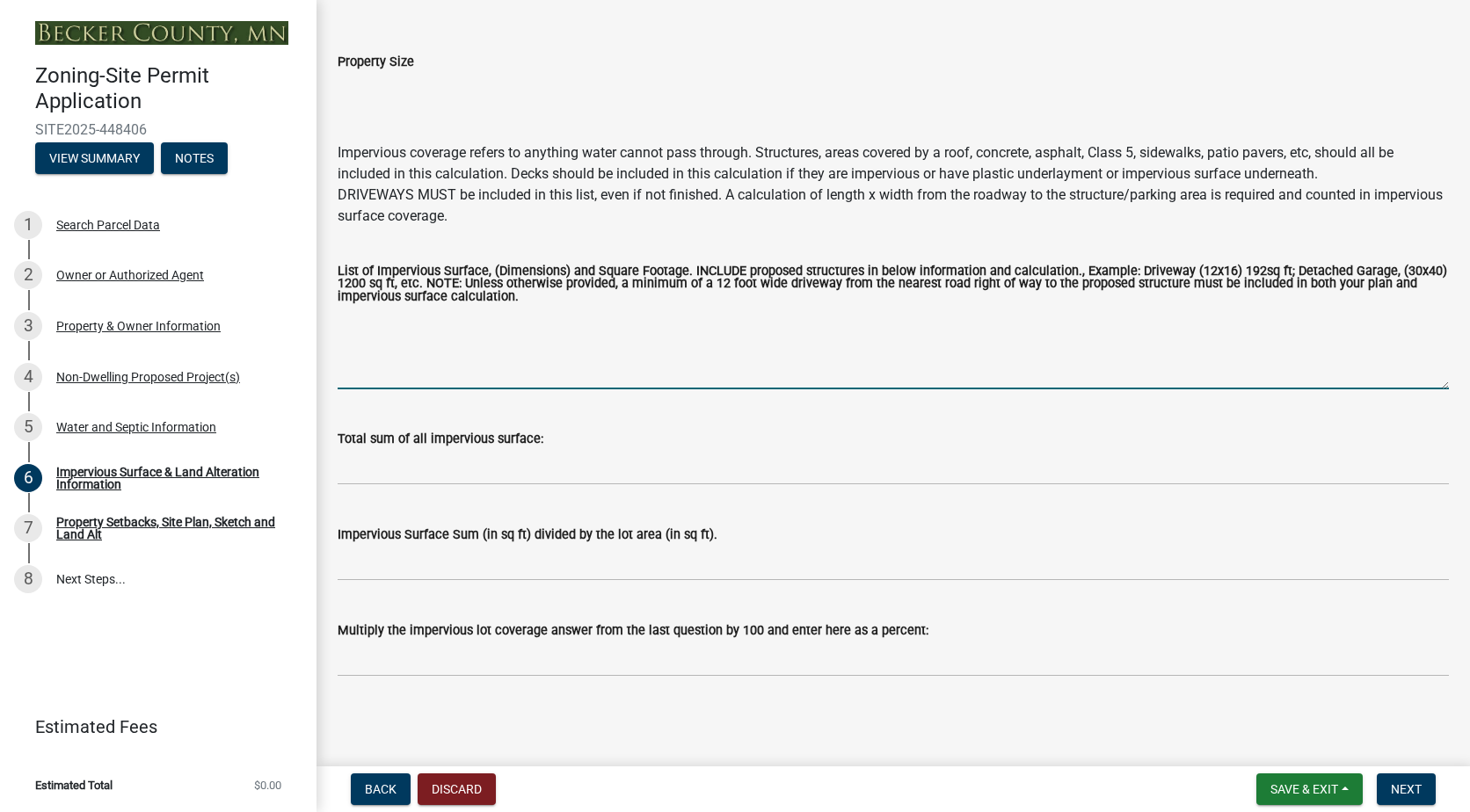 click on "List of Impervious Surface, (Dimensions) and Square Footage.  INCLUDE proposed structures in below information and calculation., Example: Driveway (12x16) 192sq ft; Detached Garage, (30x40) 1200 sq ft, etc.
NOTE: Unless otherwise provided, a minimum of a 12 foot wide driveway from the nearest road right of way to the proposed structure must be included in both your plan and impervious surface calculation." at bounding box center [893, 348] 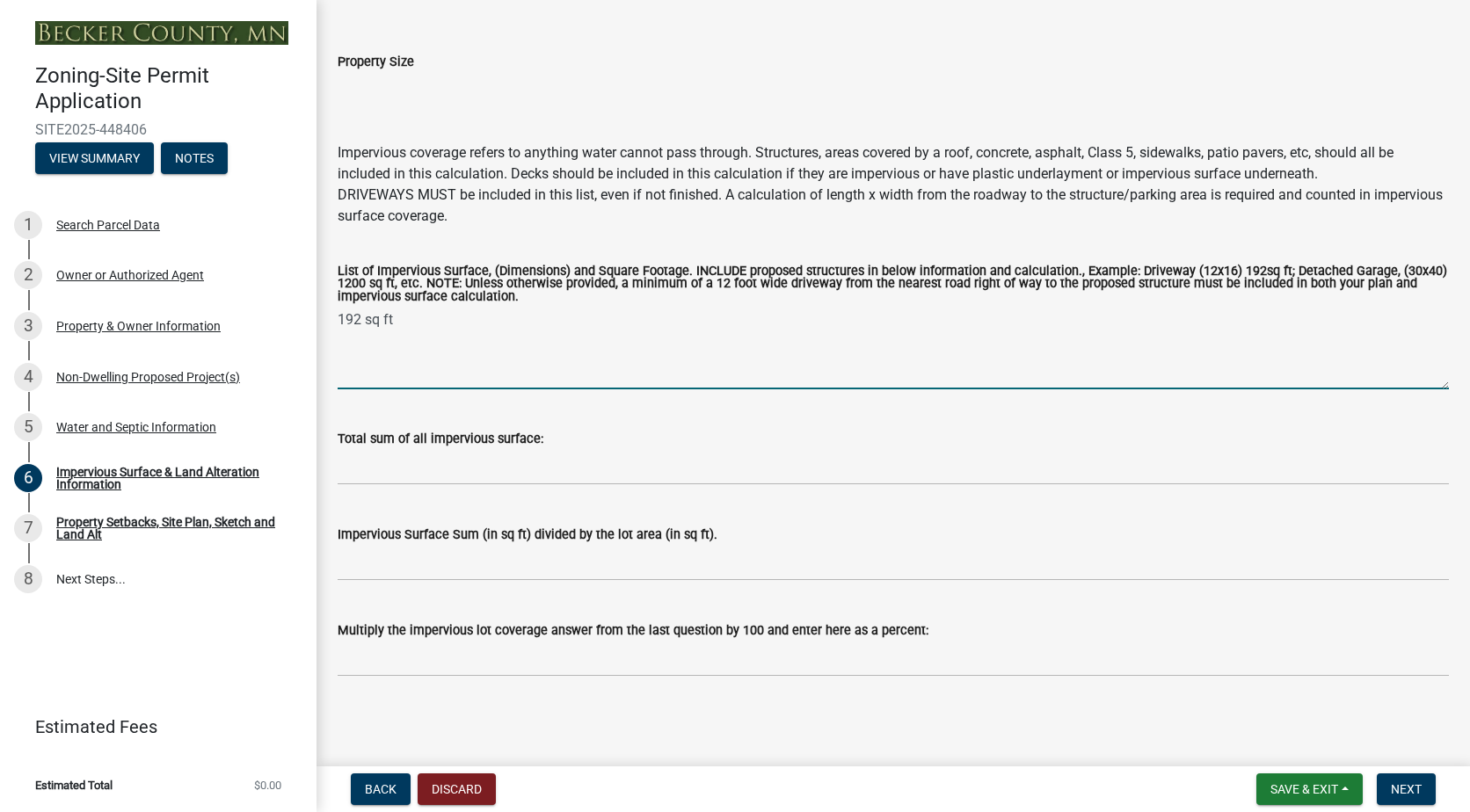 type on "192 sq ft" 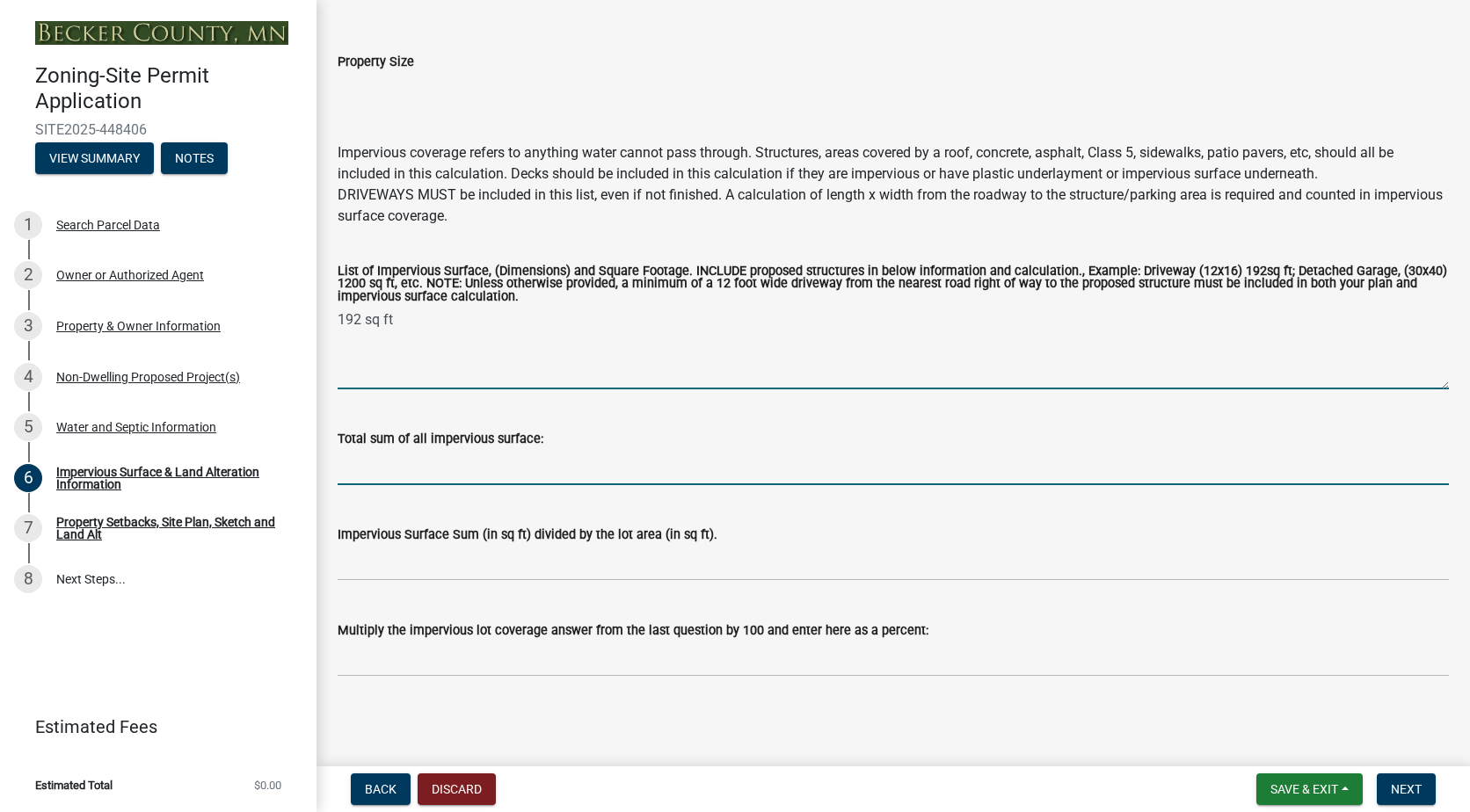 click on "Total sum of all impervious surface:" at bounding box center (893, 467) 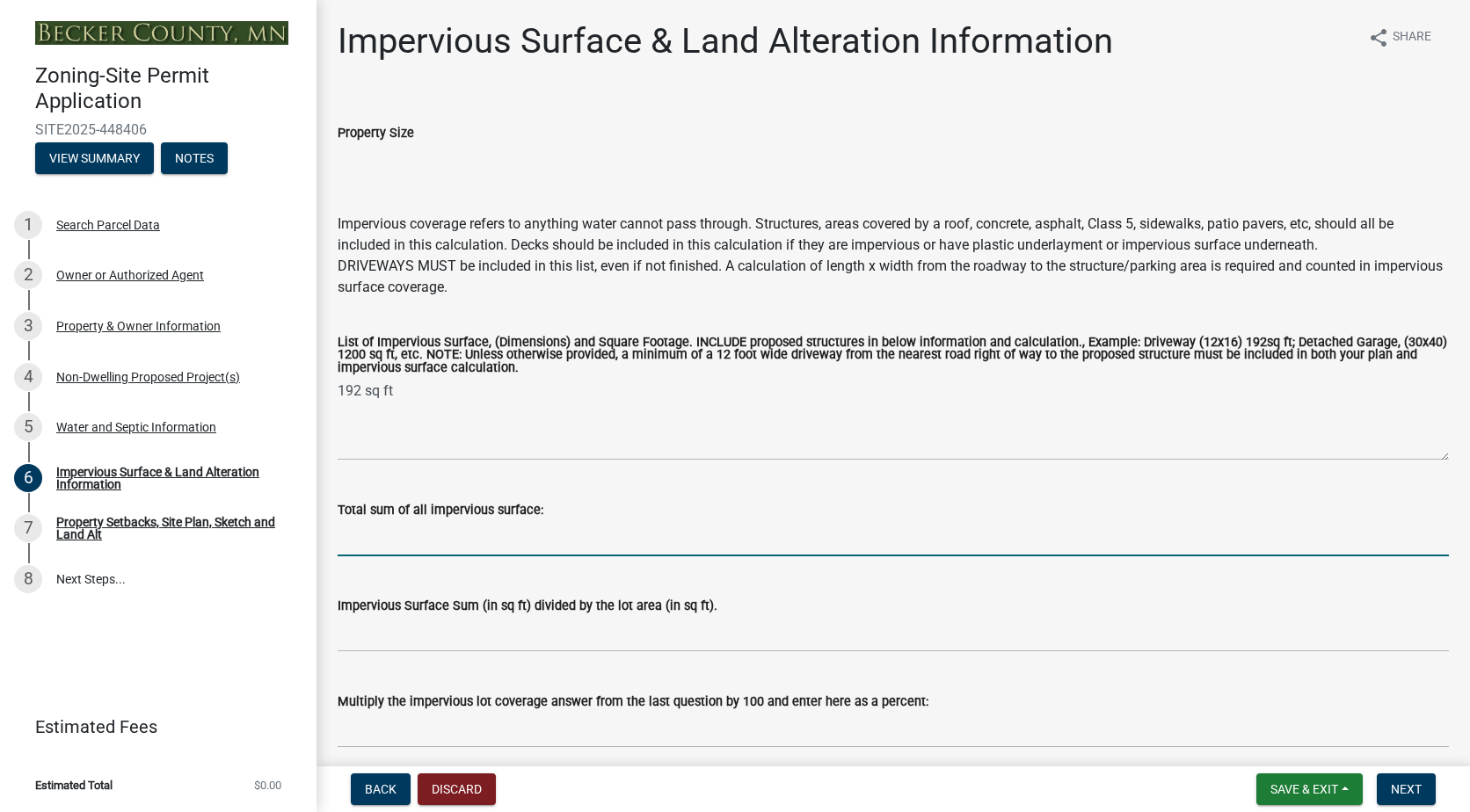 scroll, scrollTop: 0, scrollLeft: 0, axis: both 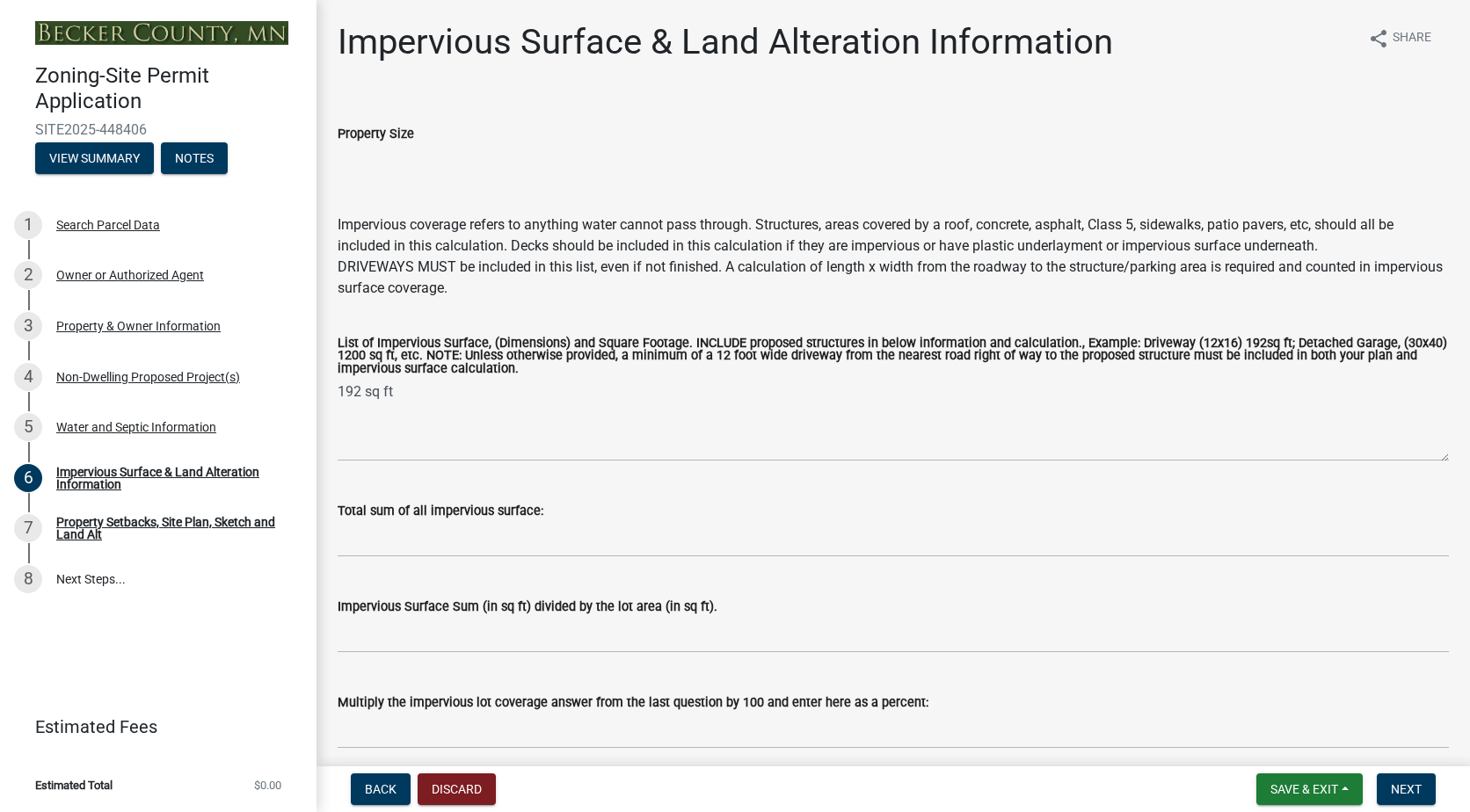 click on "Property Size" at bounding box center [893, 162] 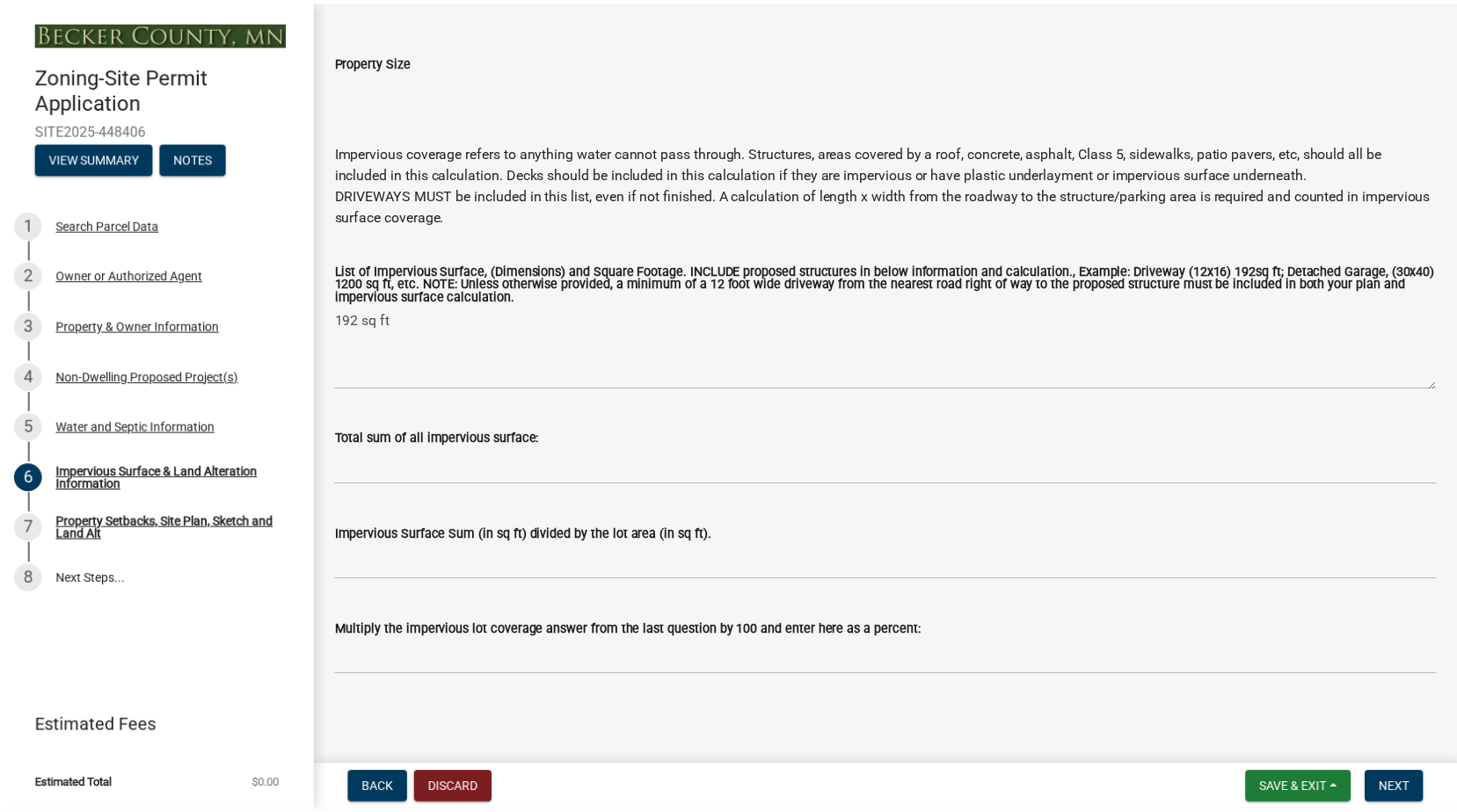 scroll, scrollTop: 0, scrollLeft: 0, axis: both 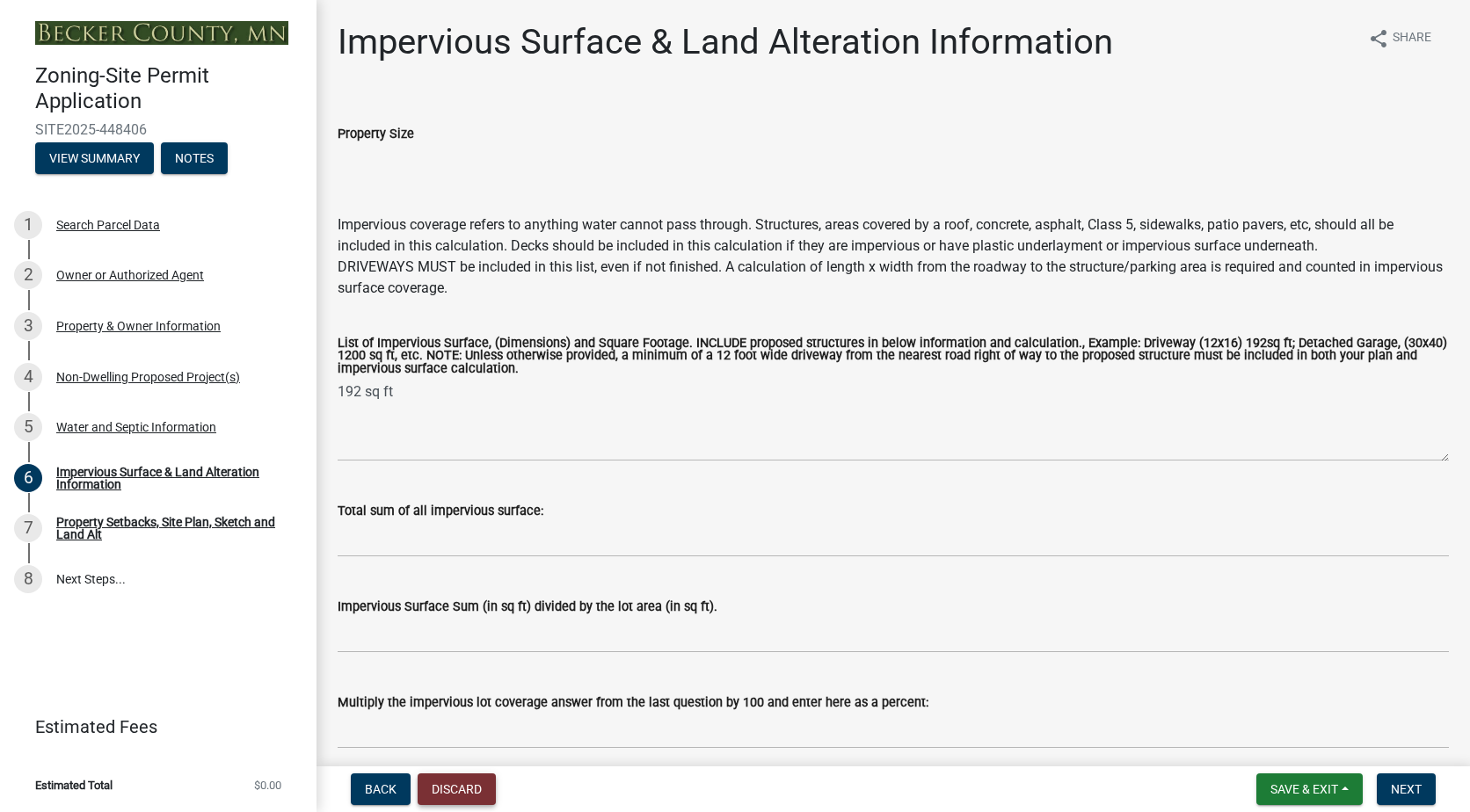 click on "Discard" at bounding box center (456, 789) 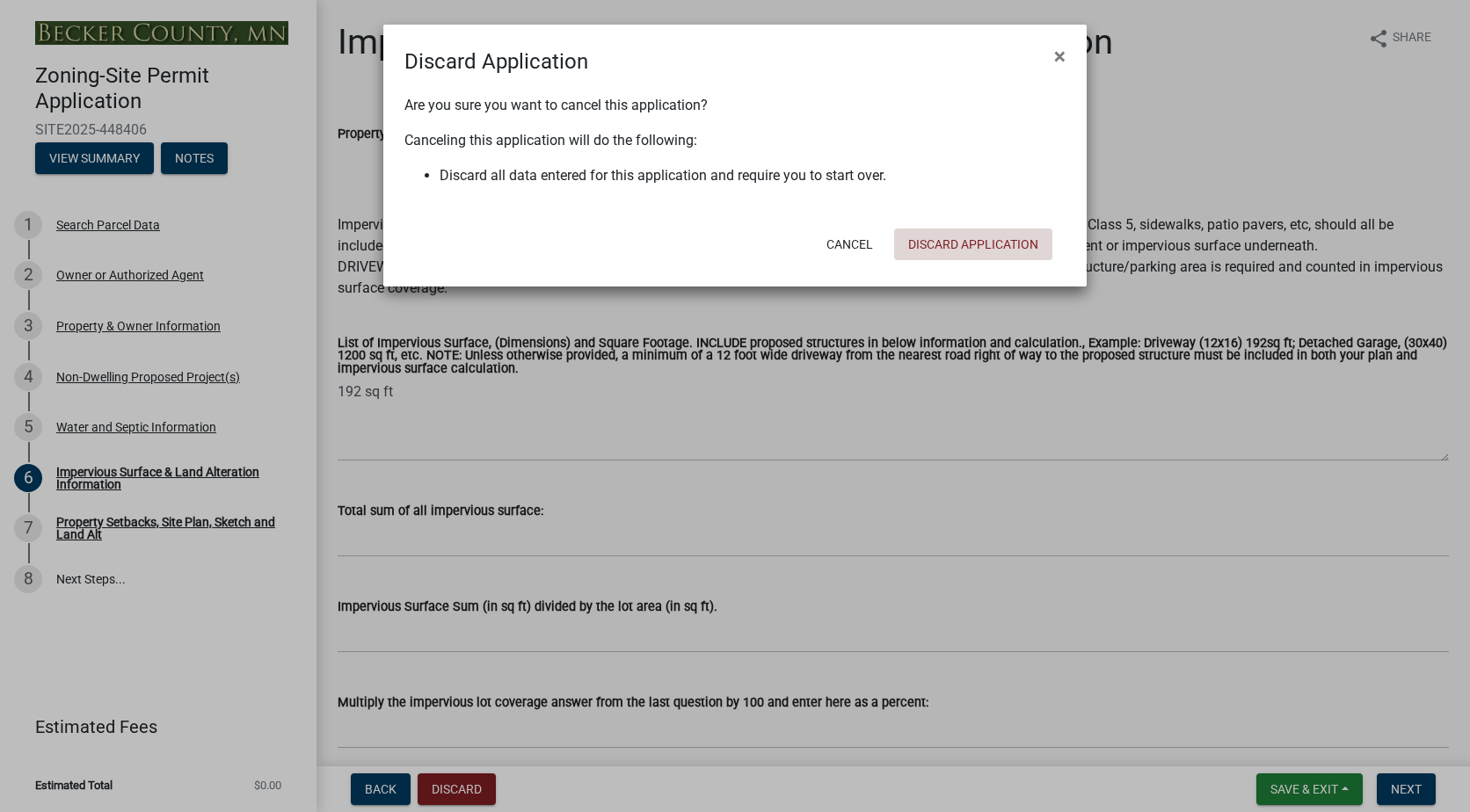 click on "Discard Application" 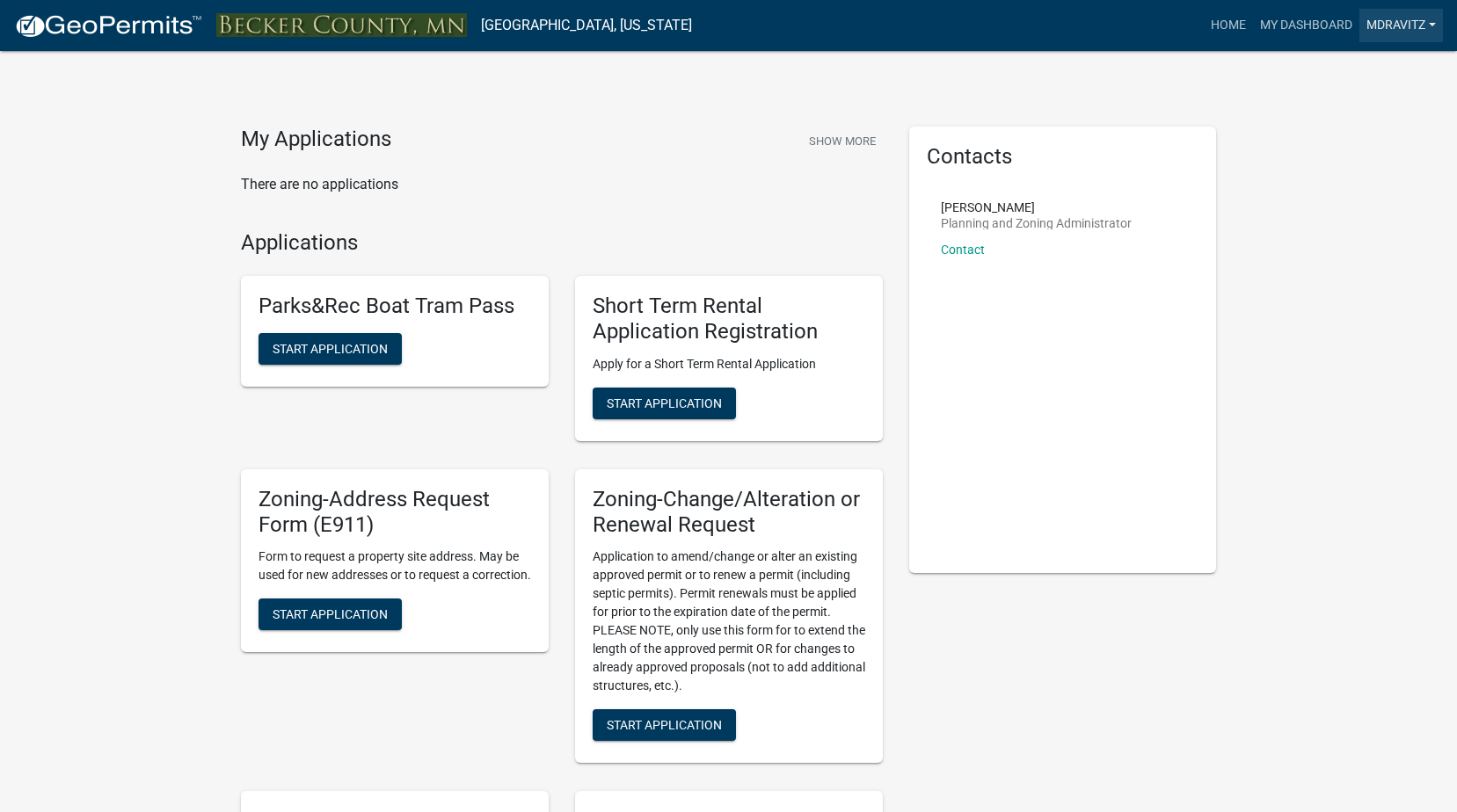 click on "Mdravitz" at bounding box center (1401, 25) 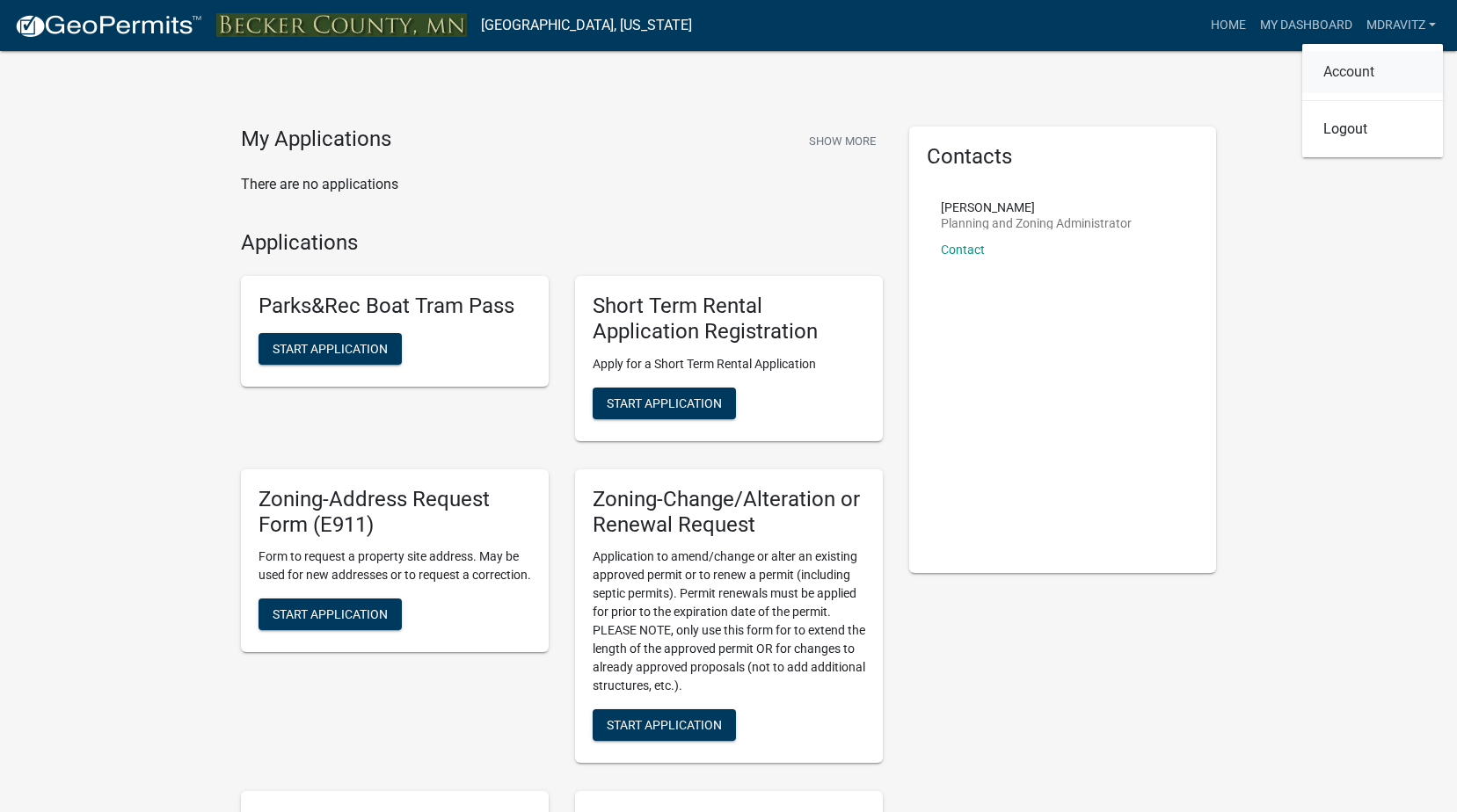 click on "Account" at bounding box center (1373, 72) 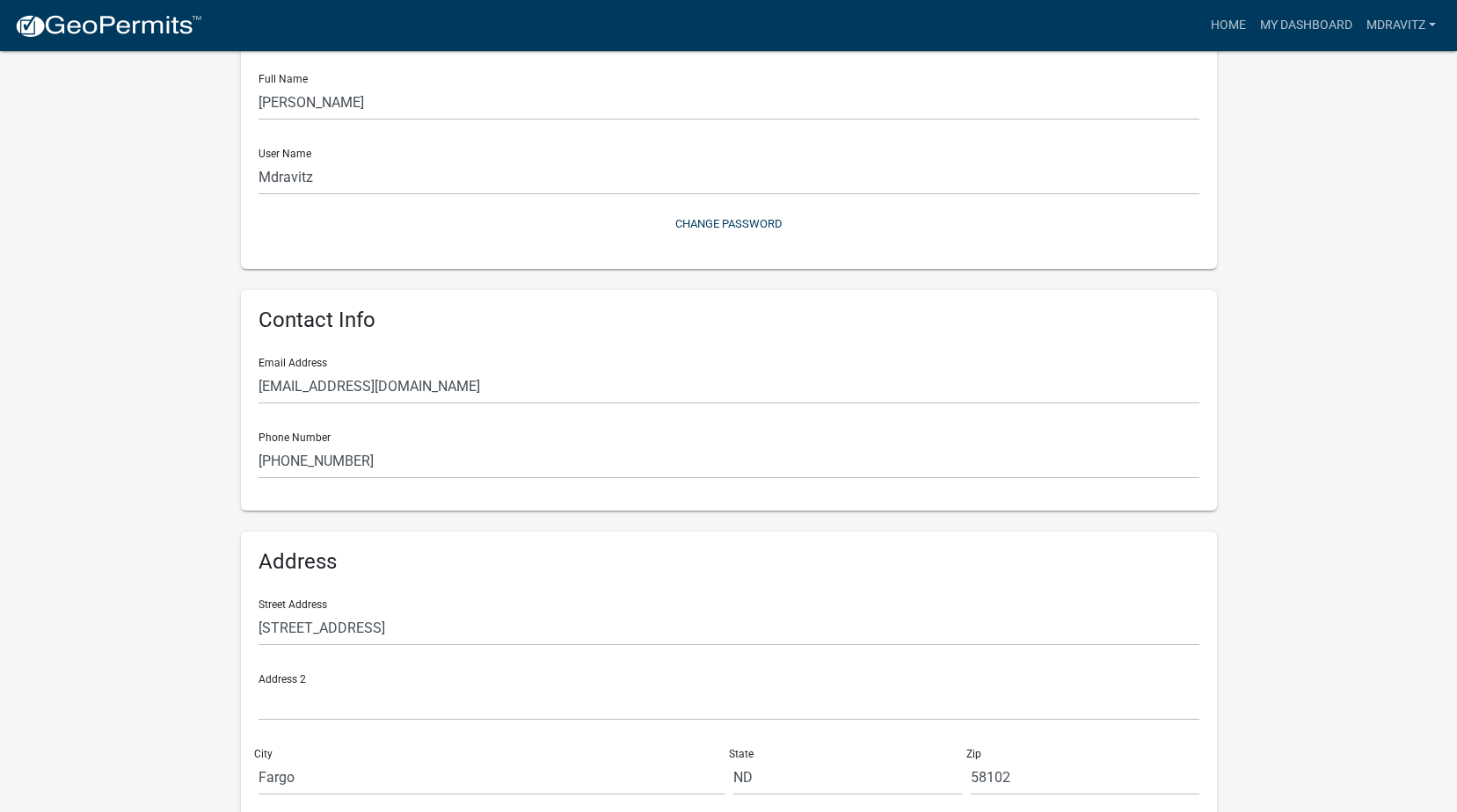 scroll, scrollTop: 0, scrollLeft: 0, axis: both 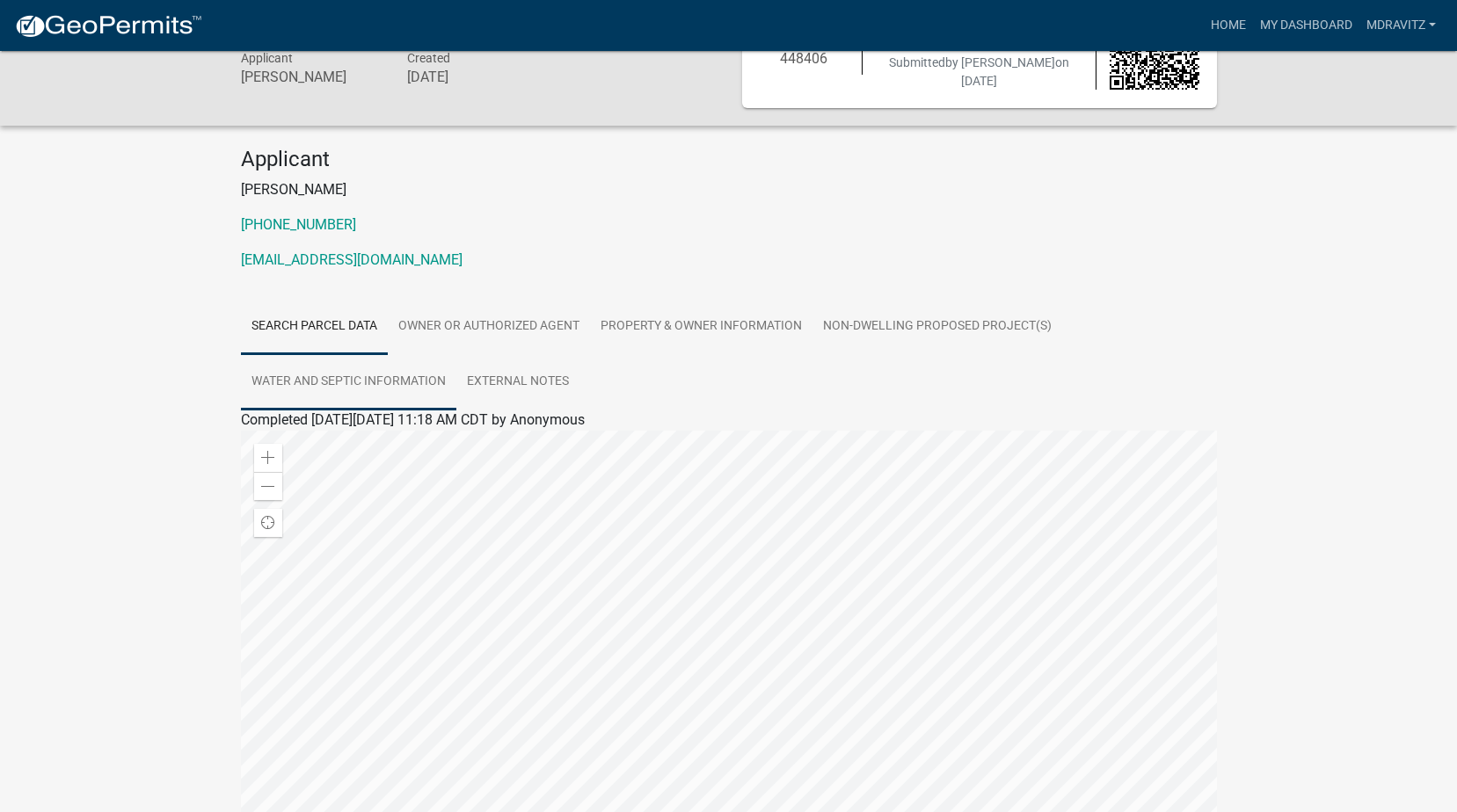 click on "Water and Septic Information" at bounding box center [348, 382] 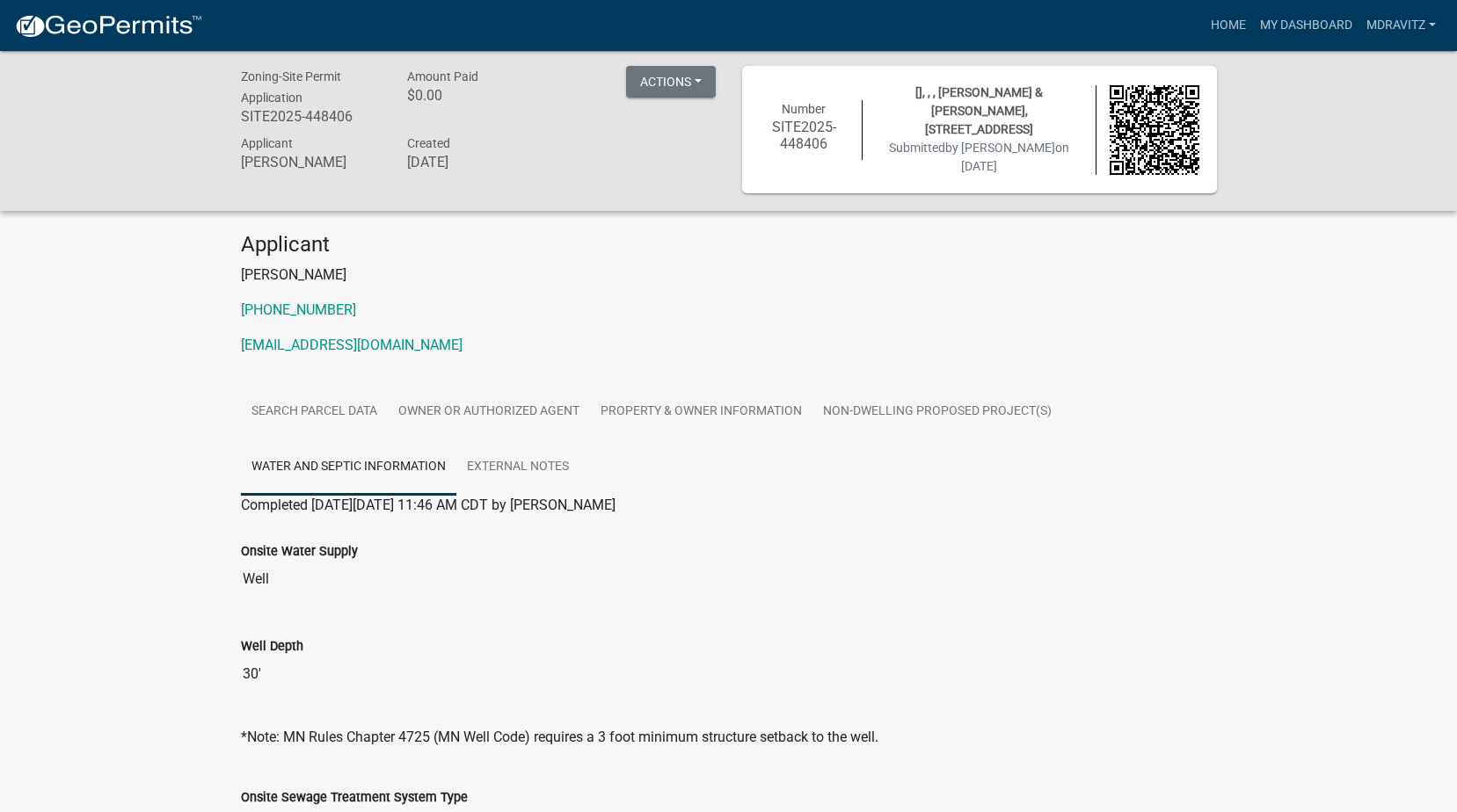 scroll, scrollTop: 0, scrollLeft: 0, axis: both 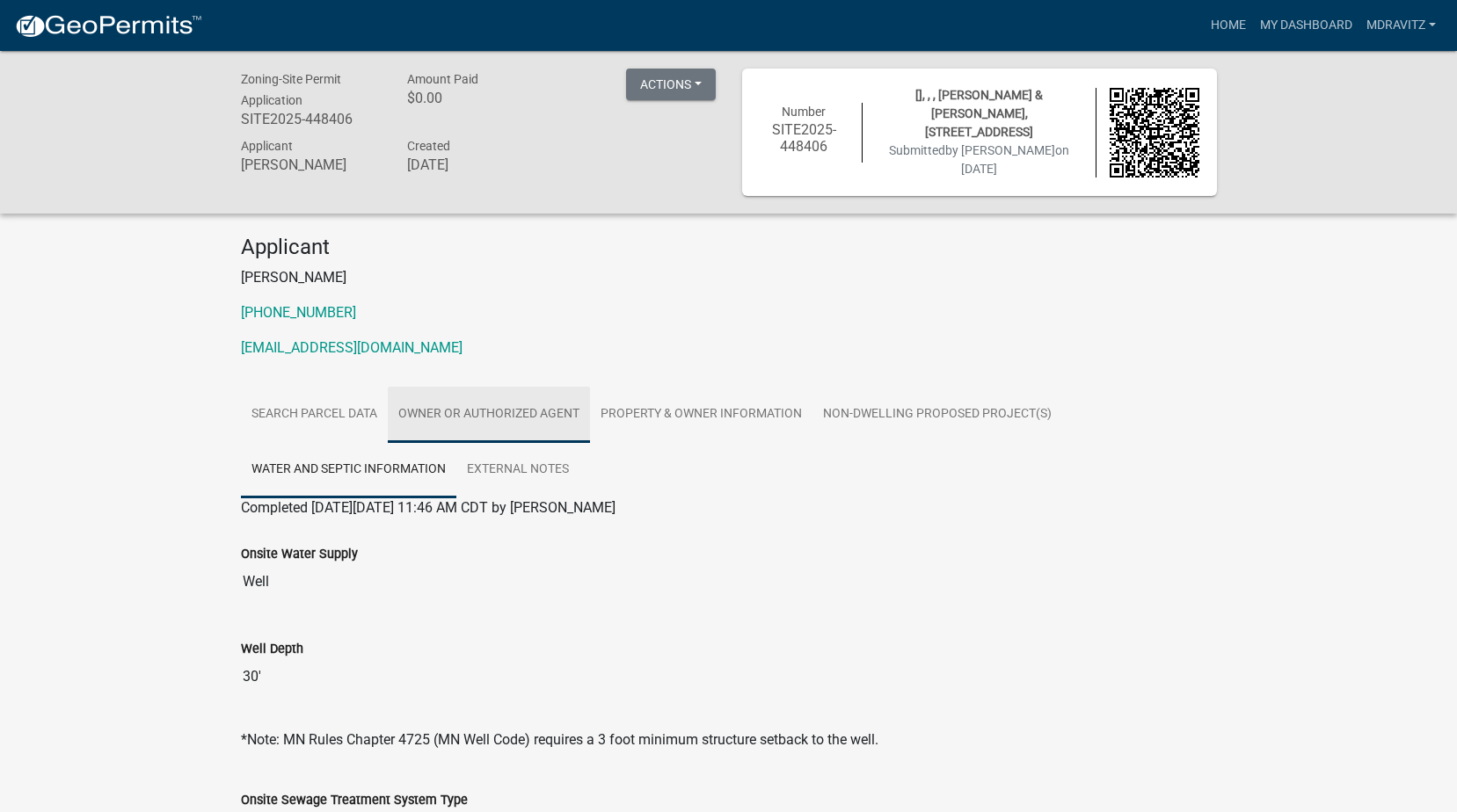 click on "Owner or Authorized Agent" at bounding box center (489, 415) 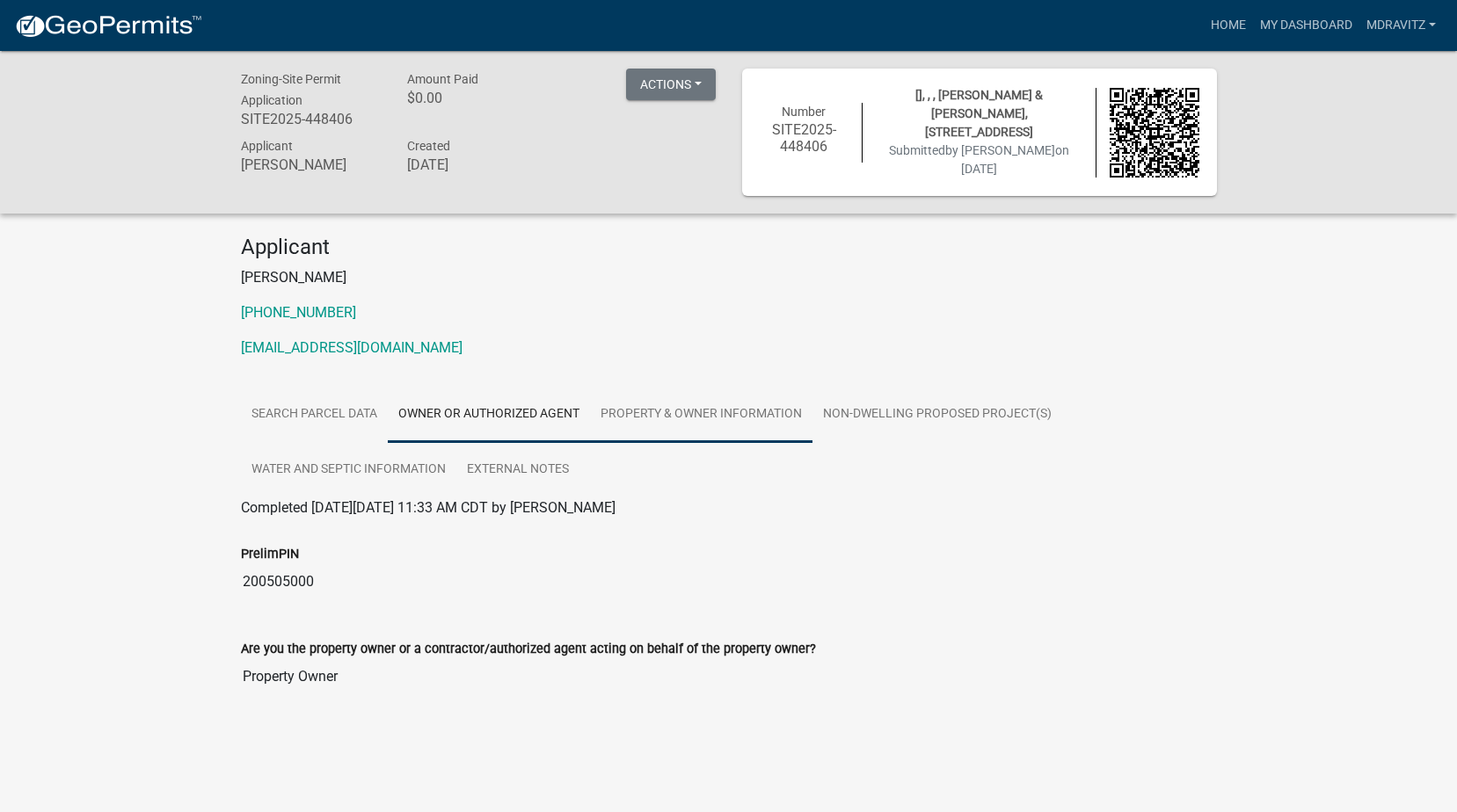 click on "Property & Owner Information" at bounding box center (701, 415) 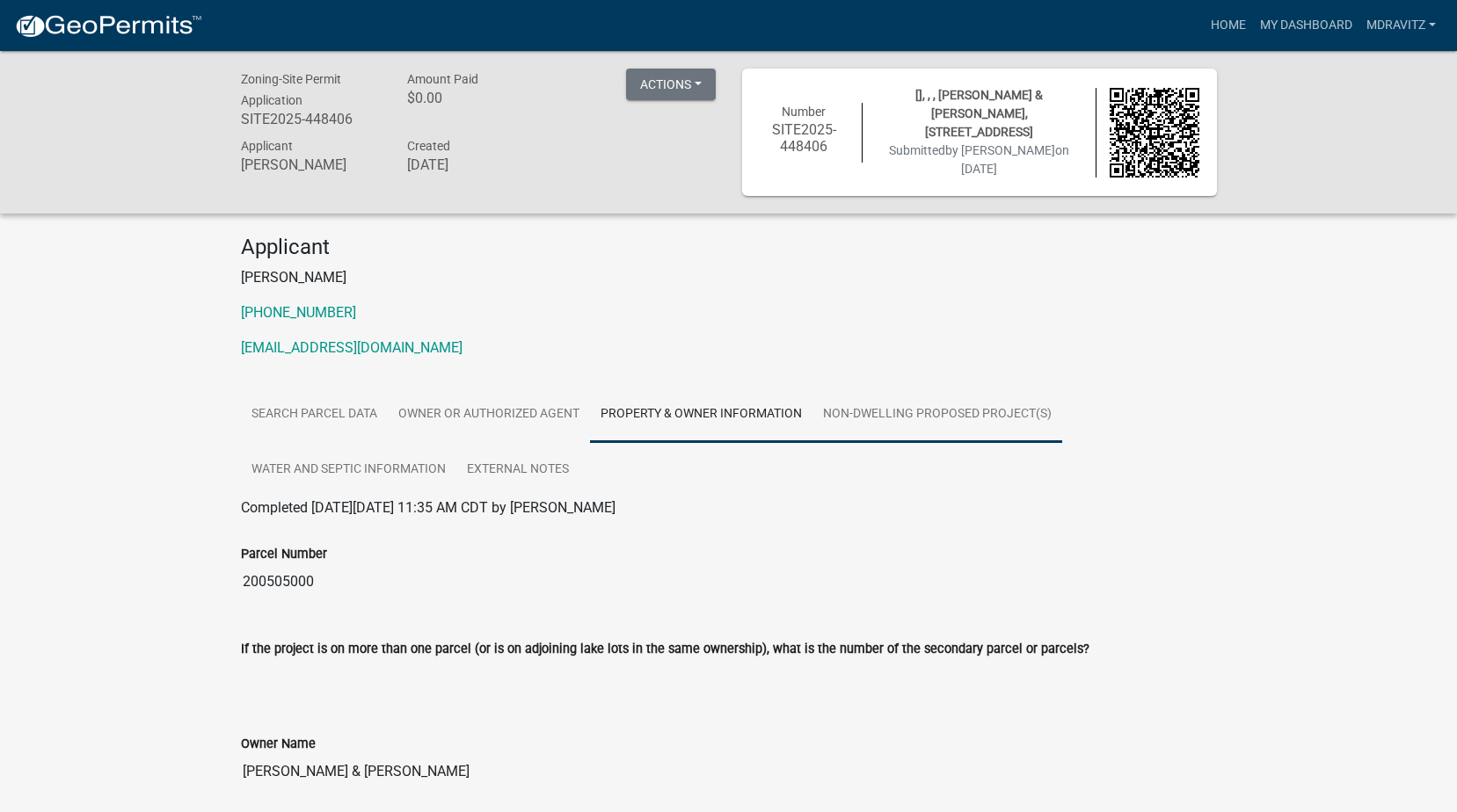 click on "Non-Dwelling Proposed Project(s)" at bounding box center (937, 415) 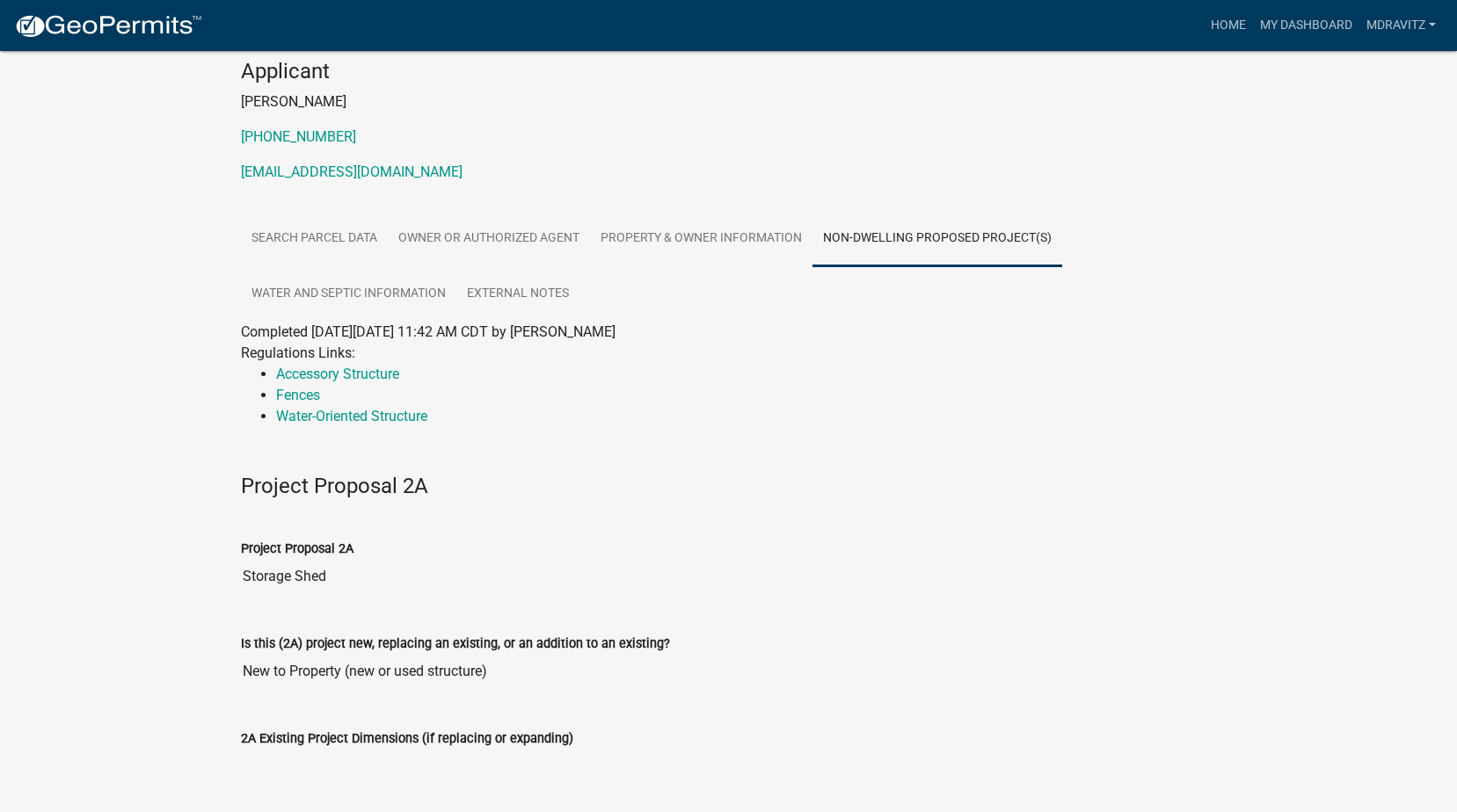 scroll, scrollTop: 0, scrollLeft: 0, axis: both 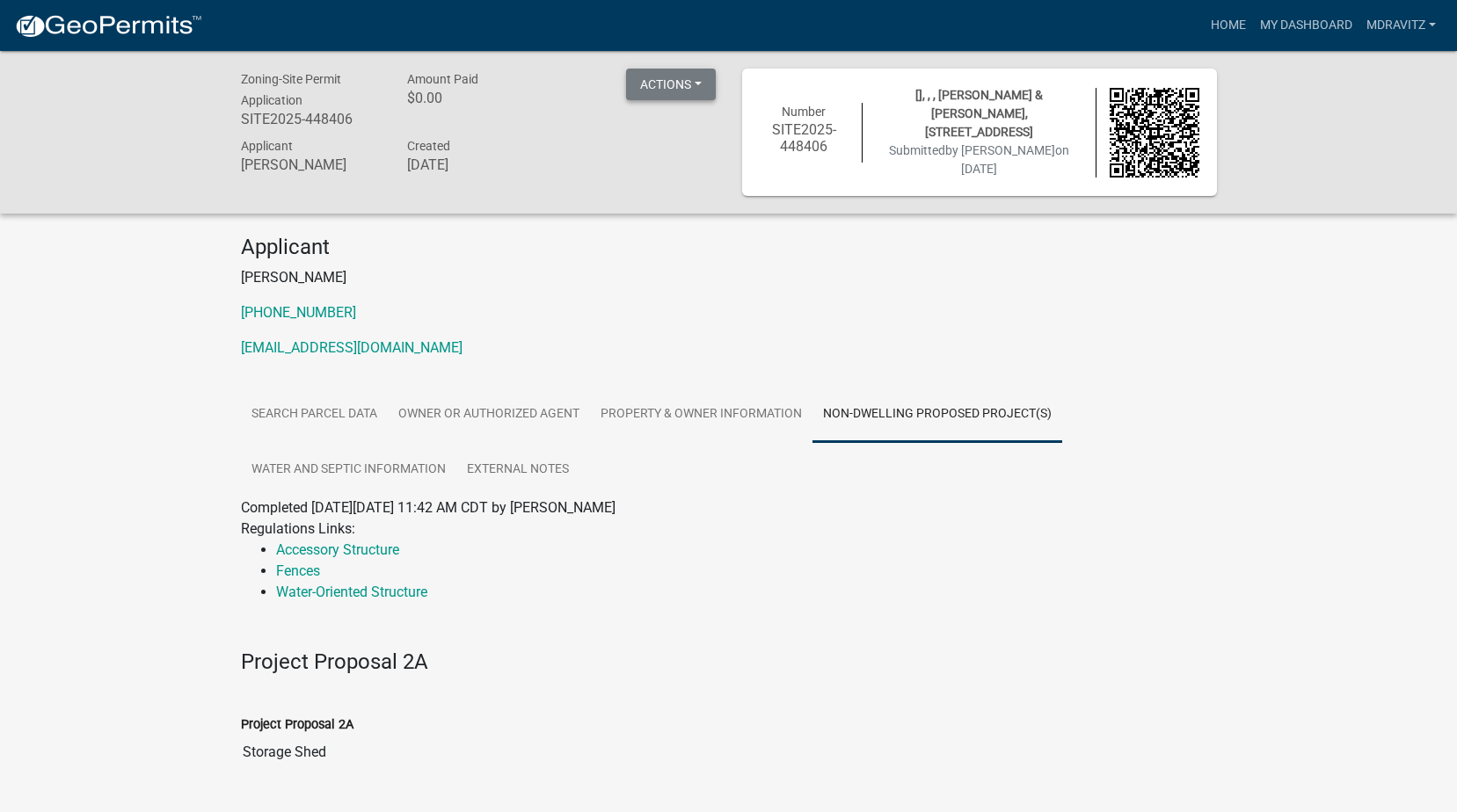 click on "Actions" at bounding box center [671, 84] 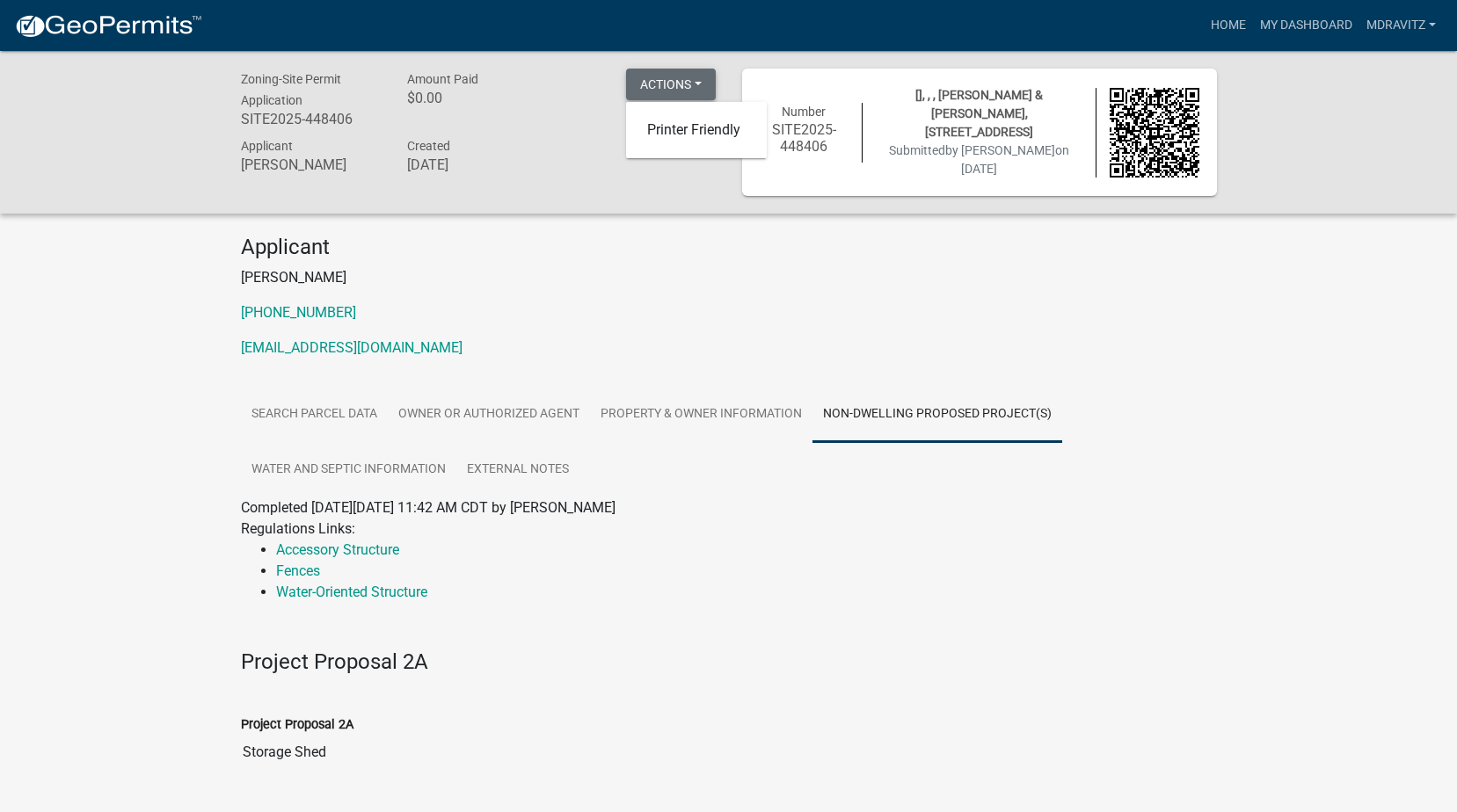 click on "Actions" at bounding box center (671, 84) 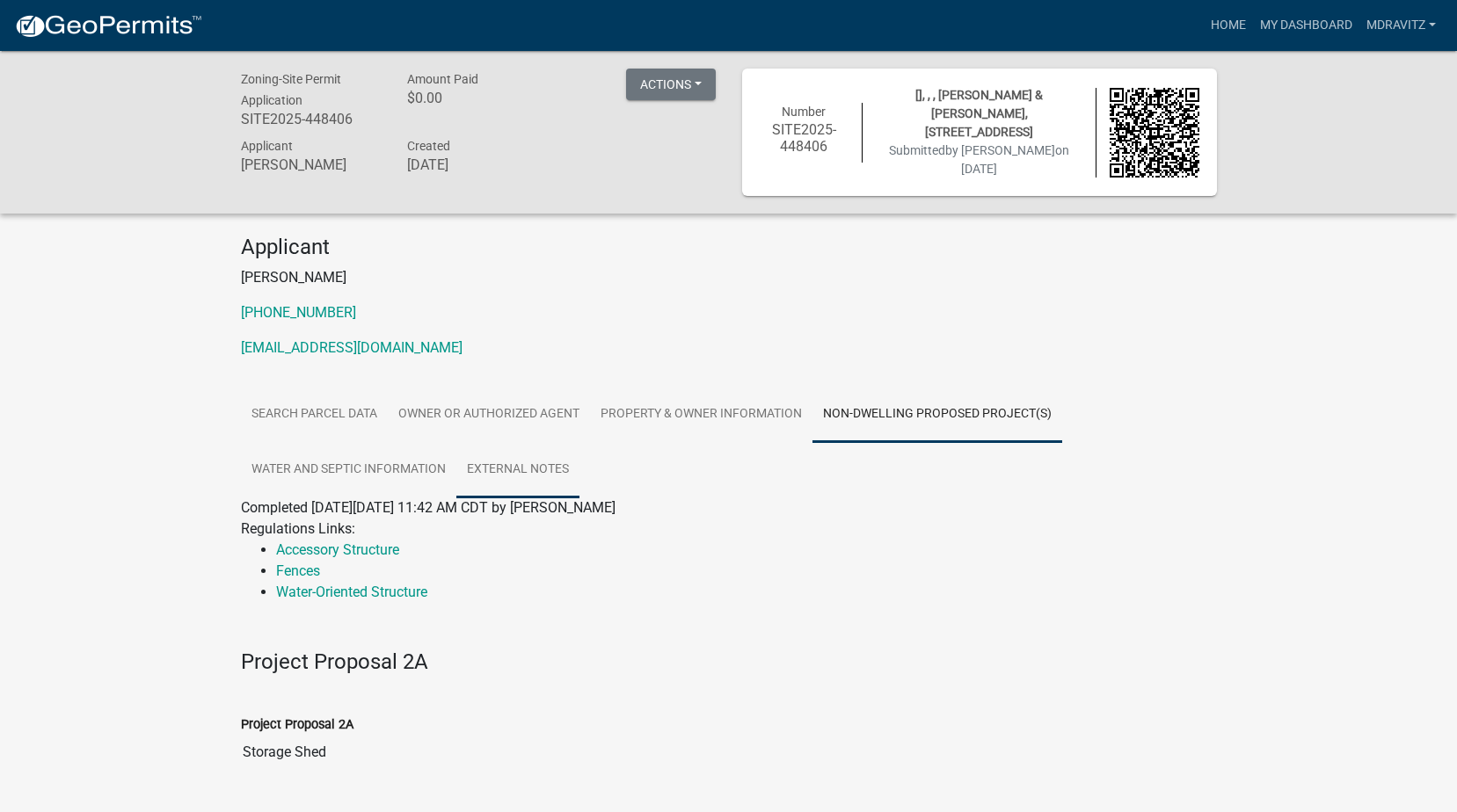 click on "External Notes" at bounding box center (518, 470) 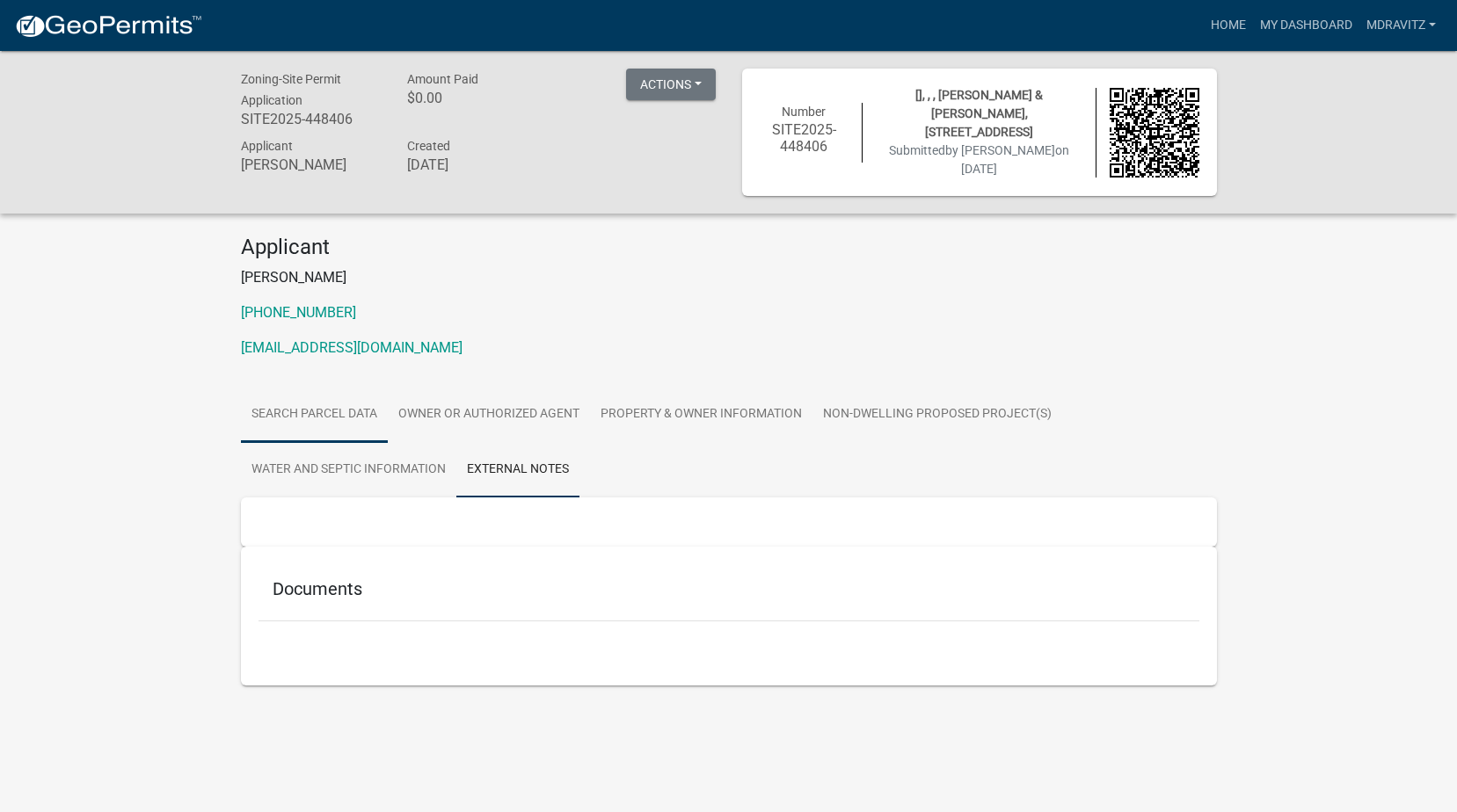 click on "Search Parcel Data" at bounding box center [314, 415] 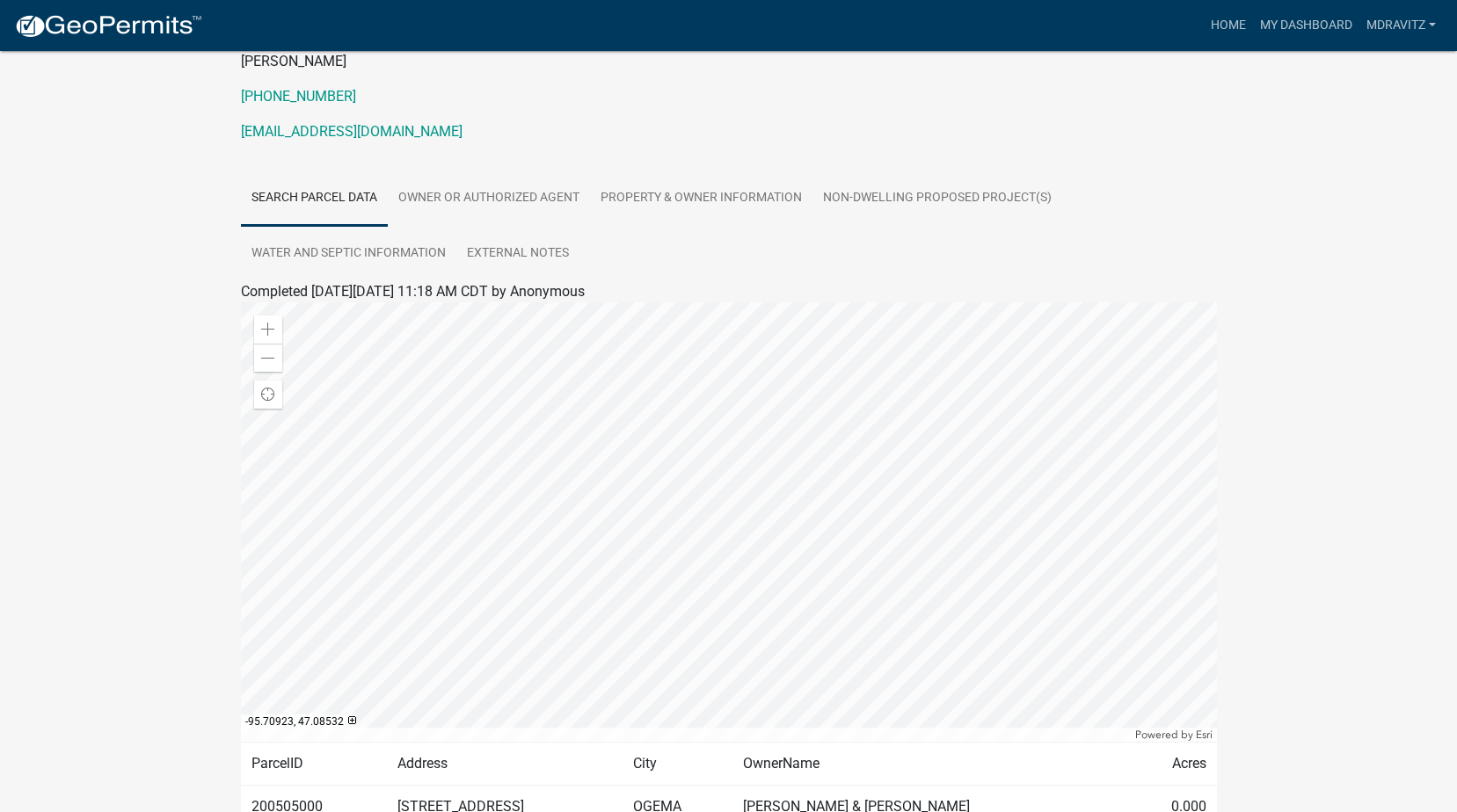 scroll, scrollTop: 229, scrollLeft: 0, axis: vertical 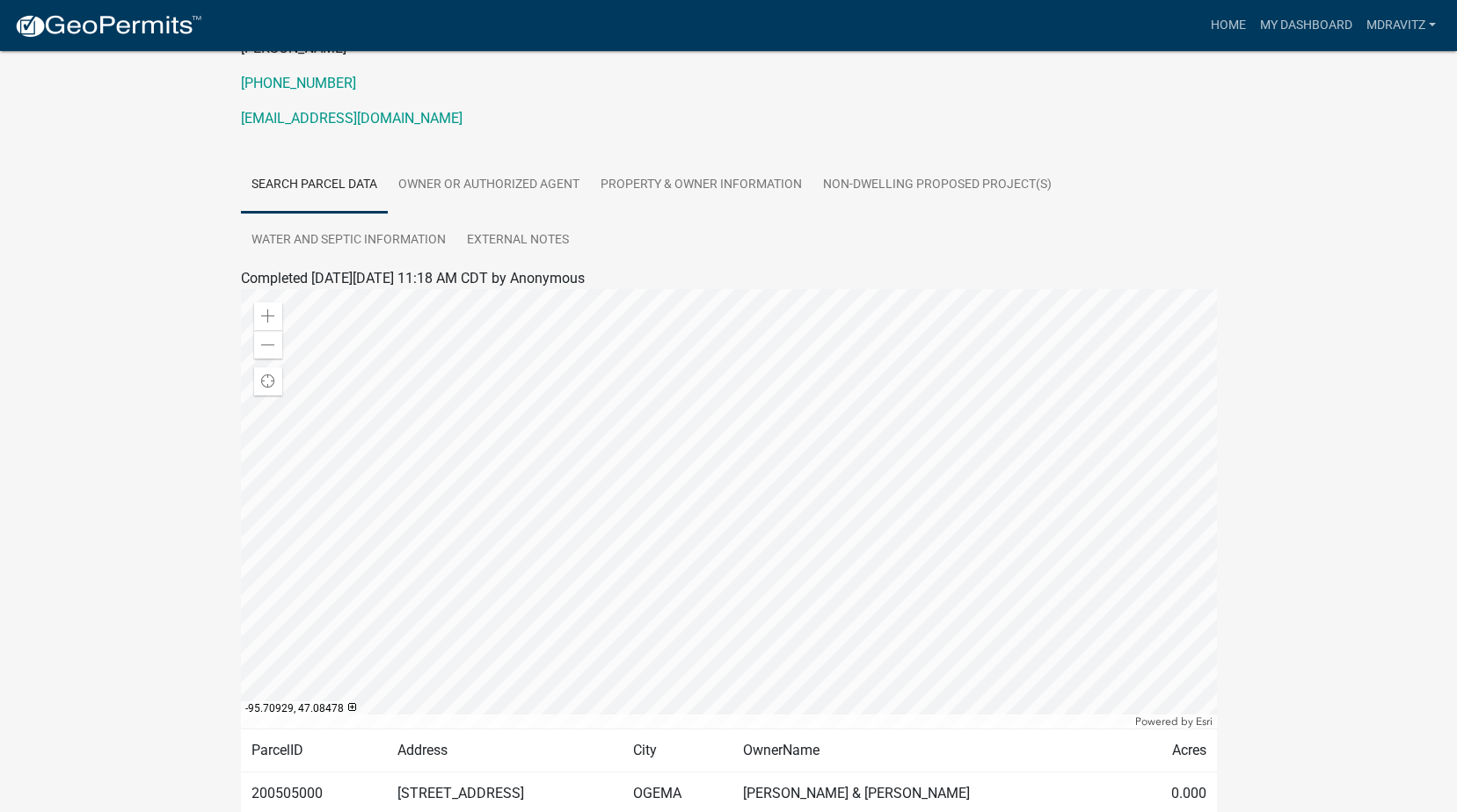 click 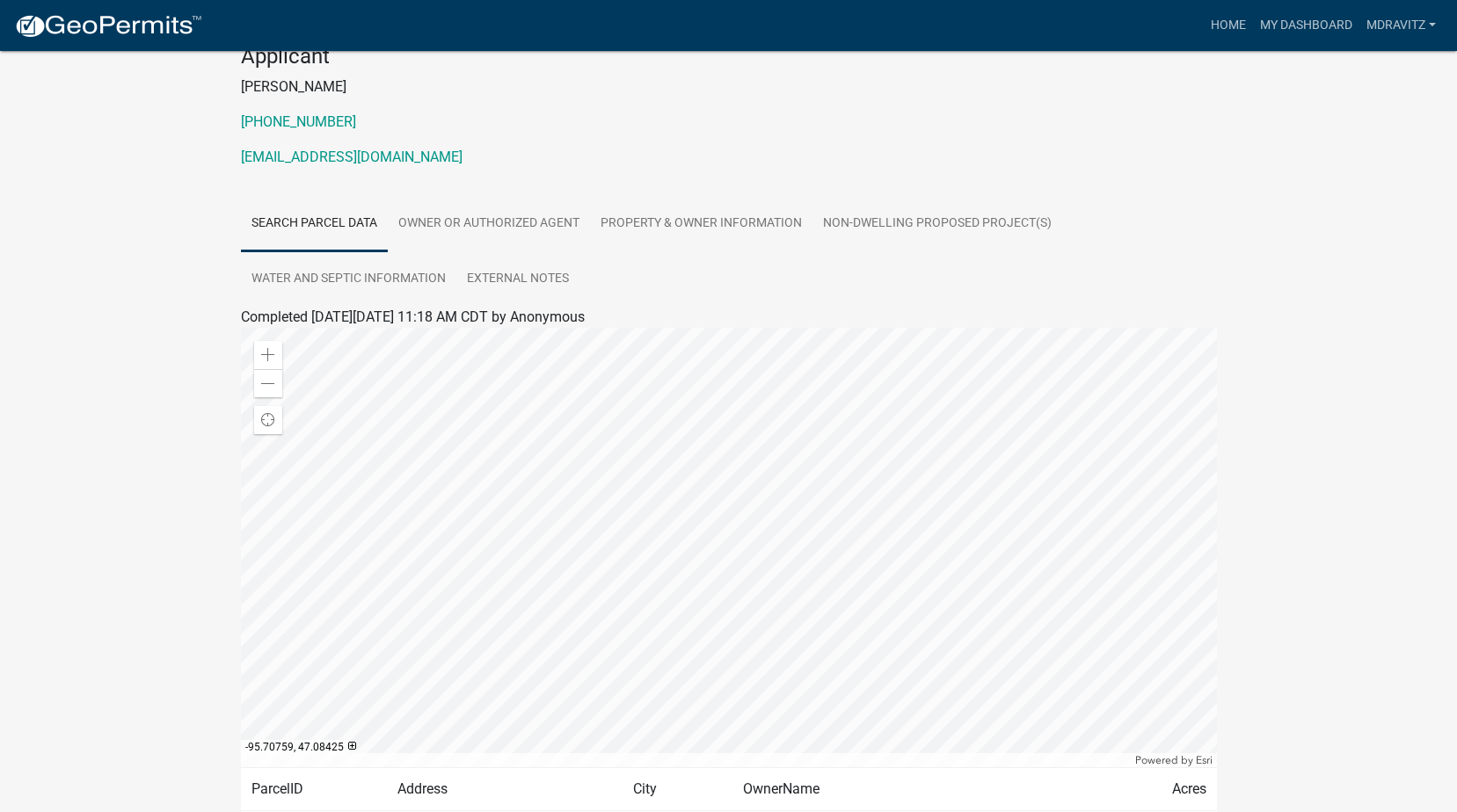 scroll, scrollTop: 0, scrollLeft: 0, axis: both 